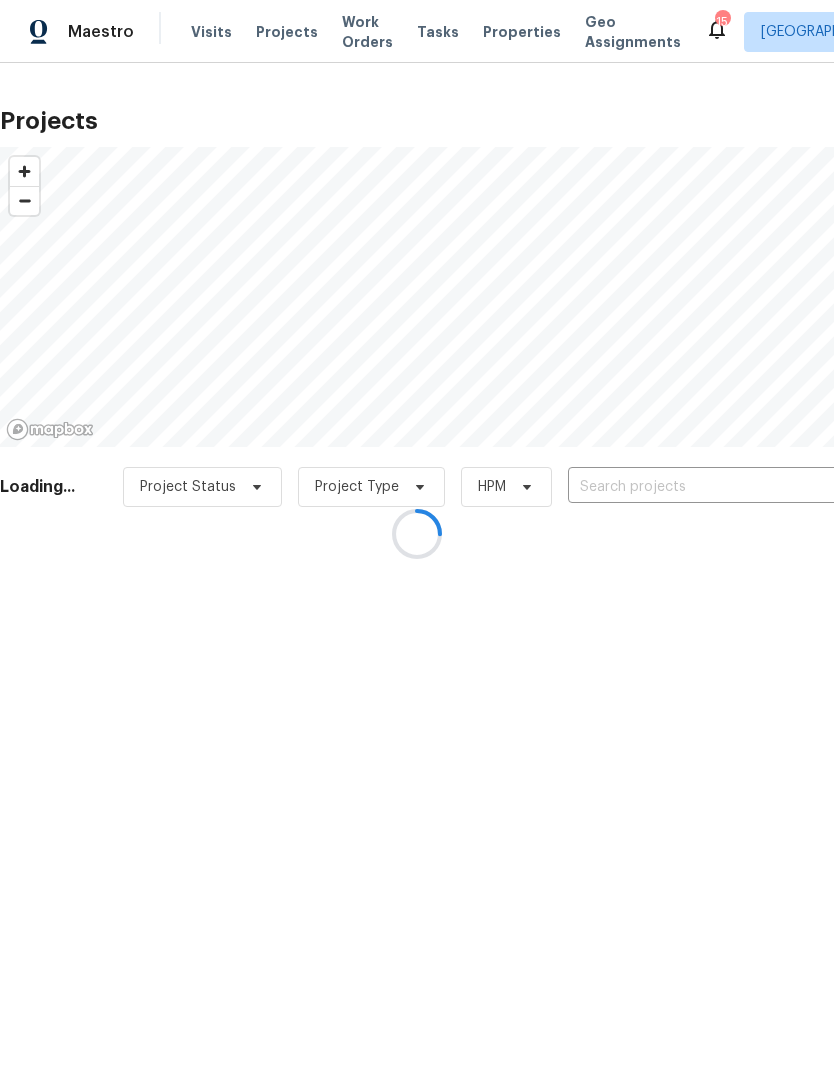 scroll, scrollTop: 0, scrollLeft: 0, axis: both 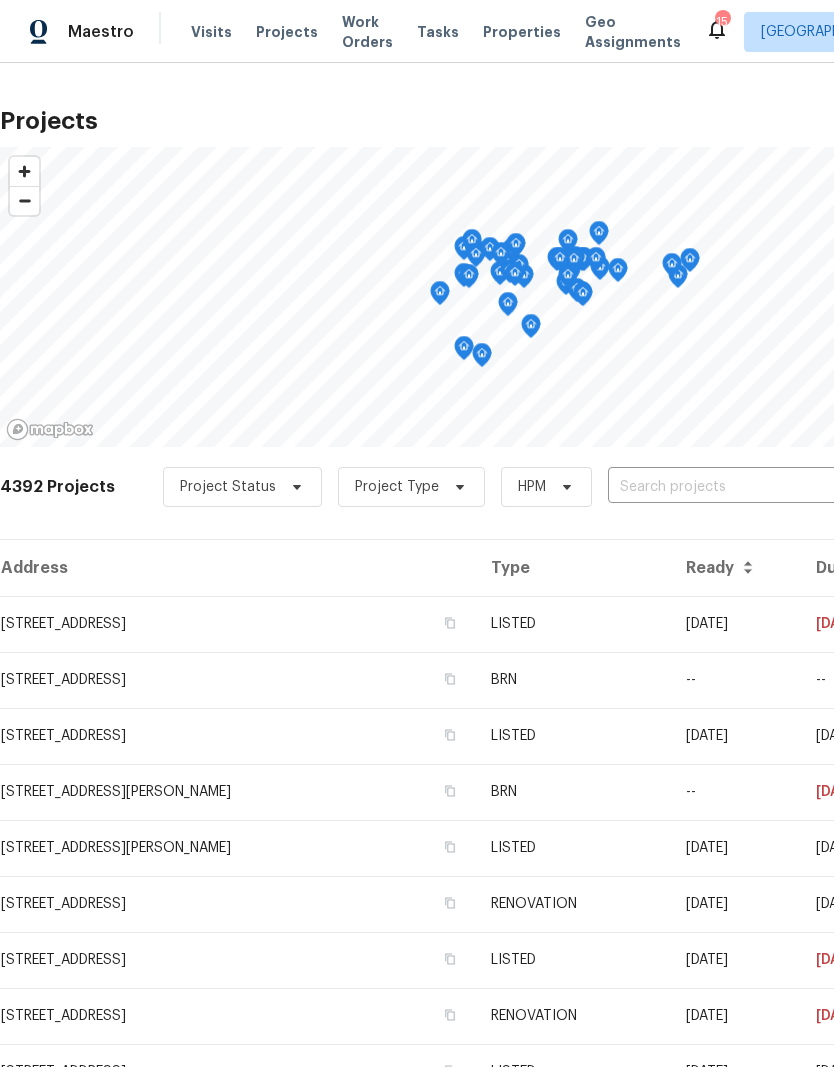 click at bounding box center [722, 487] 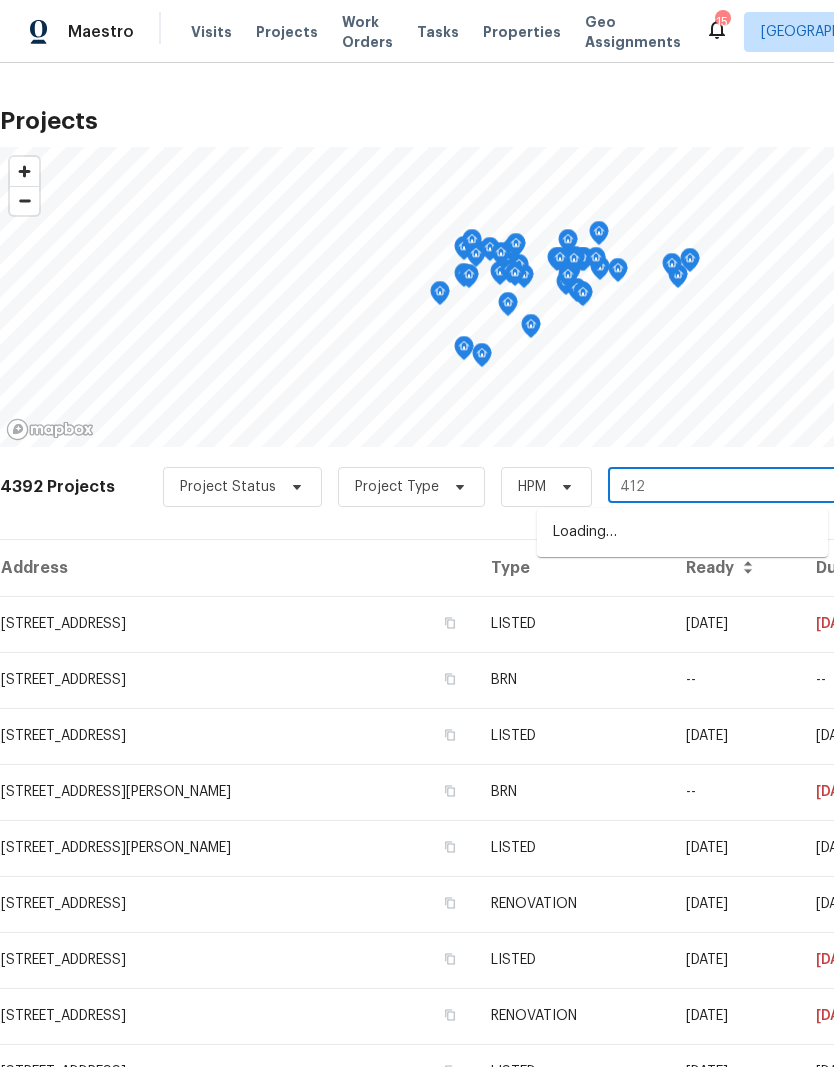 type on "4122" 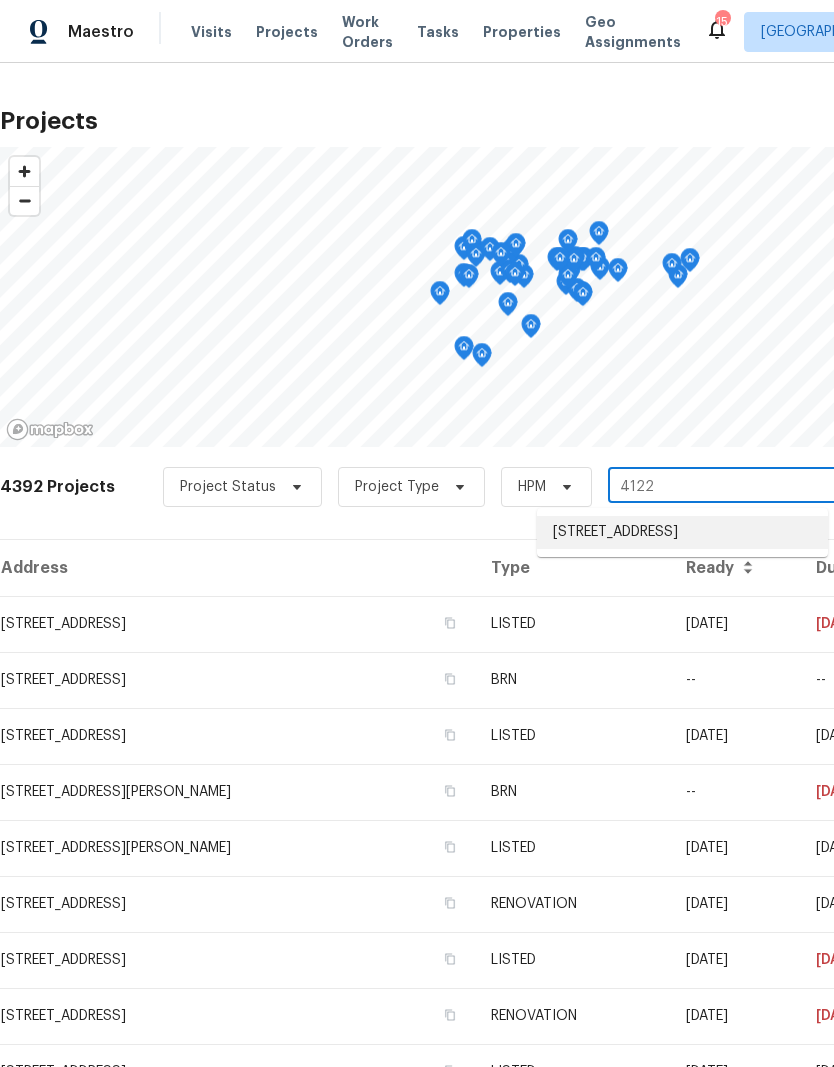 click on "4122 Donegal Dr, Greensboro, NC 27406" at bounding box center (682, 532) 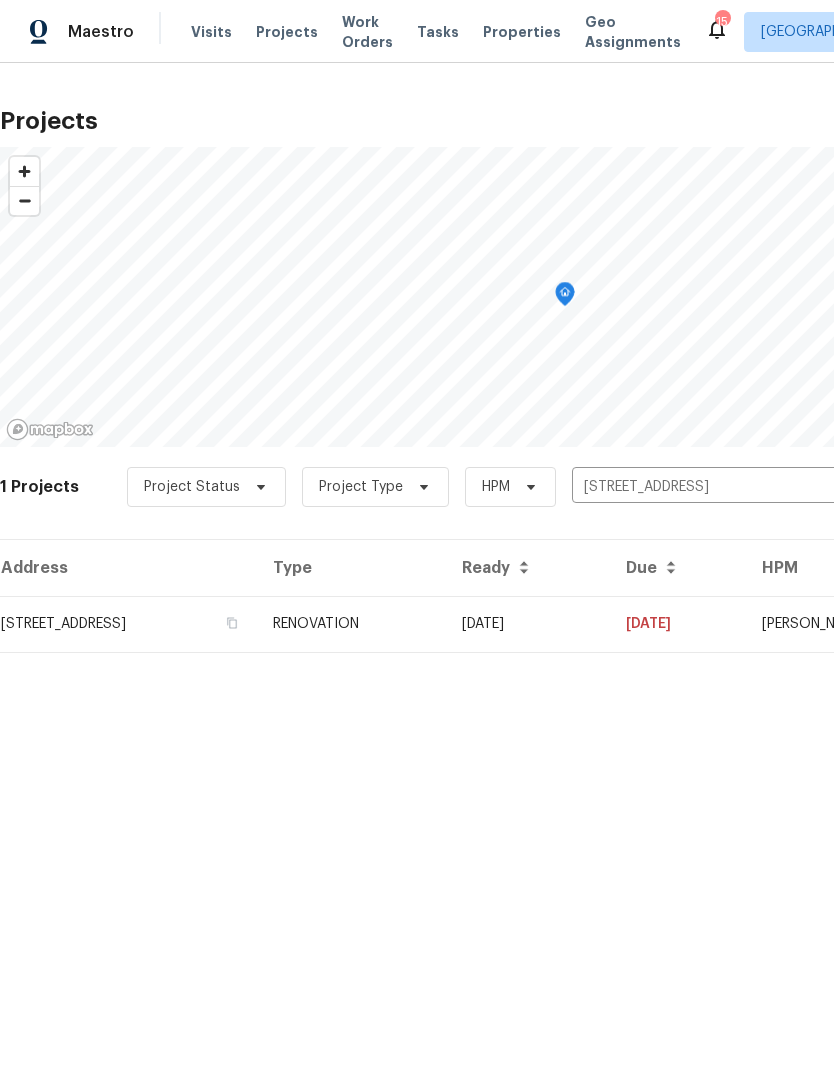 click on "06/25/25" at bounding box center [528, 624] 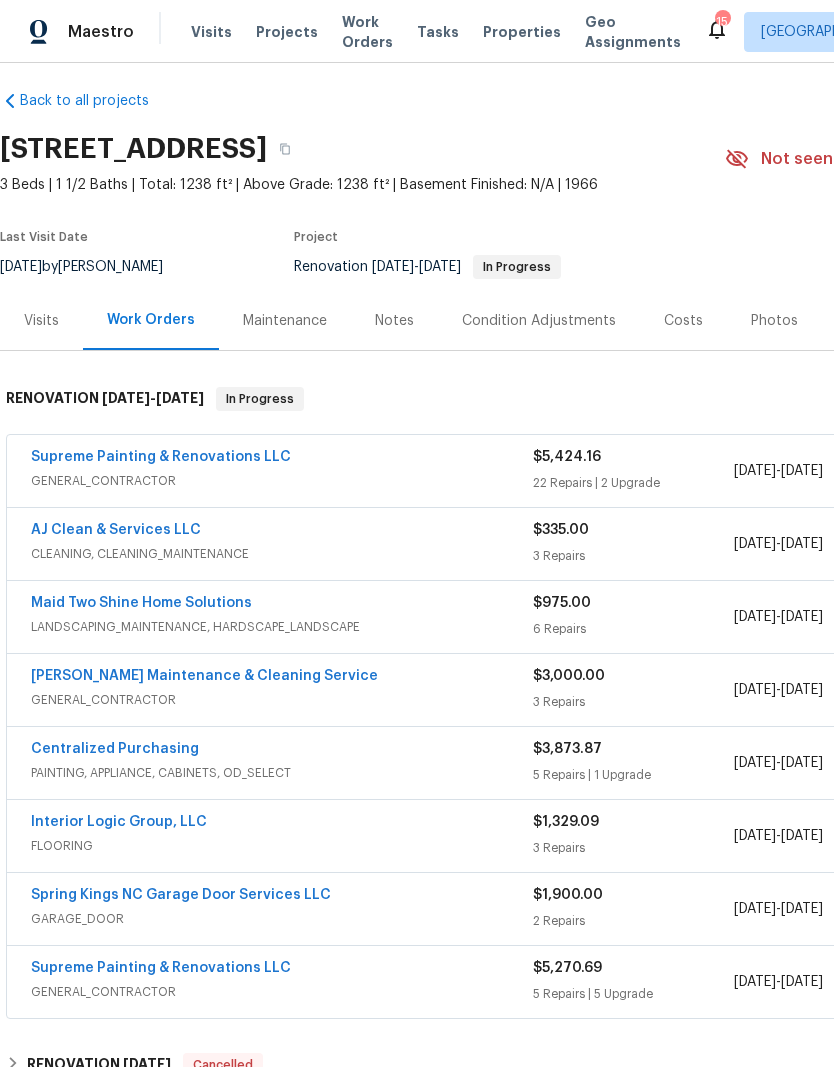 scroll, scrollTop: 13, scrollLeft: 0, axis: vertical 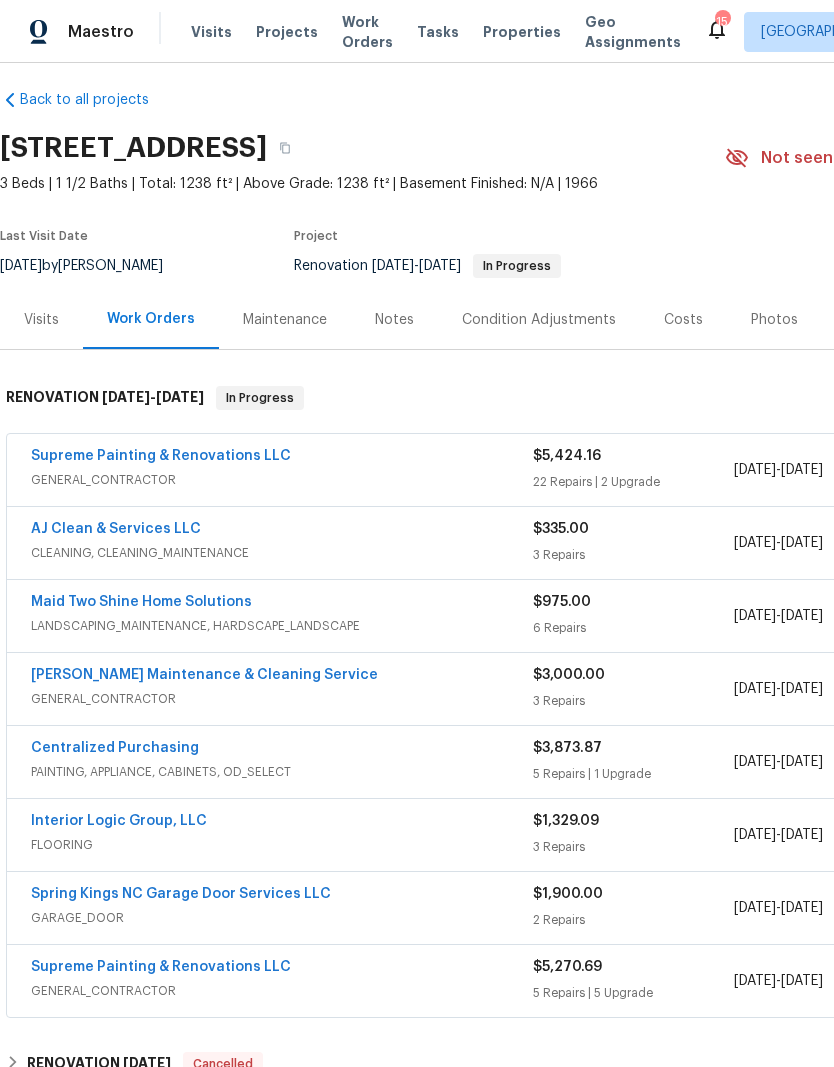 click on "AJ Clean & Services LLC" at bounding box center (116, 529) 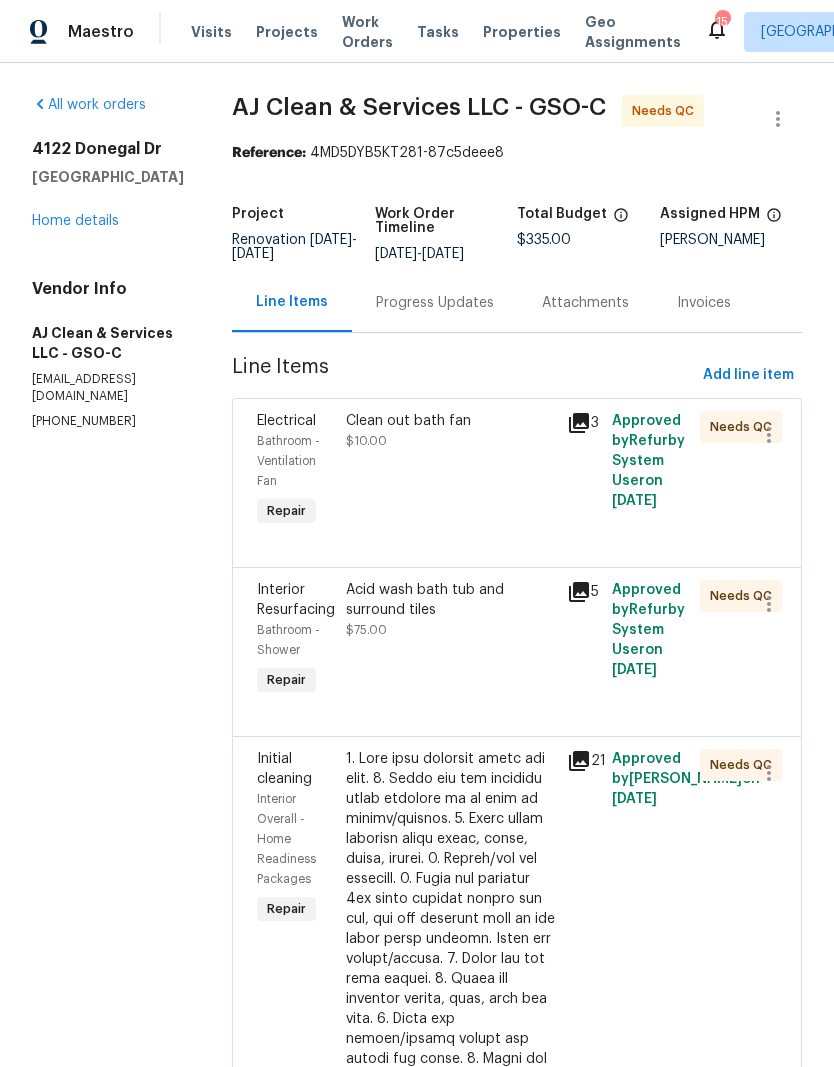 click on "Clean out bath fan $10.00" at bounding box center (451, 471) 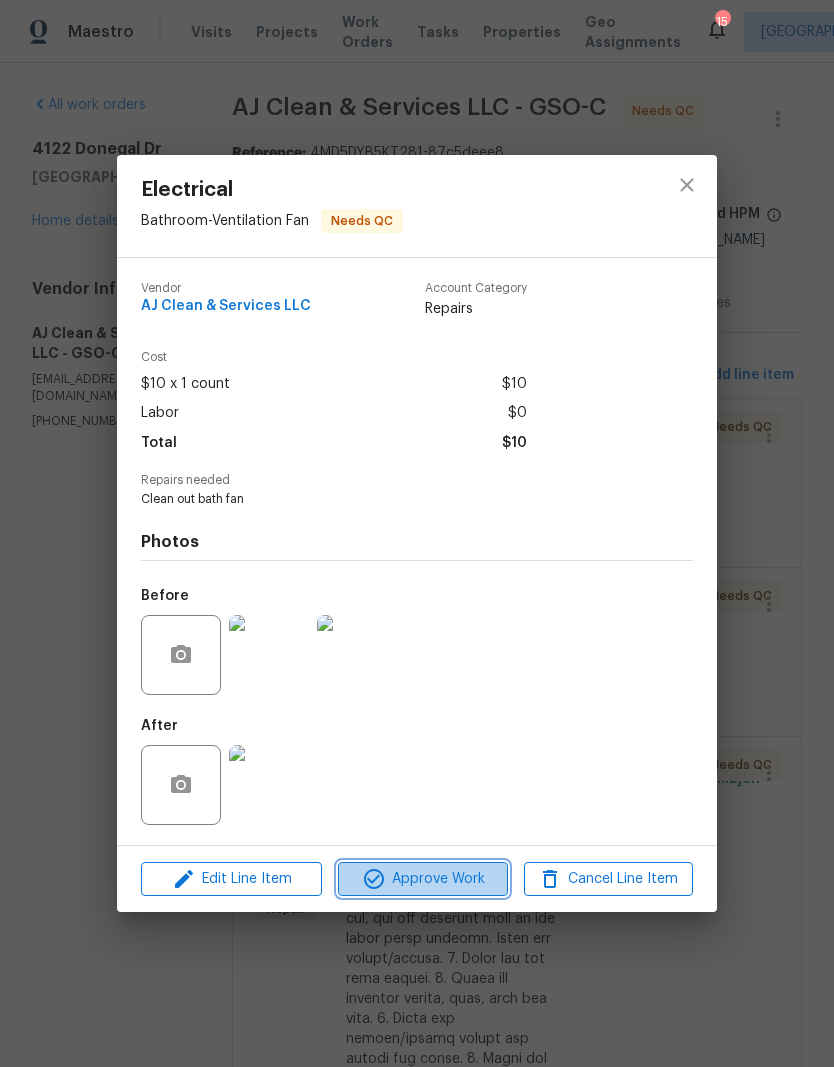click on "Approve Work" at bounding box center [422, 879] 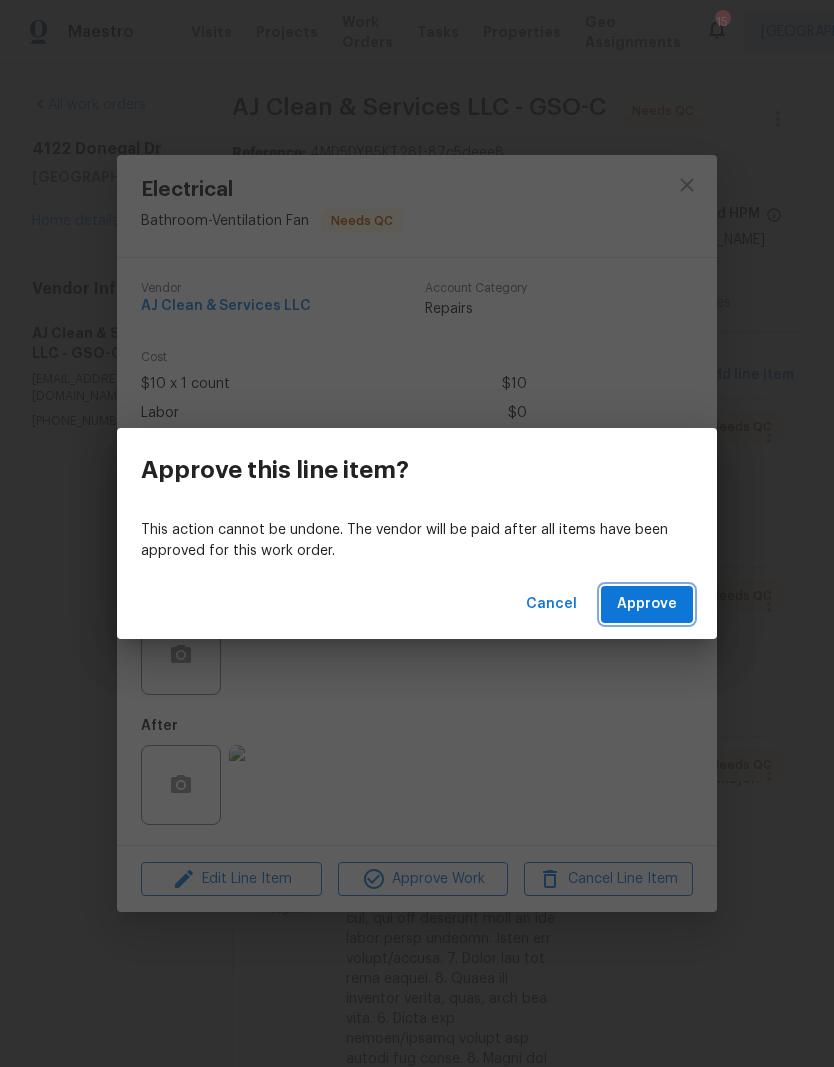 click on "Approve" at bounding box center (647, 604) 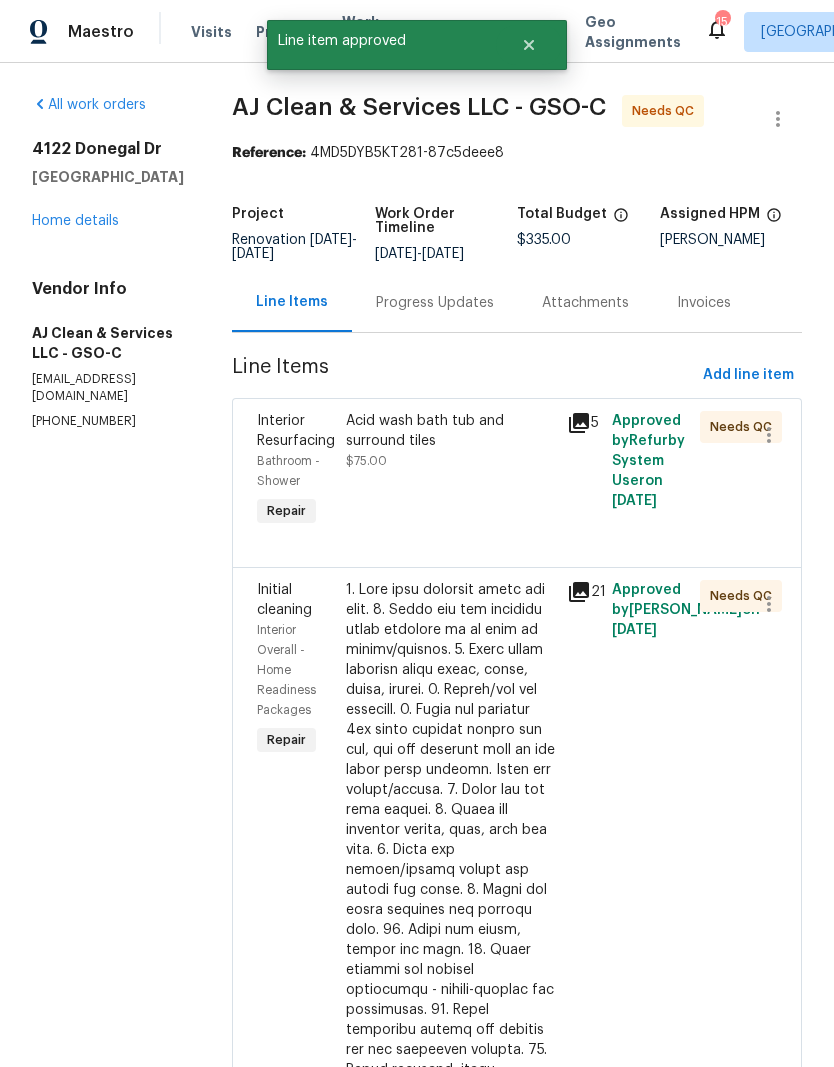 click on "Acid wash bath tub and surround tiles $75.00" at bounding box center (451, 471) 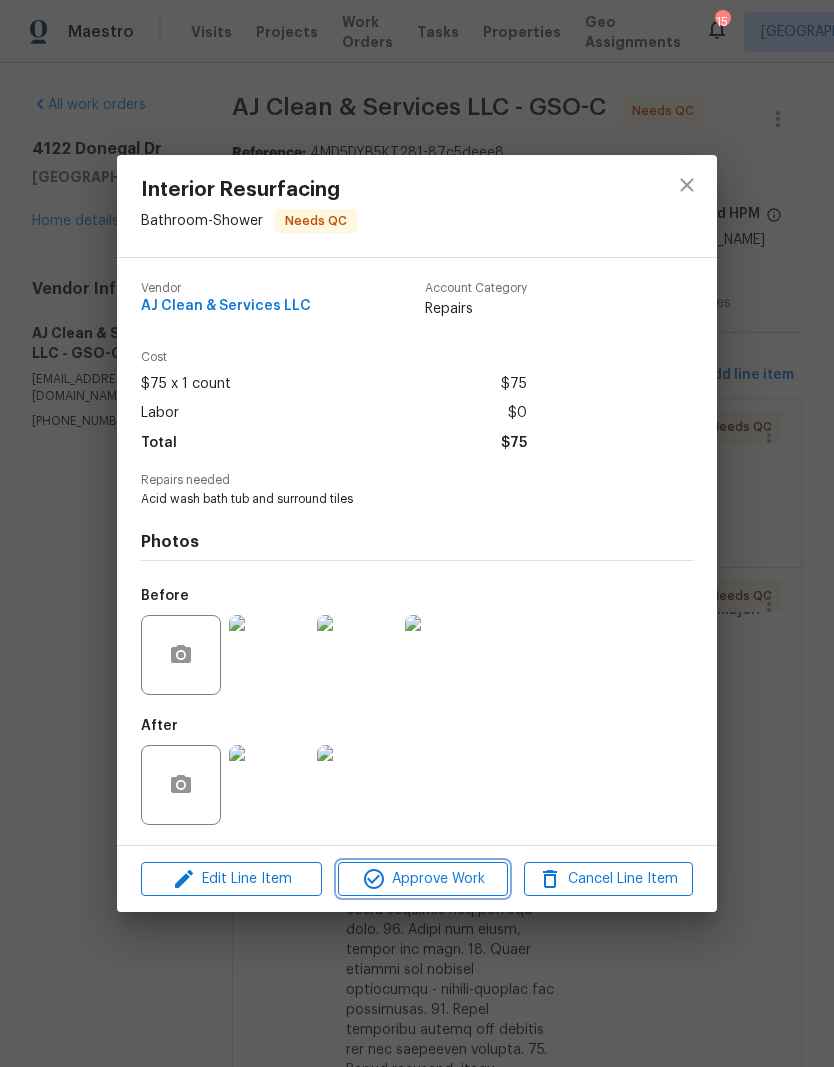 click on "Approve Work" at bounding box center [422, 879] 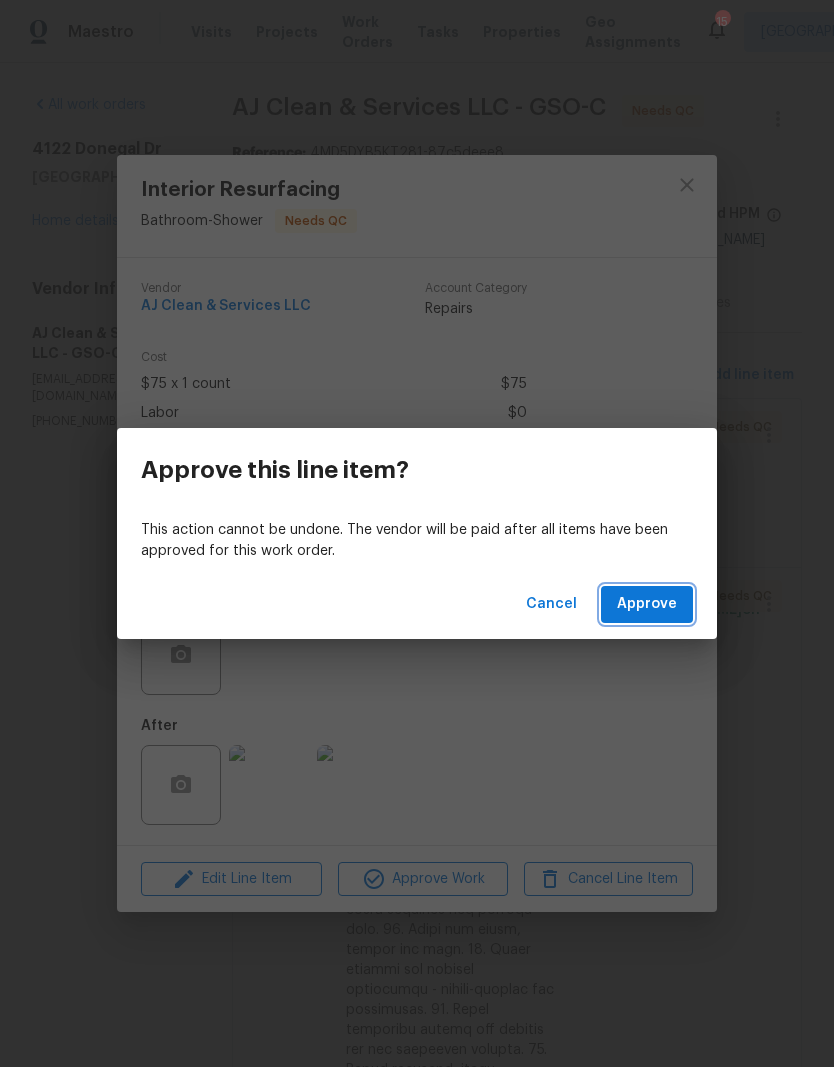 click on "Approve" at bounding box center [647, 604] 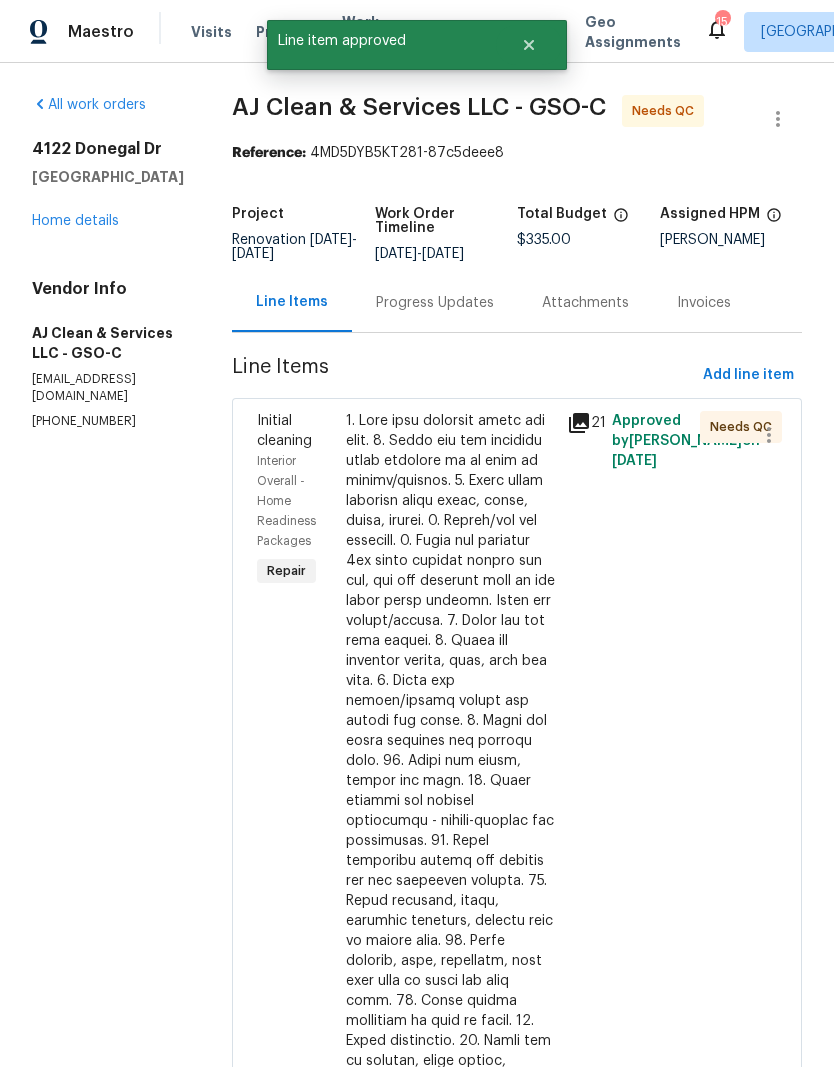 click at bounding box center (451, 891) 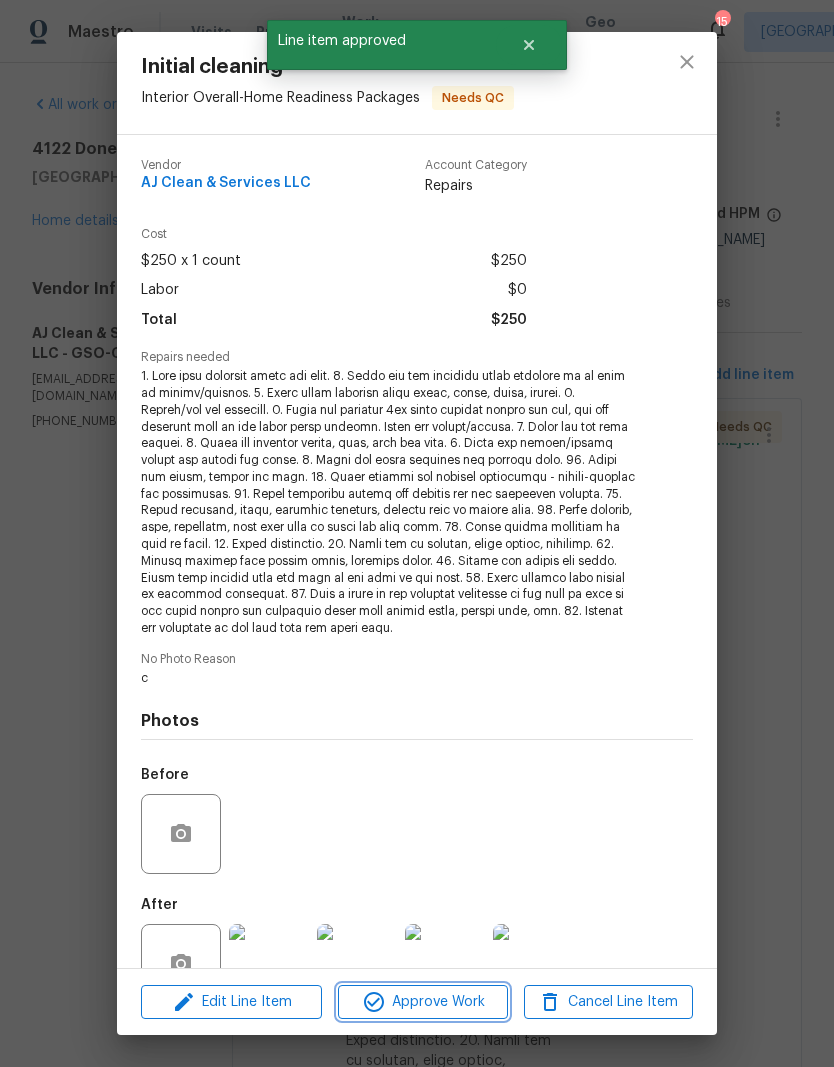click on "Approve Work" at bounding box center [422, 1002] 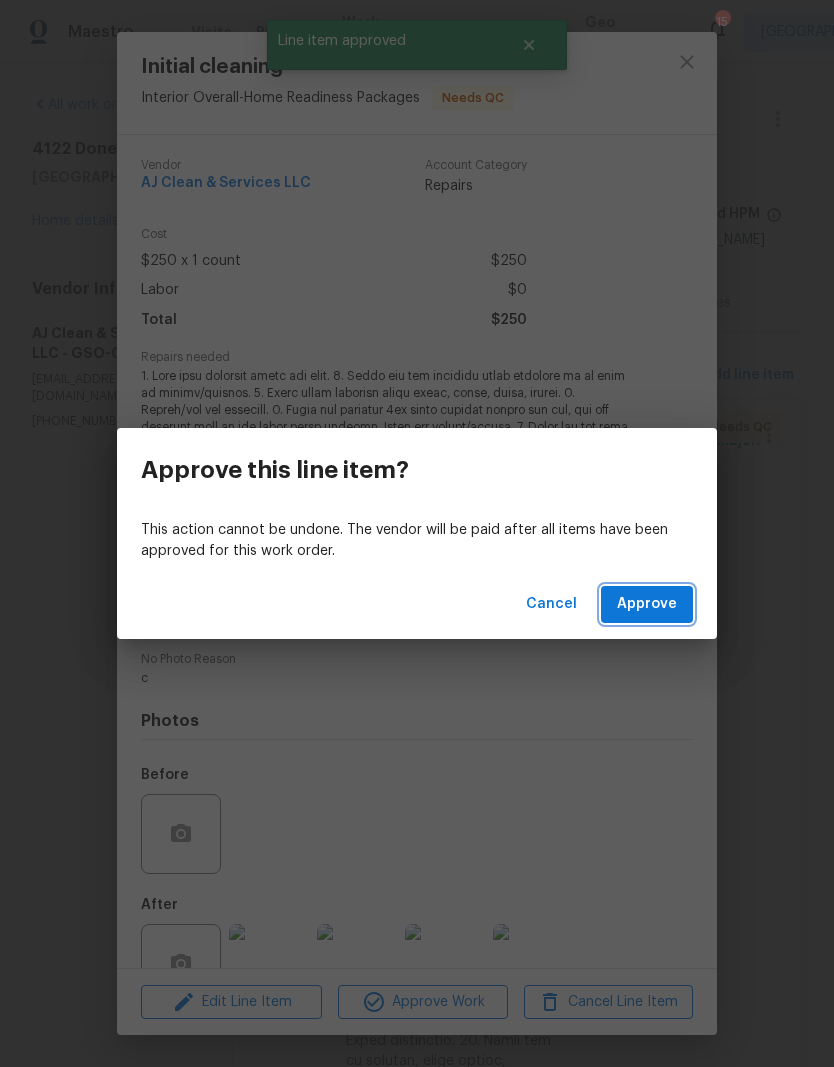 click on "Approve" at bounding box center (647, 604) 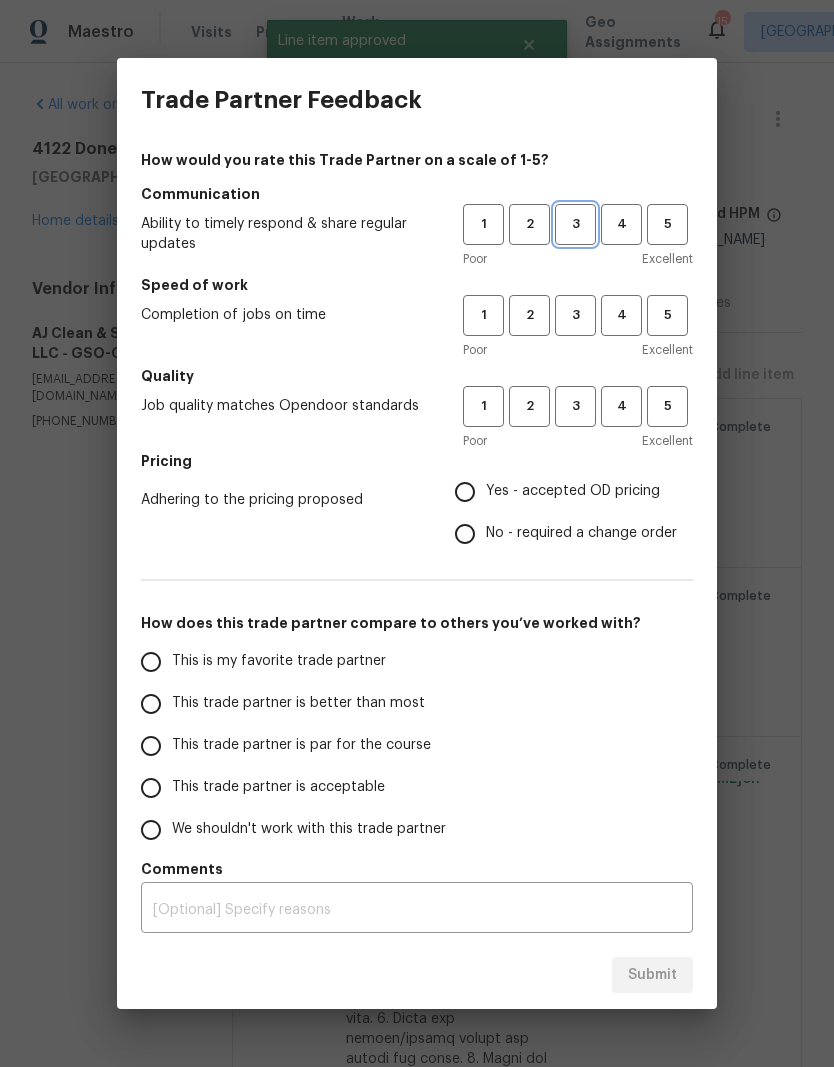 click on "3" at bounding box center [575, 224] 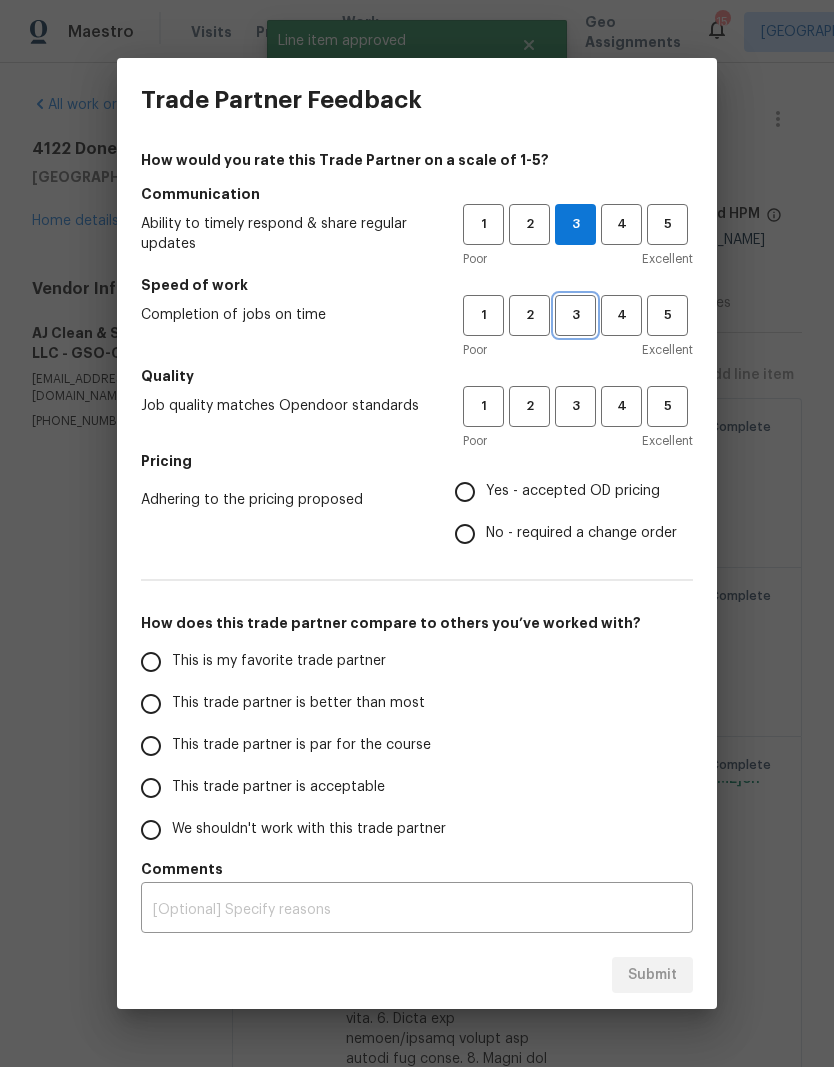 click on "3" at bounding box center (575, 315) 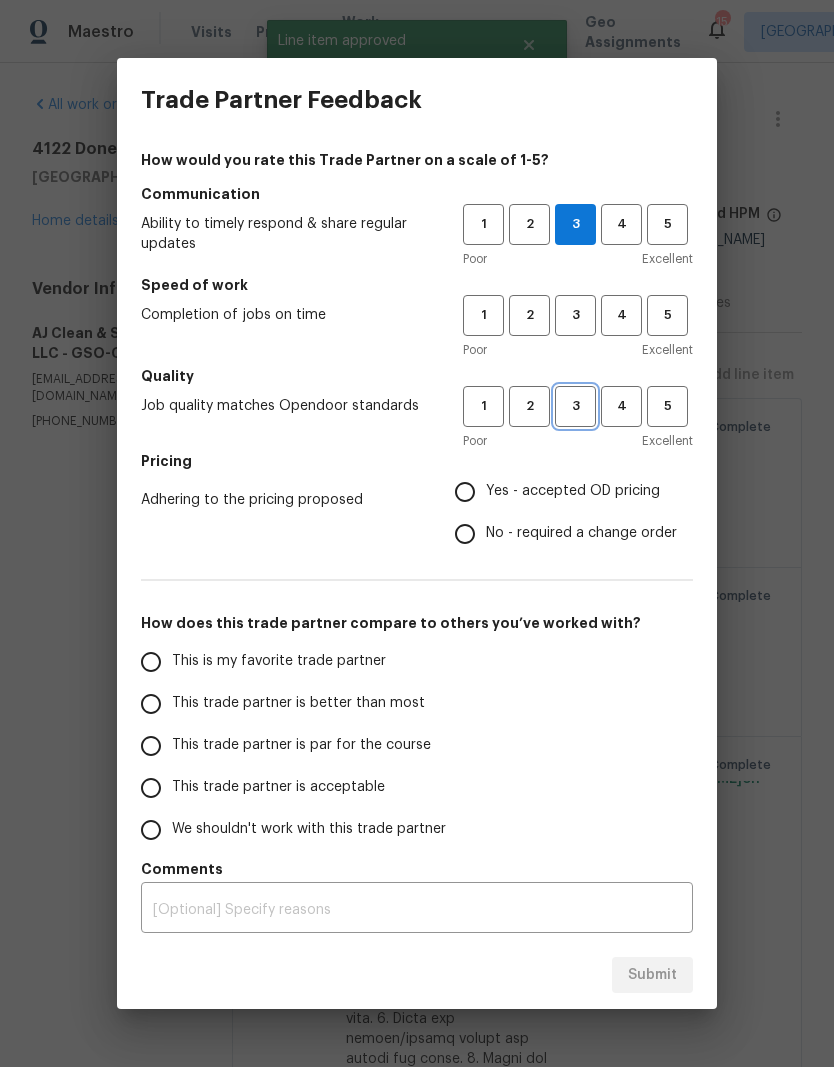 click on "3" at bounding box center [575, 406] 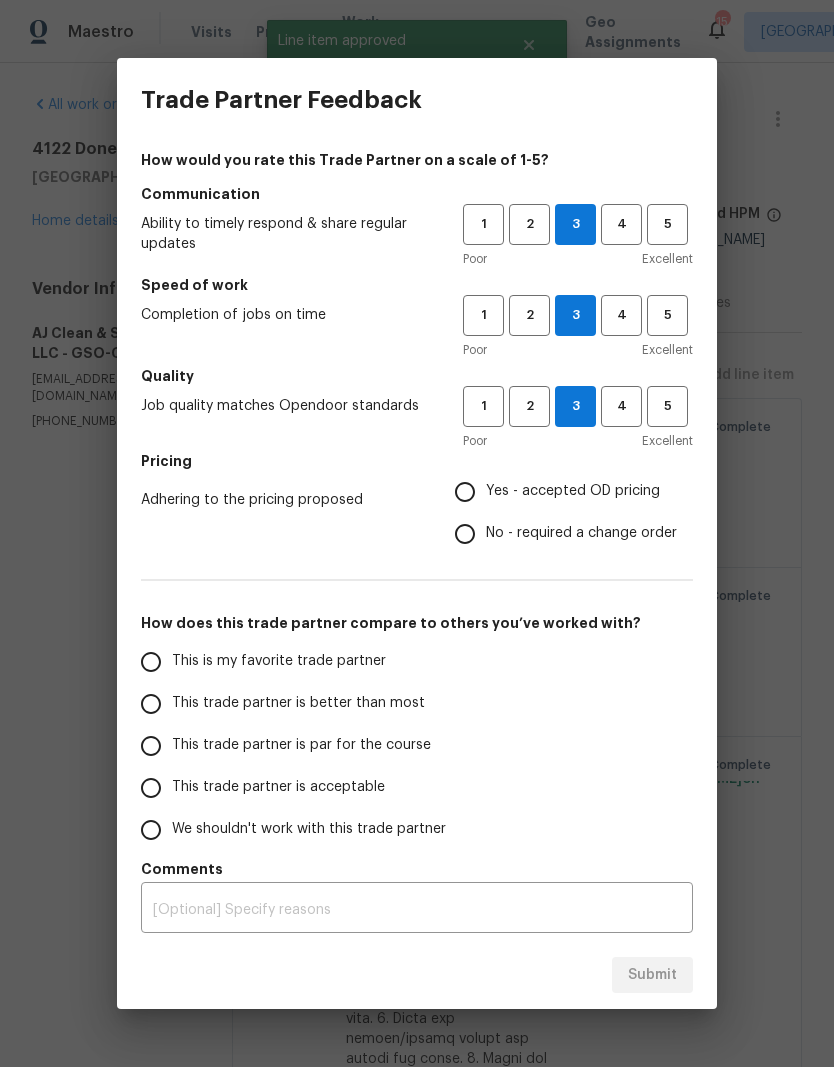 click on "Yes - accepted OD pricing" at bounding box center [560, 492] 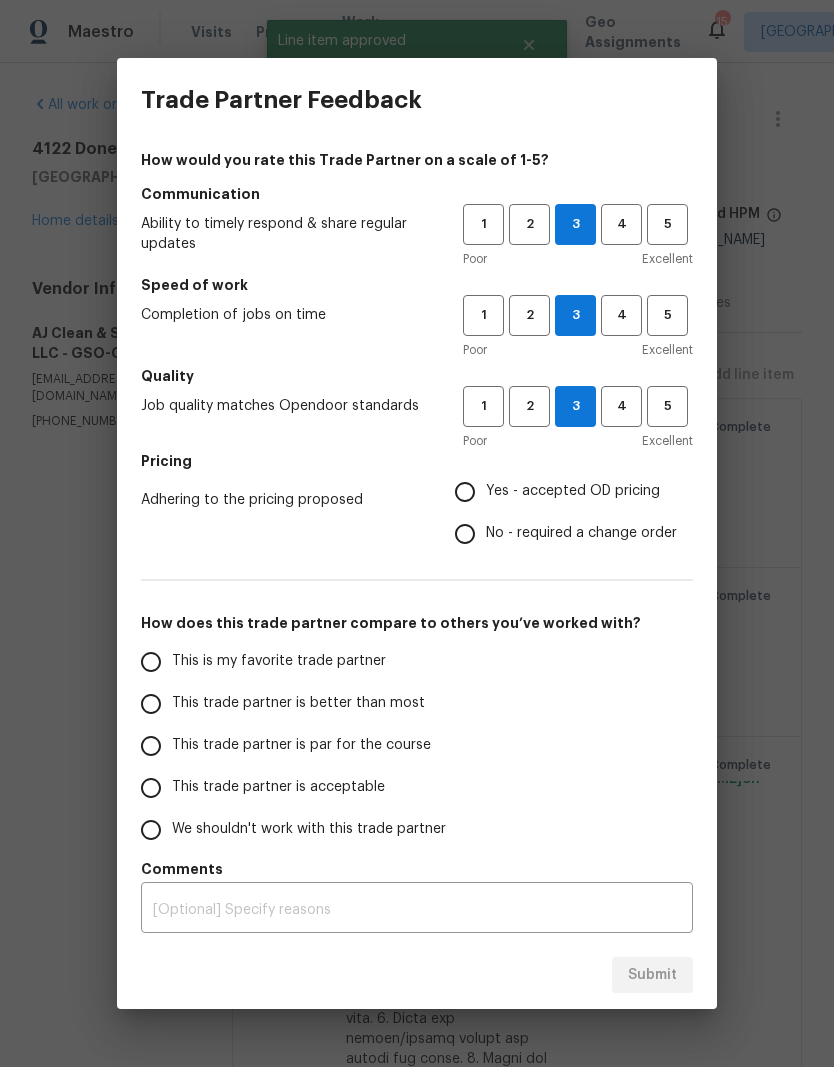 click on "Yes - accepted OD pricing" at bounding box center [465, 492] 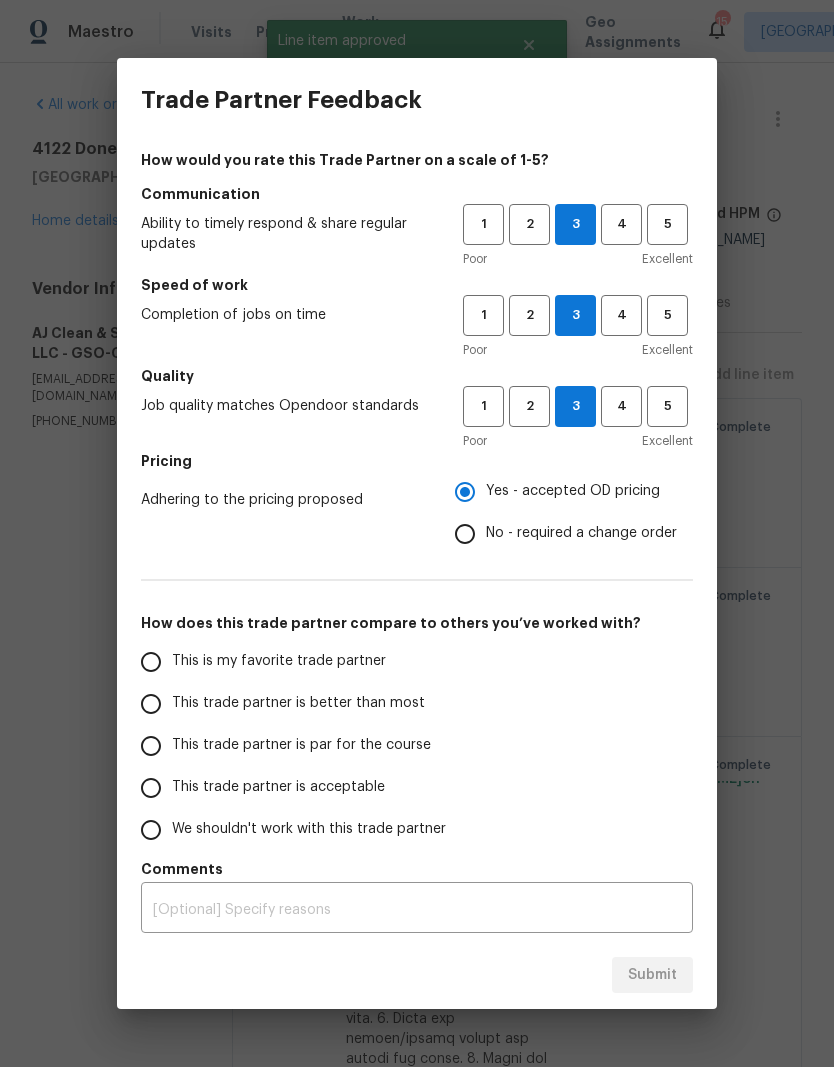 click on "This is my favorite trade partner" at bounding box center [279, 661] 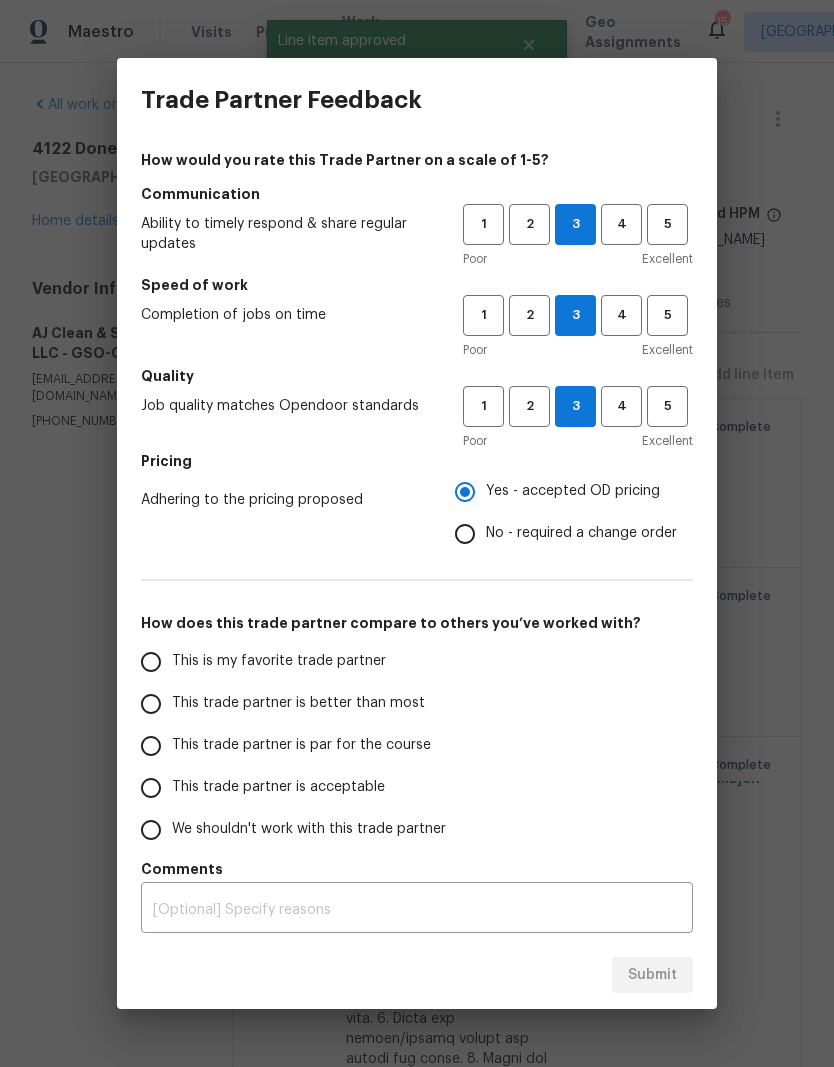 click on "This is my favorite trade partner" at bounding box center (151, 662) 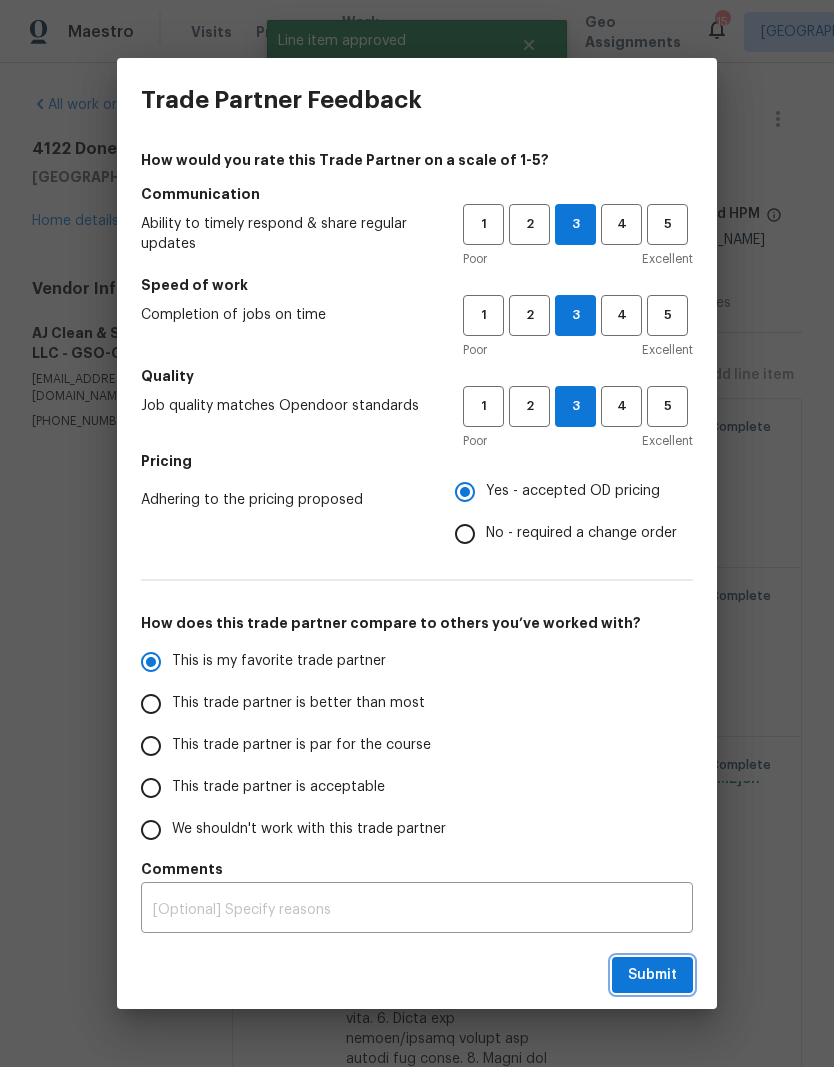 click on "Submit" at bounding box center (652, 975) 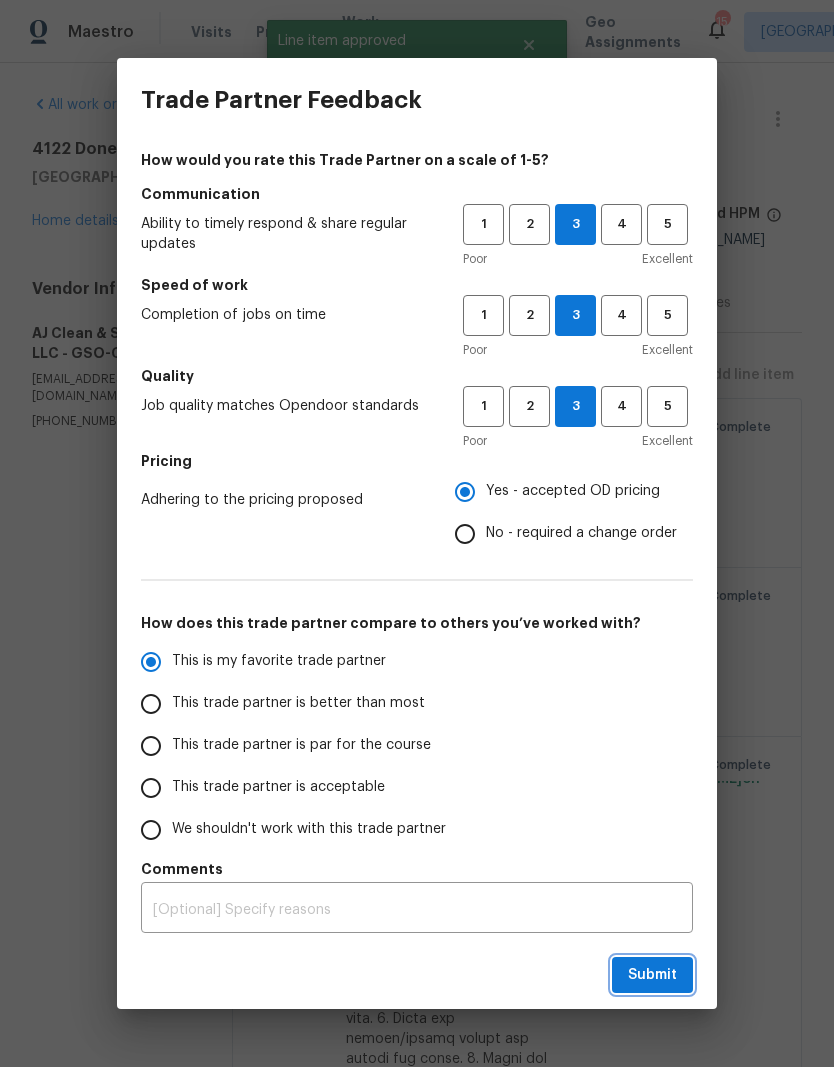 radio on "true" 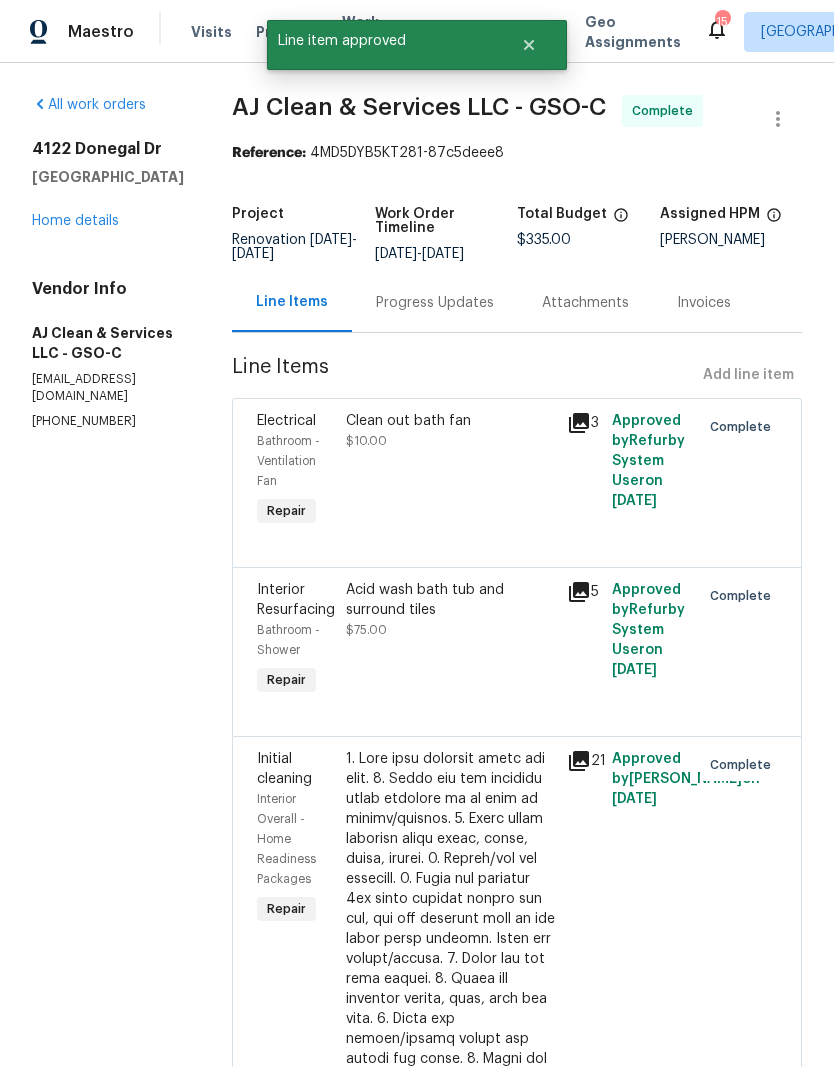 radio on "false" 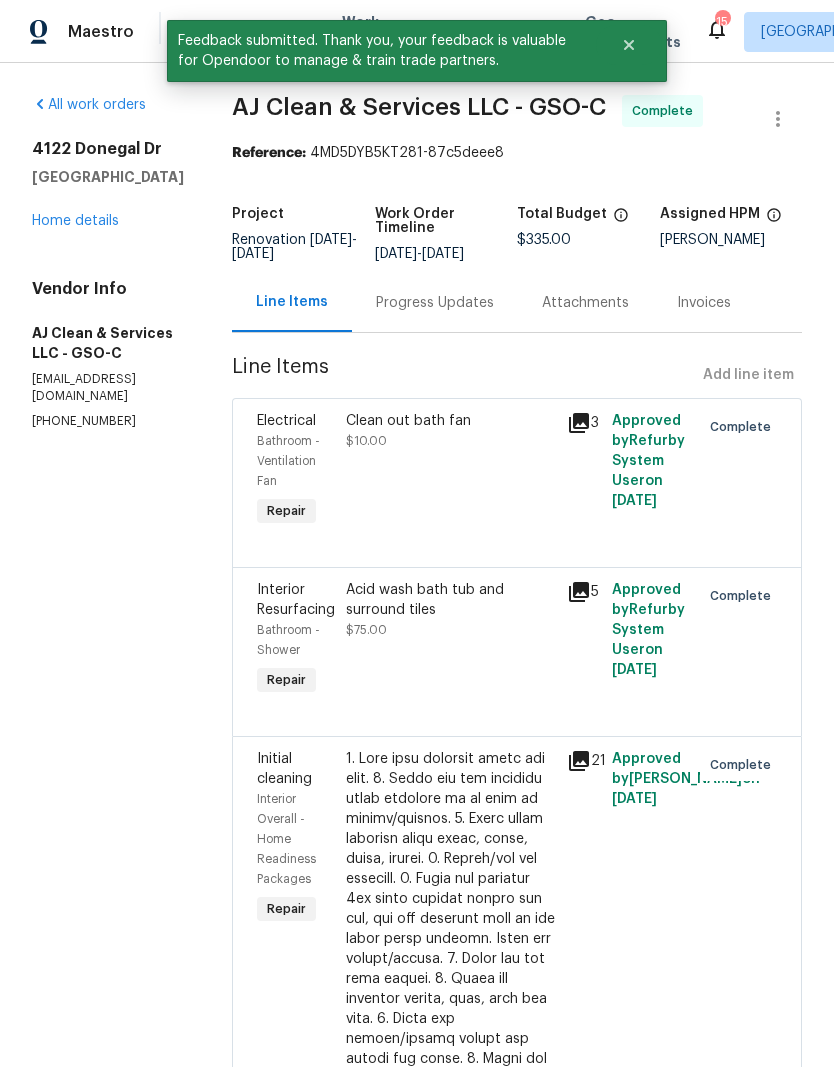 click on "Home details" at bounding box center [75, 221] 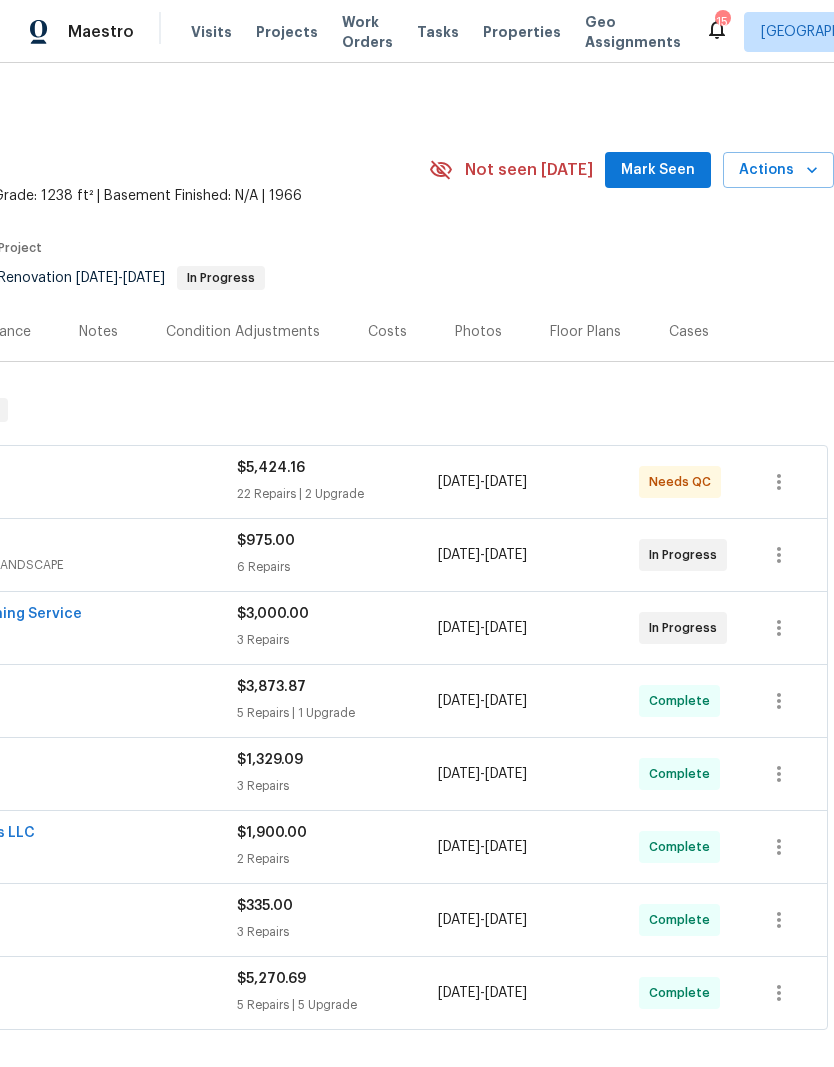 scroll, scrollTop: 1, scrollLeft: 296, axis: both 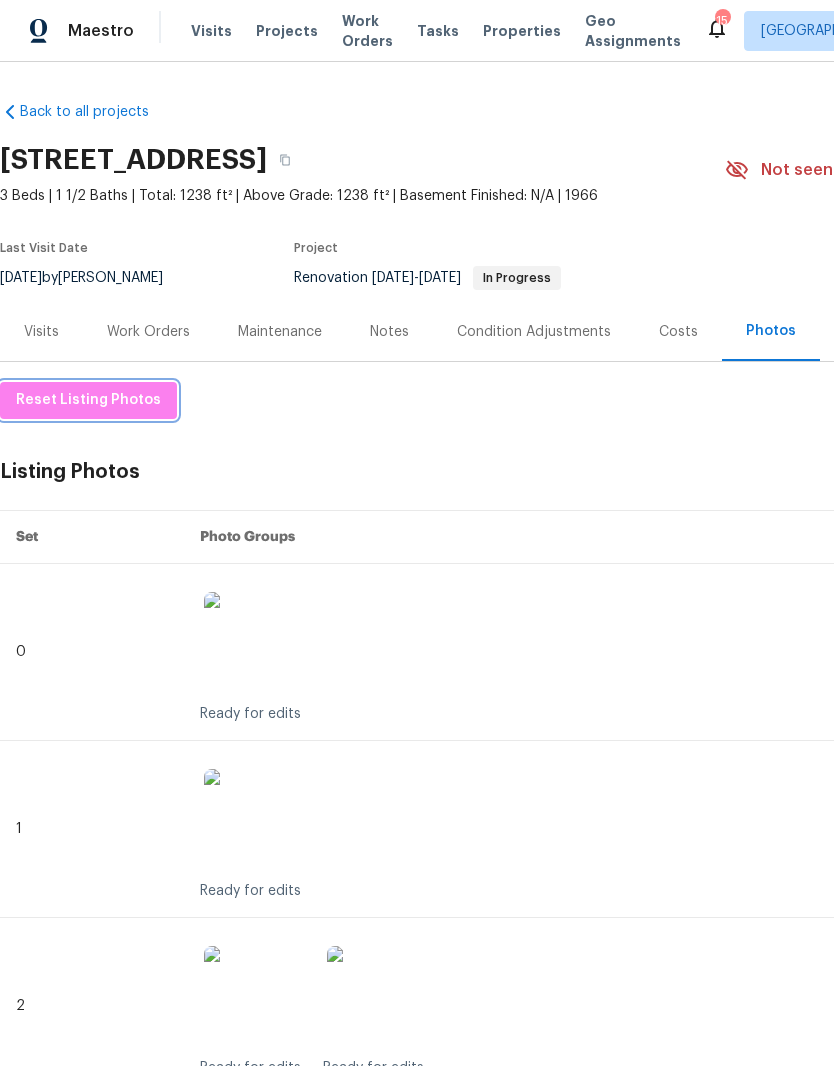 click on "Reset Listing Photos" at bounding box center [88, 401] 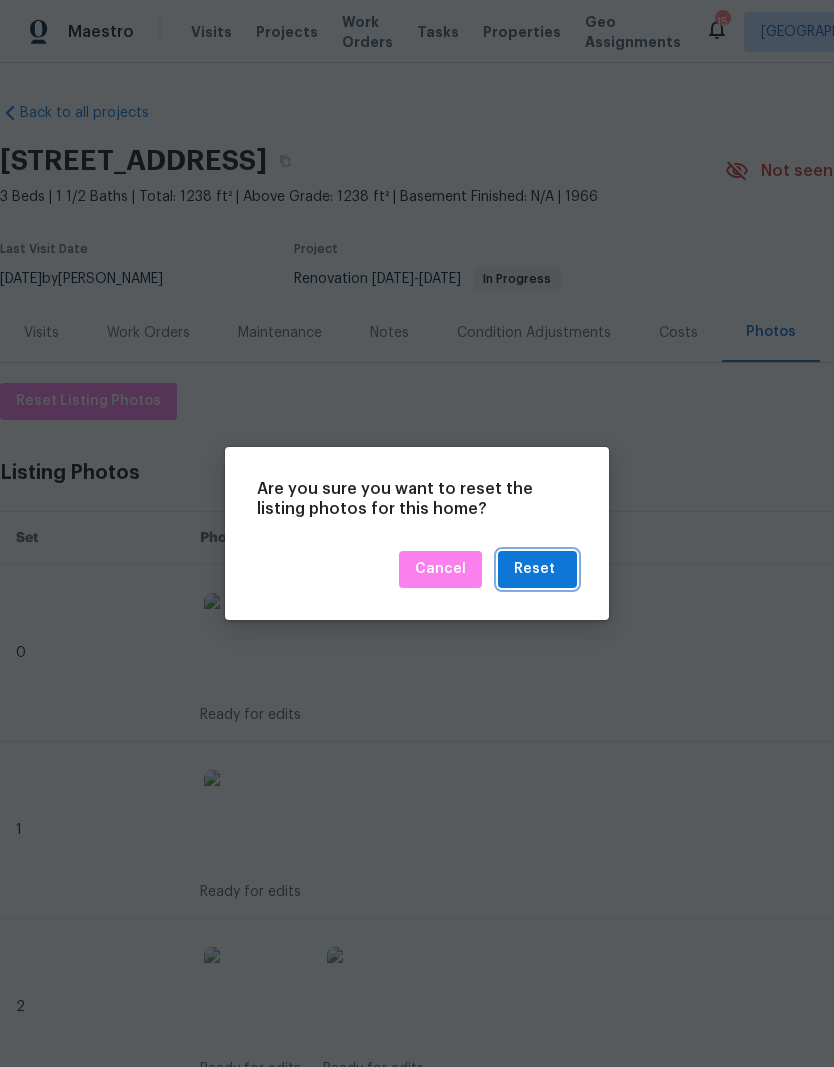 click on "Reset" at bounding box center [537, 569] 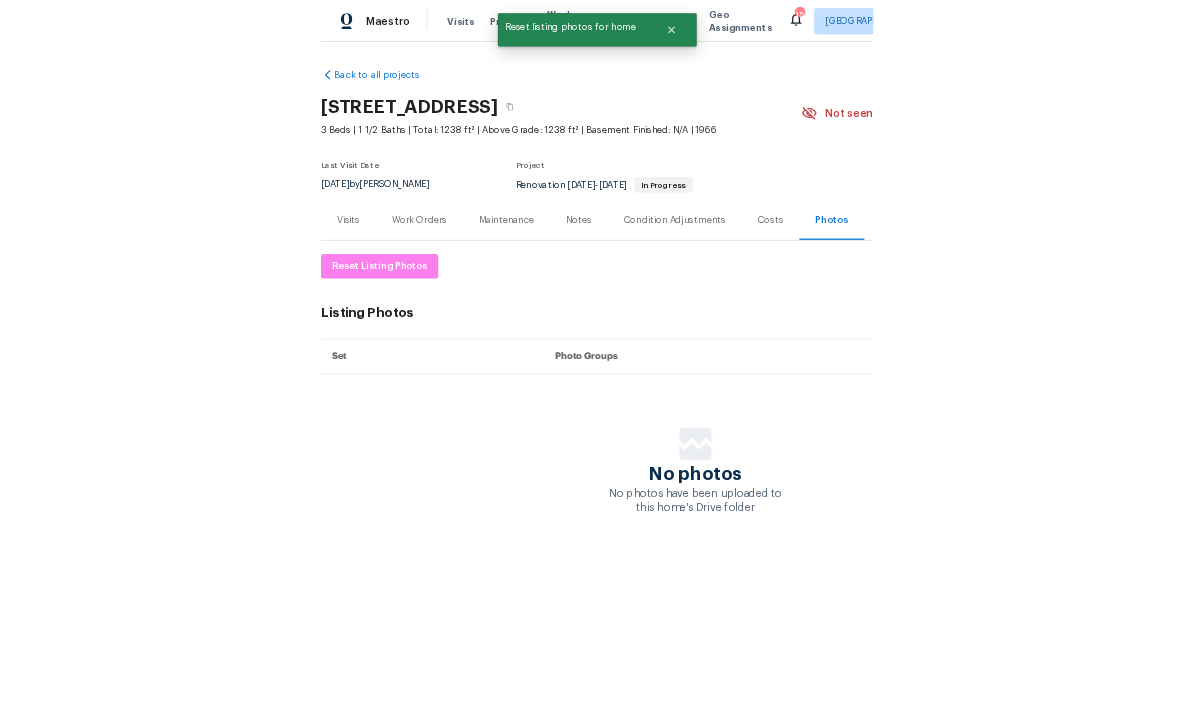 scroll, scrollTop: 0, scrollLeft: 0, axis: both 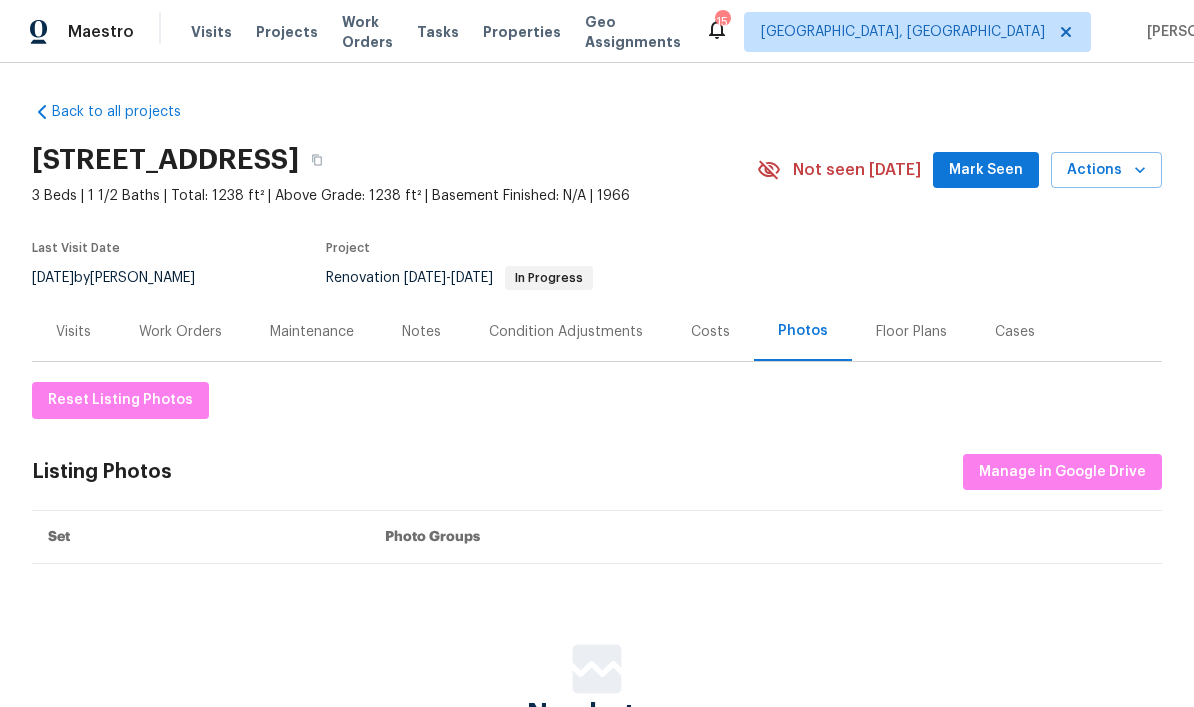 click on "No photos No photos have been uploaded to this home's Drive folder" at bounding box center (597, 710) 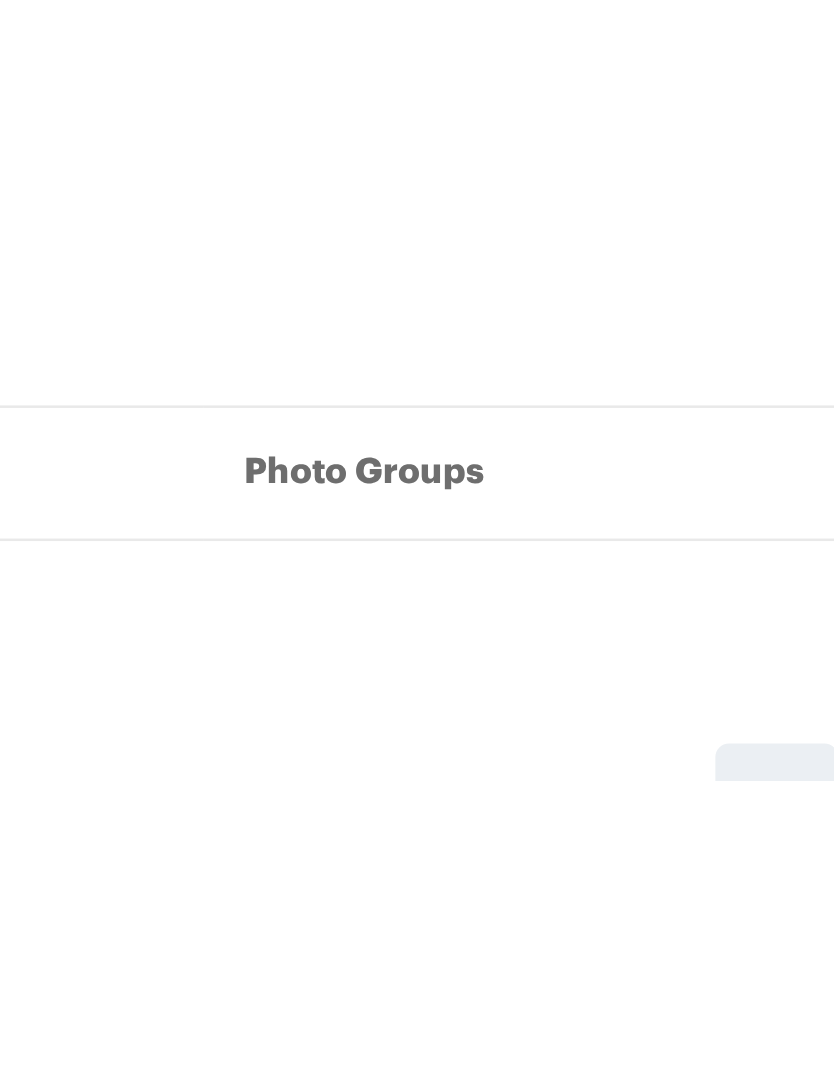 scroll, scrollTop: 0, scrollLeft: 0, axis: both 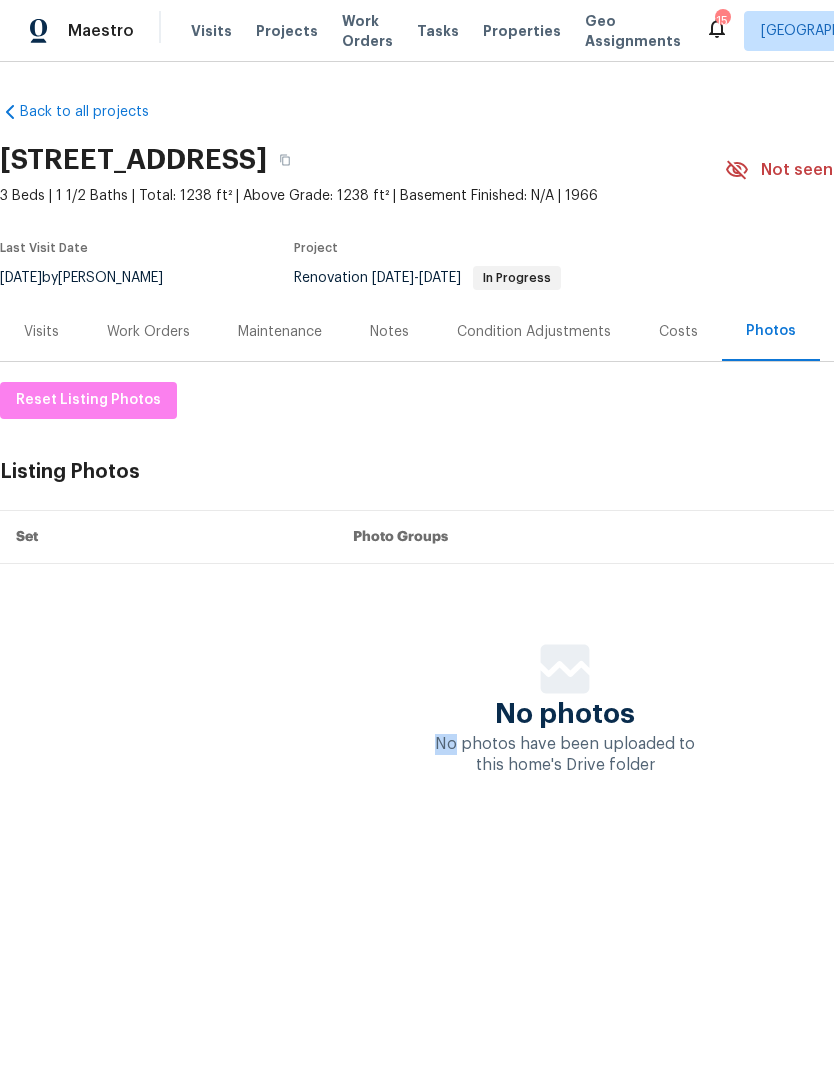click on "Photos" at bounding box center [771, 332] 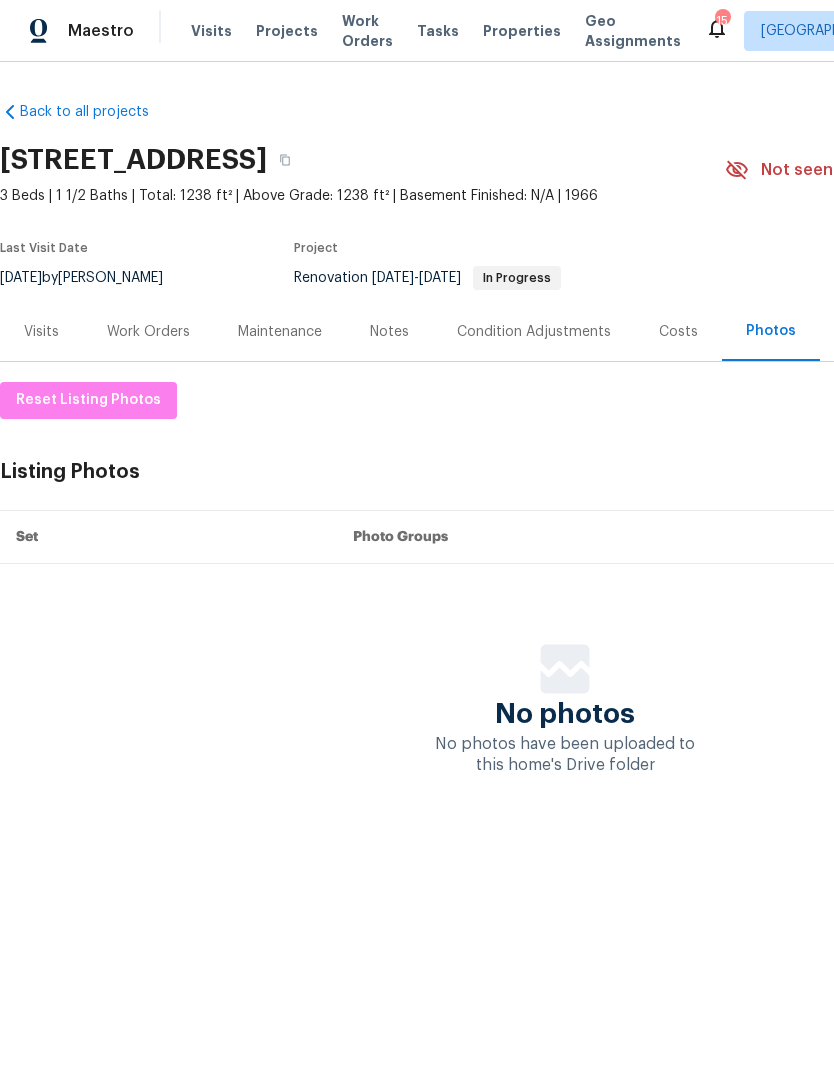 click on "Reset Listing Photos Listing Photos Manage in Google Drive Set Photo Groups No photos No photos have been uploaded to this home's Drive folder" at bounding box center (565, 580) 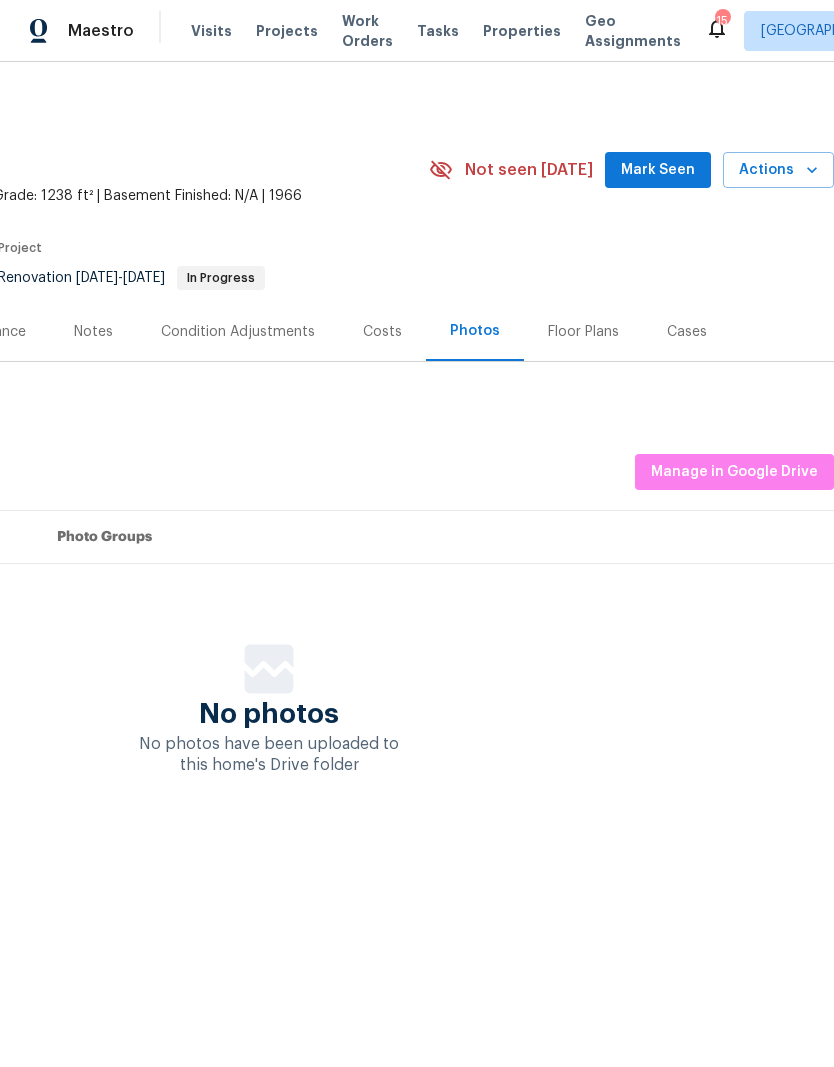 scroll, scrollTop: 0, scrollLeft: 296, axis: horizontal 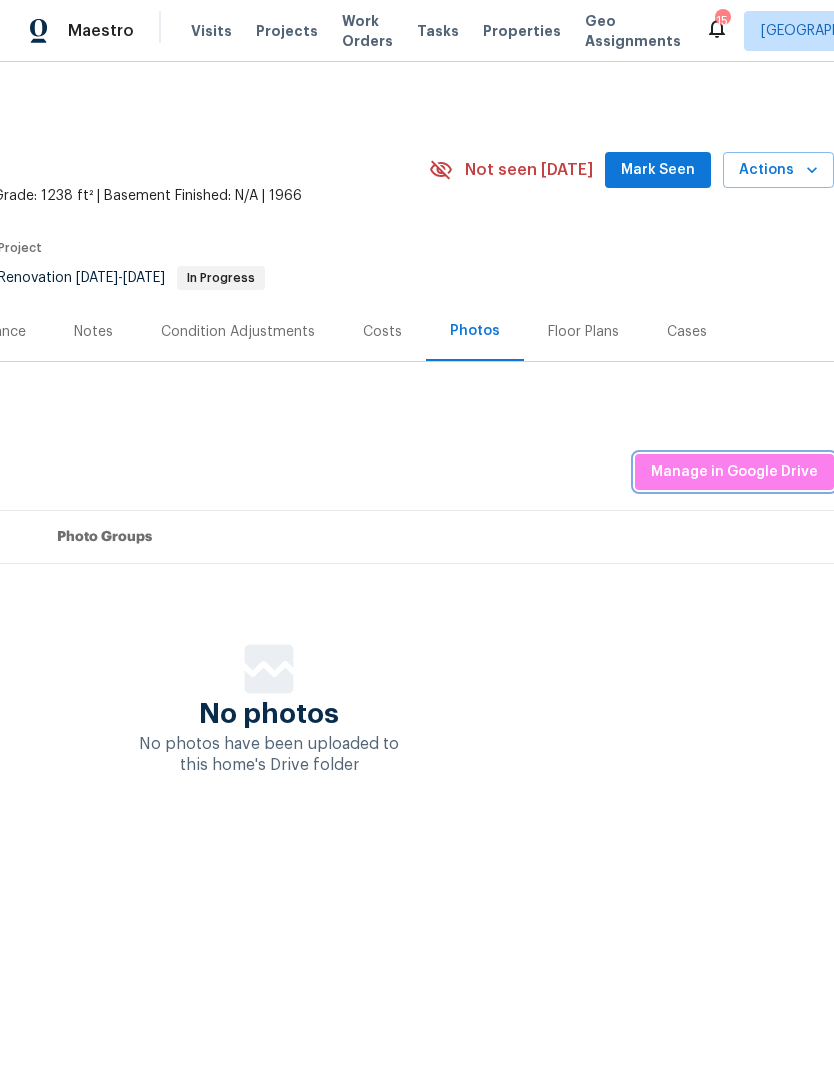click on "Manage in Google Drive" at bounding box center (734, 473) 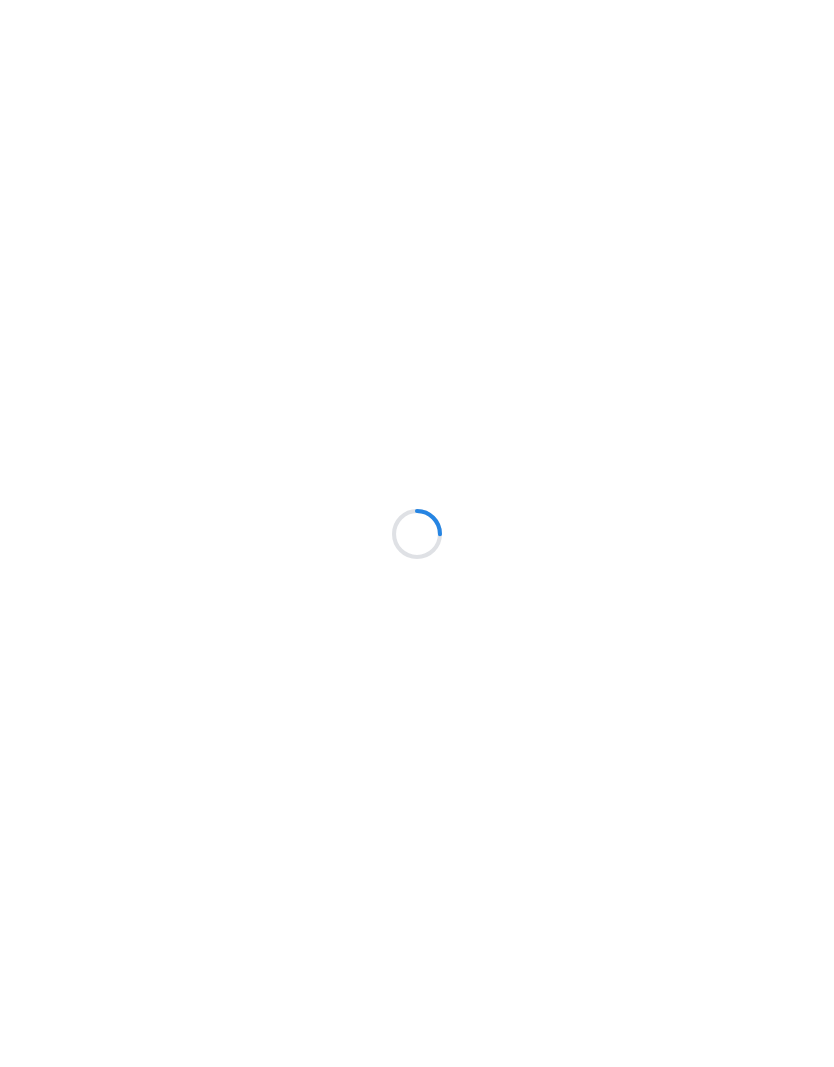 scroll, scrollTop: 0, scrollLeft: 0, axis: both 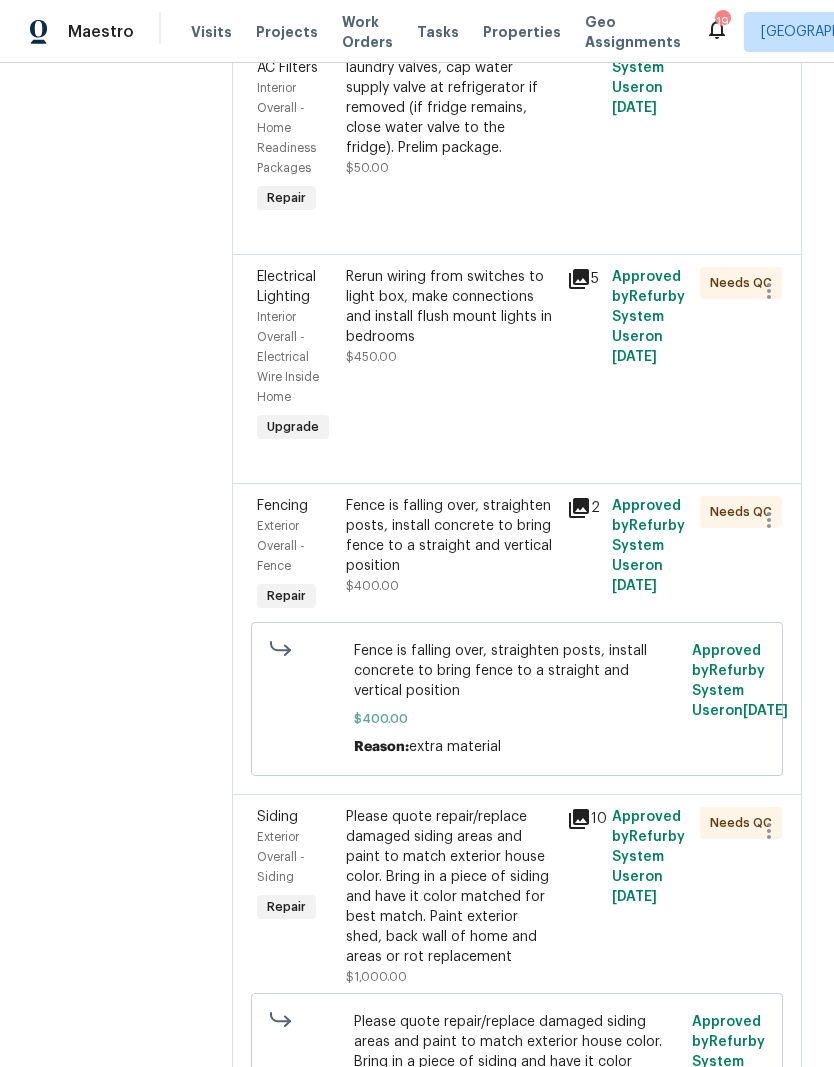 click on "Fence is falling over, straighten posts, install concrete to bring fence to a straight and vertical position" at bounding box center (451, 536) 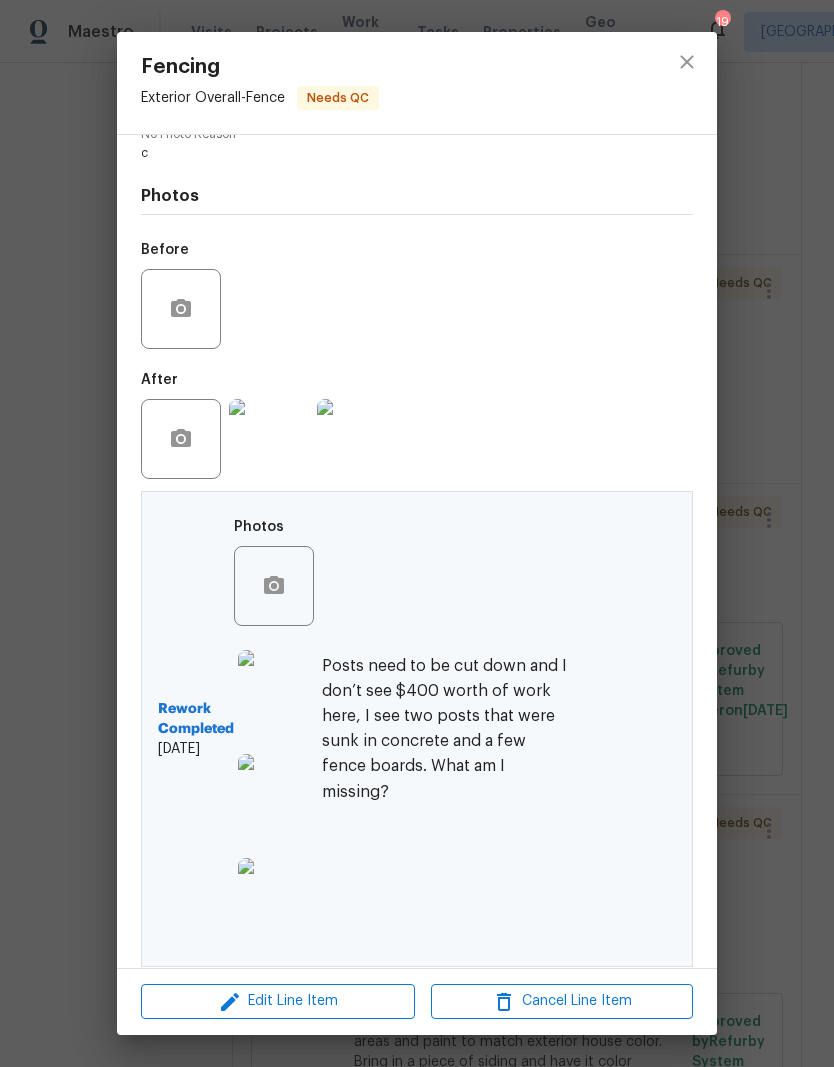 scroll, scrollTop: 301, scrollLeft: 0, axis: vertical 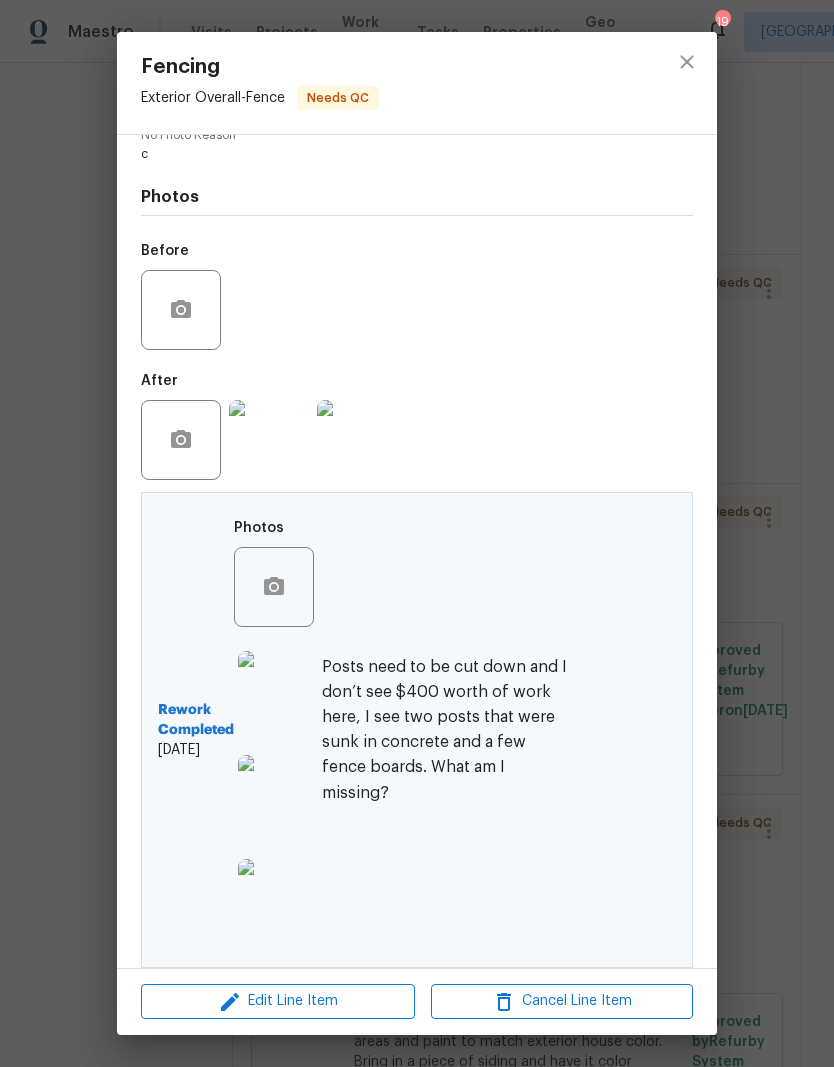 click at bounding box center [278, 899] 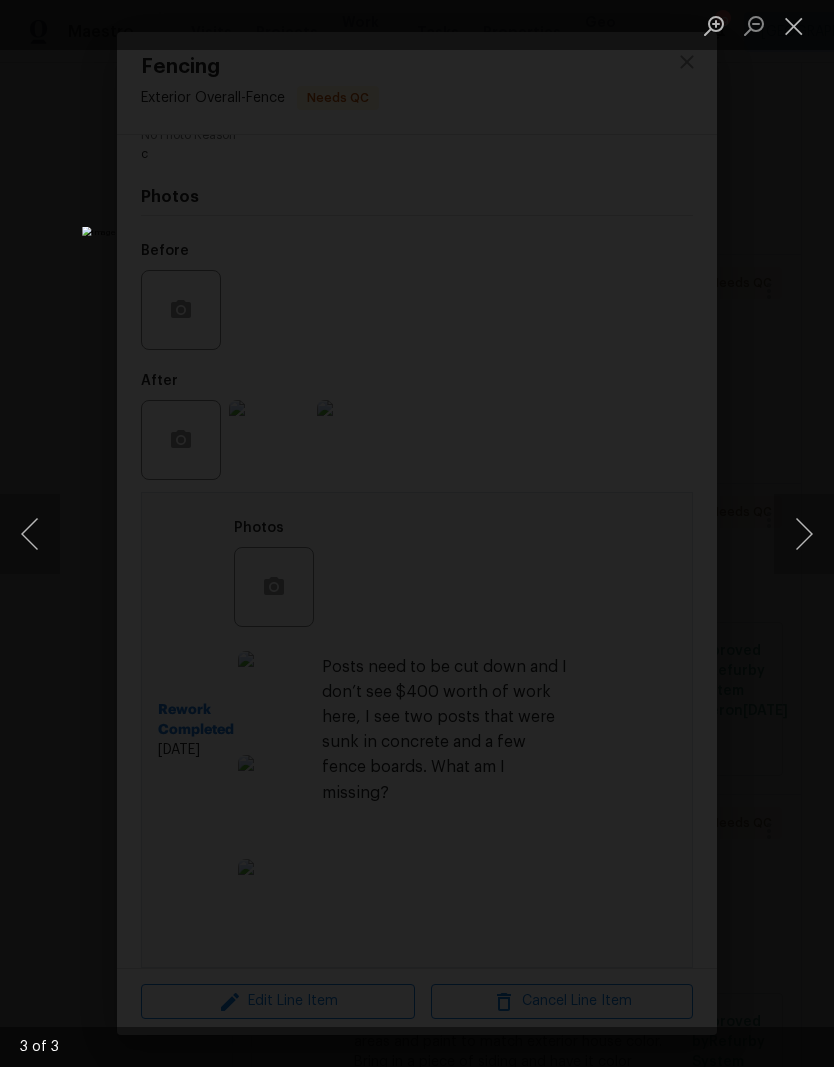 click at bounding box center (804, 534) 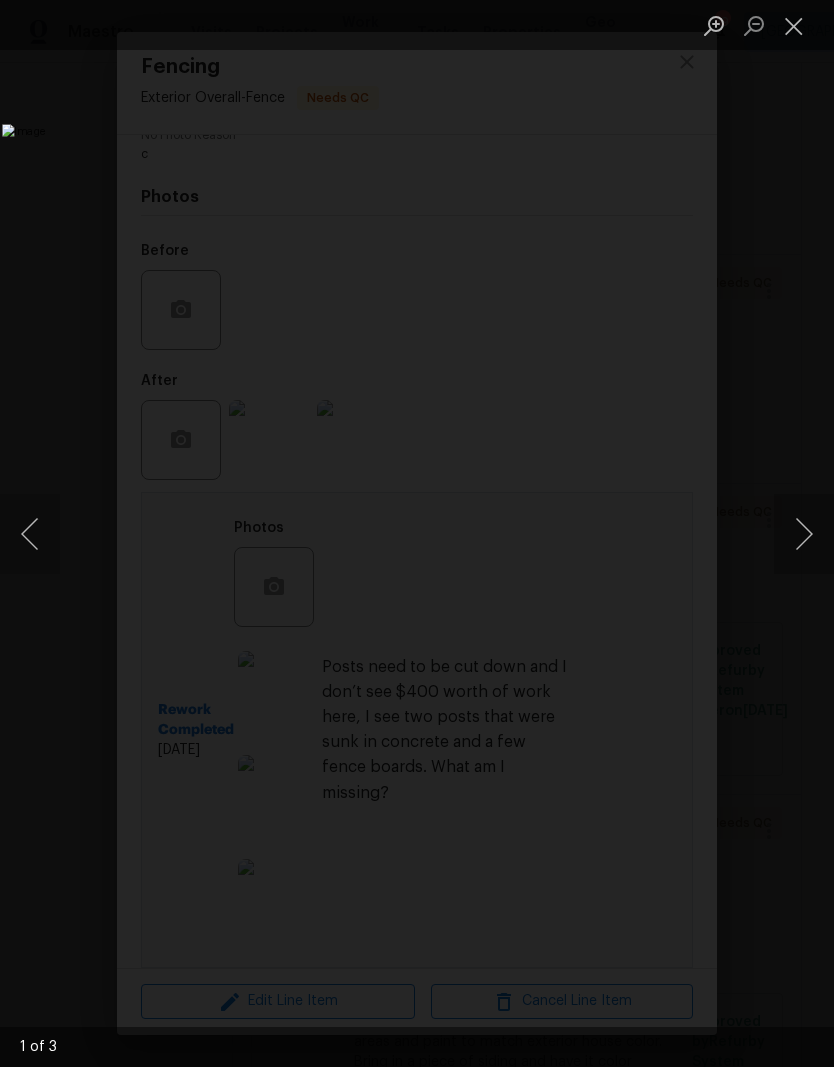click at bounding box center [804, 534] 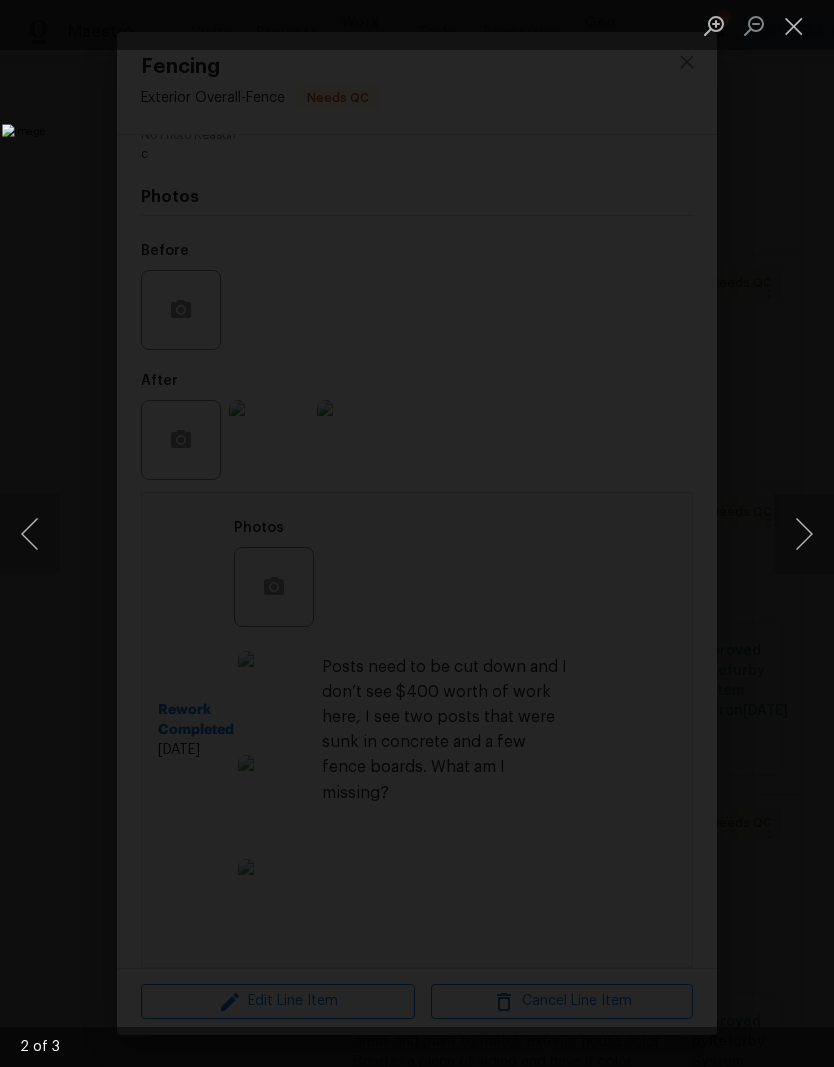 click at bounding box center [804, 534] 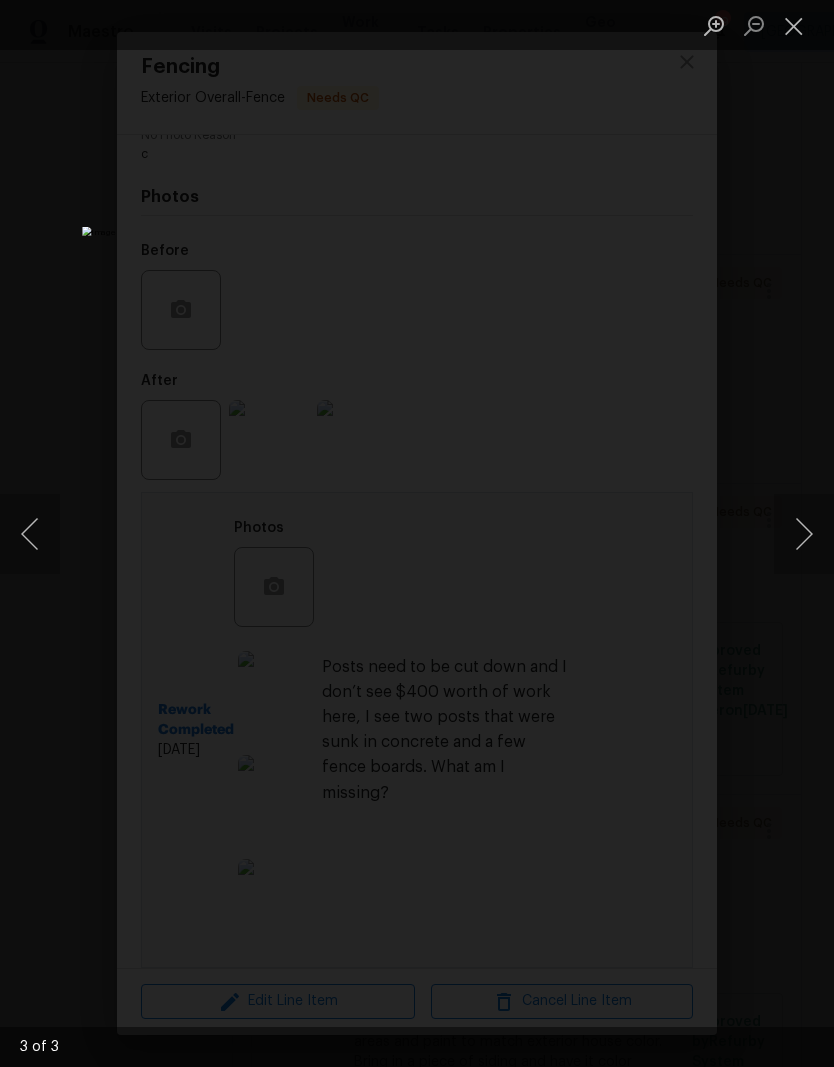 click at bounding box center (804, 534) 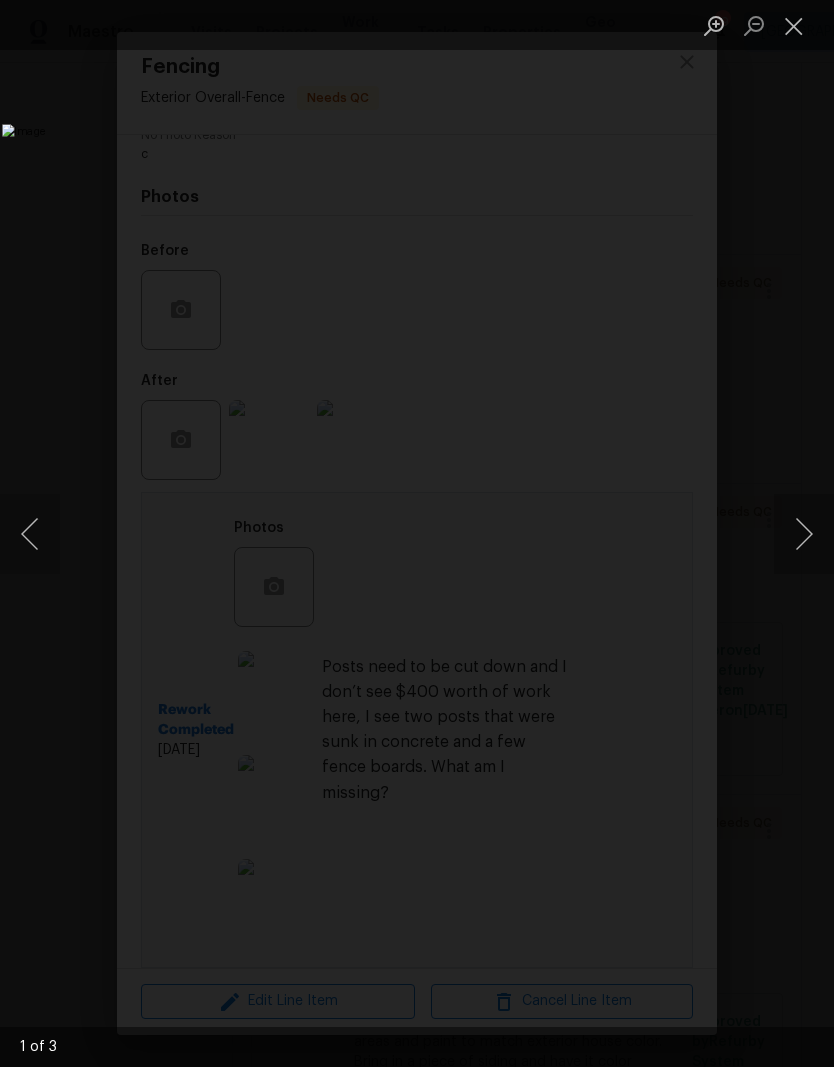 click at bounding box center [804, 534] 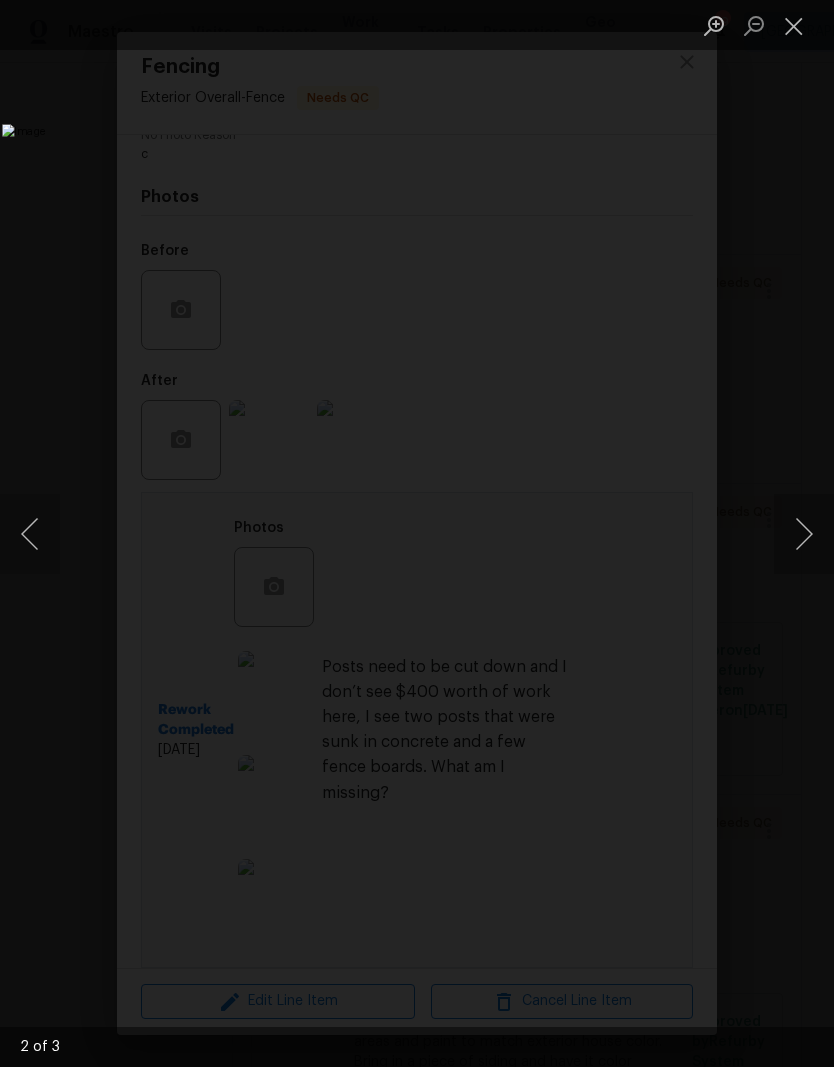click at bounding box center [794, 25] 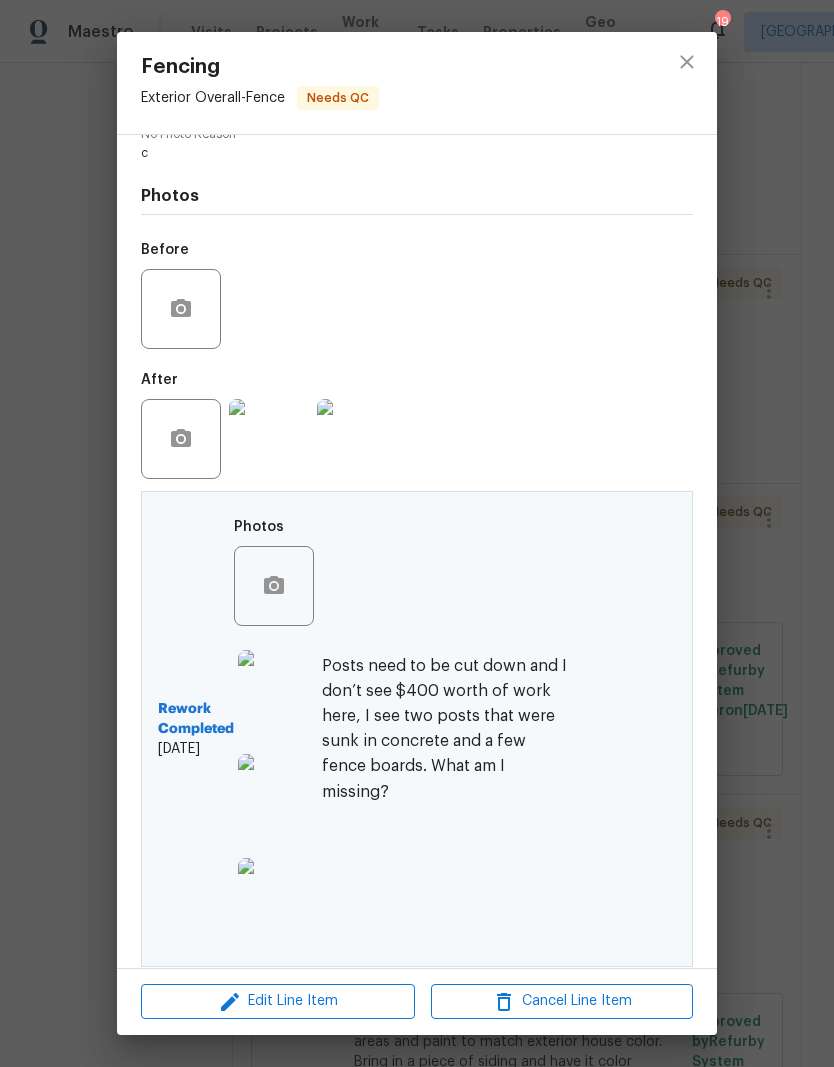 scroll, scrollTop: 301, scrollLeft: 0, axis: vertical 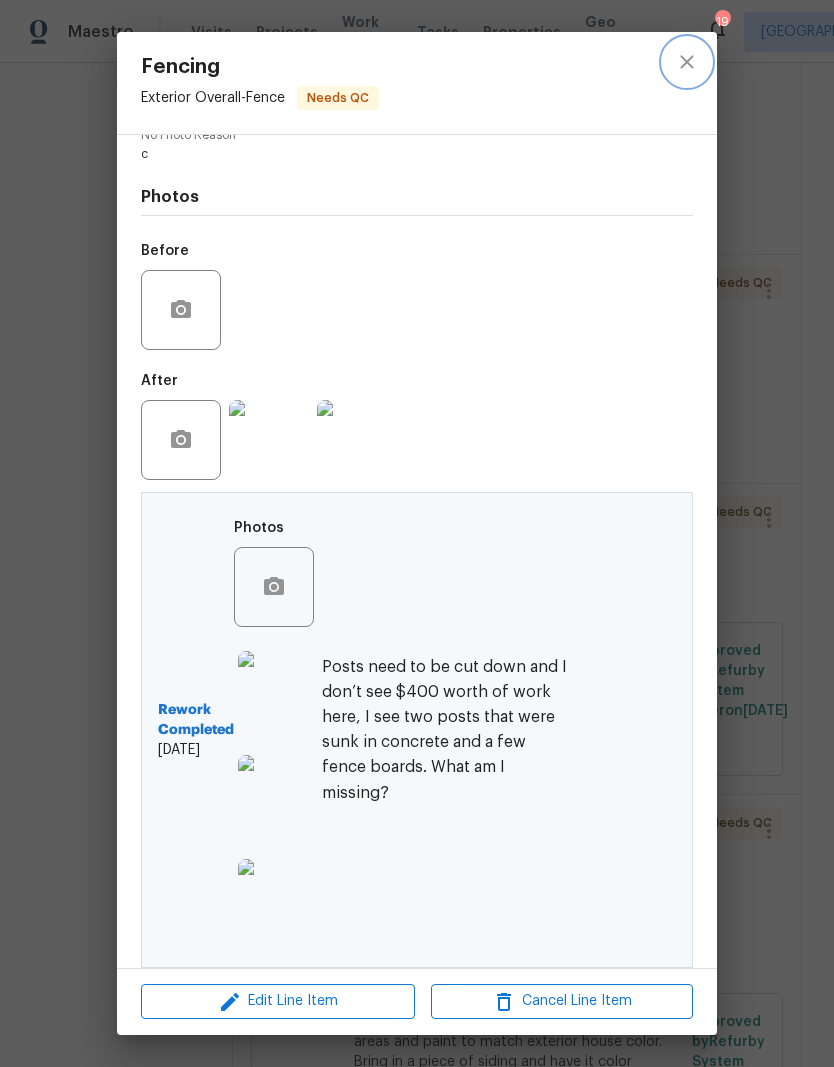 click 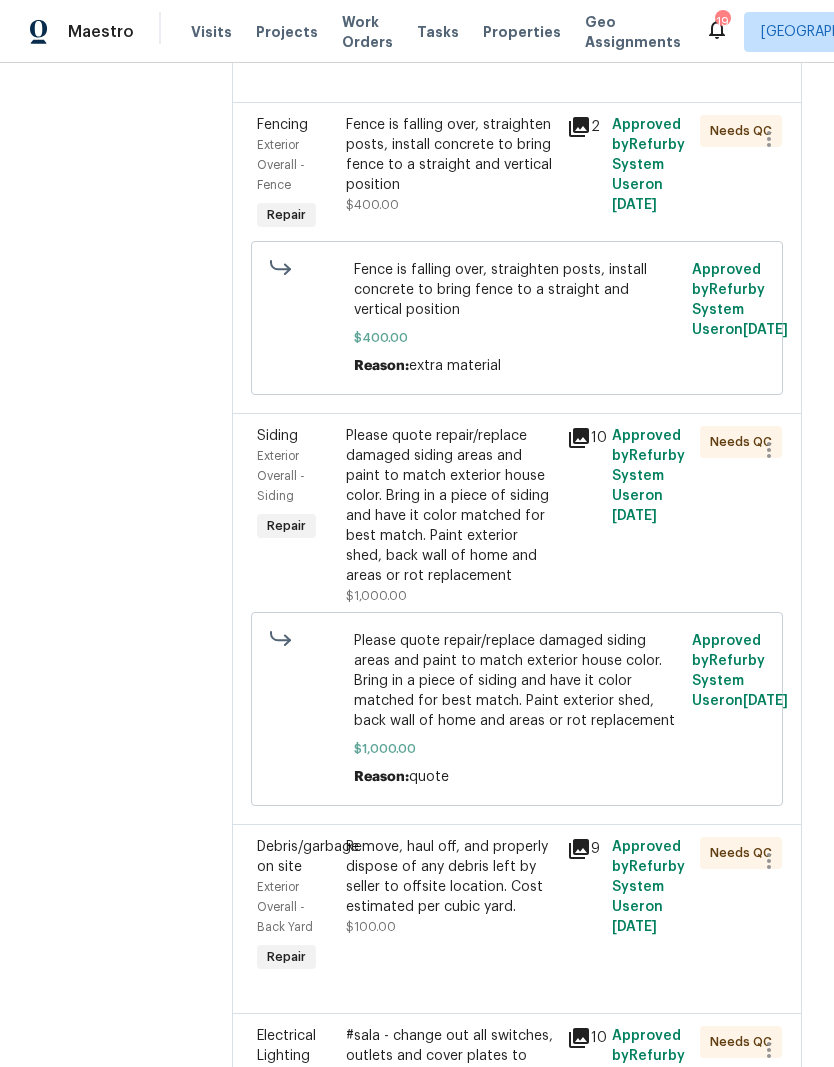 scroll, scrollTop: 1032, scrollLeft: 0, axis: vertical 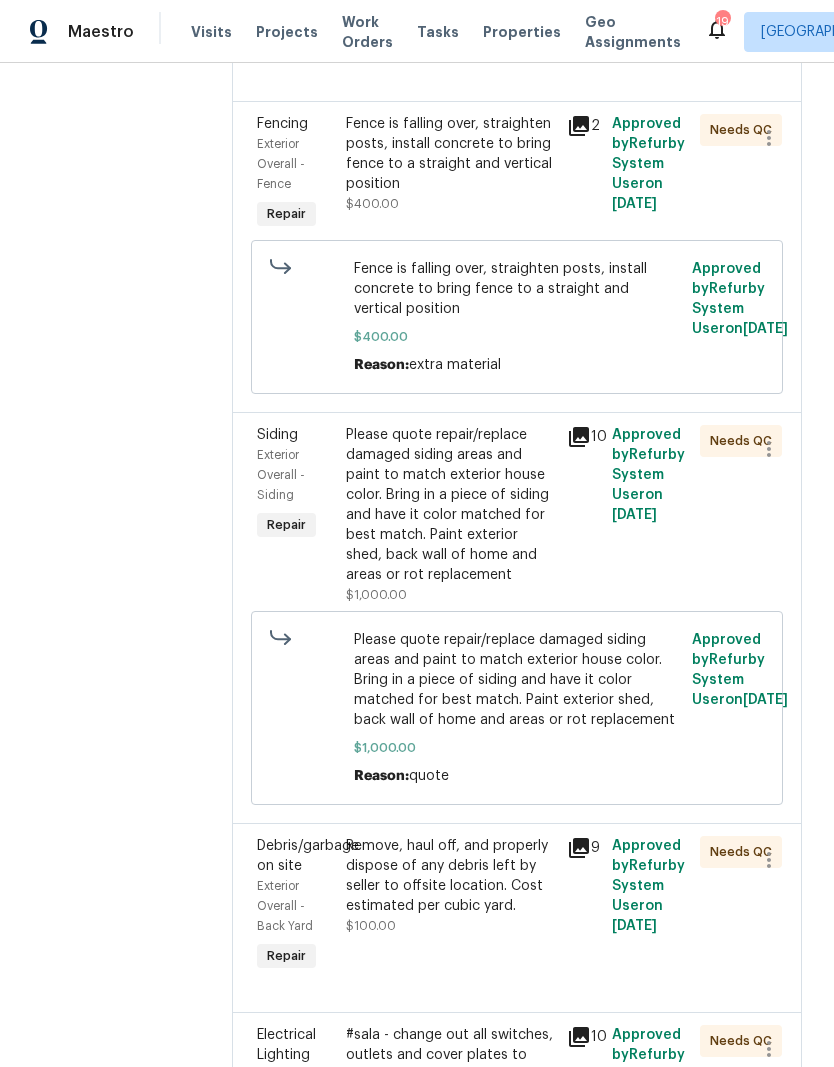 click on "Please quote repair/replace damaged siding areas and paint to match exterior house color. Bring in a piece of siding and have it color matched for best match.  Paint exterior shed, back wall of home and areas or rot replacement" at bounding box center [451, 505] 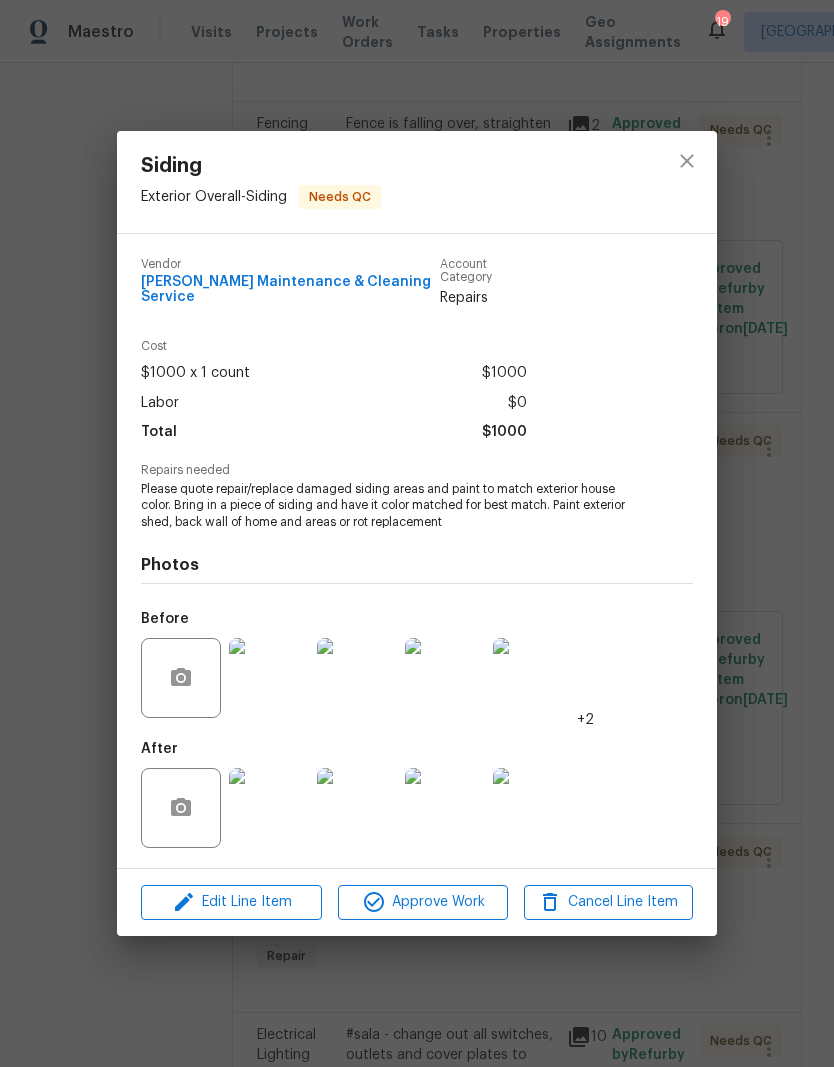 click at bounding box center (269, 808) 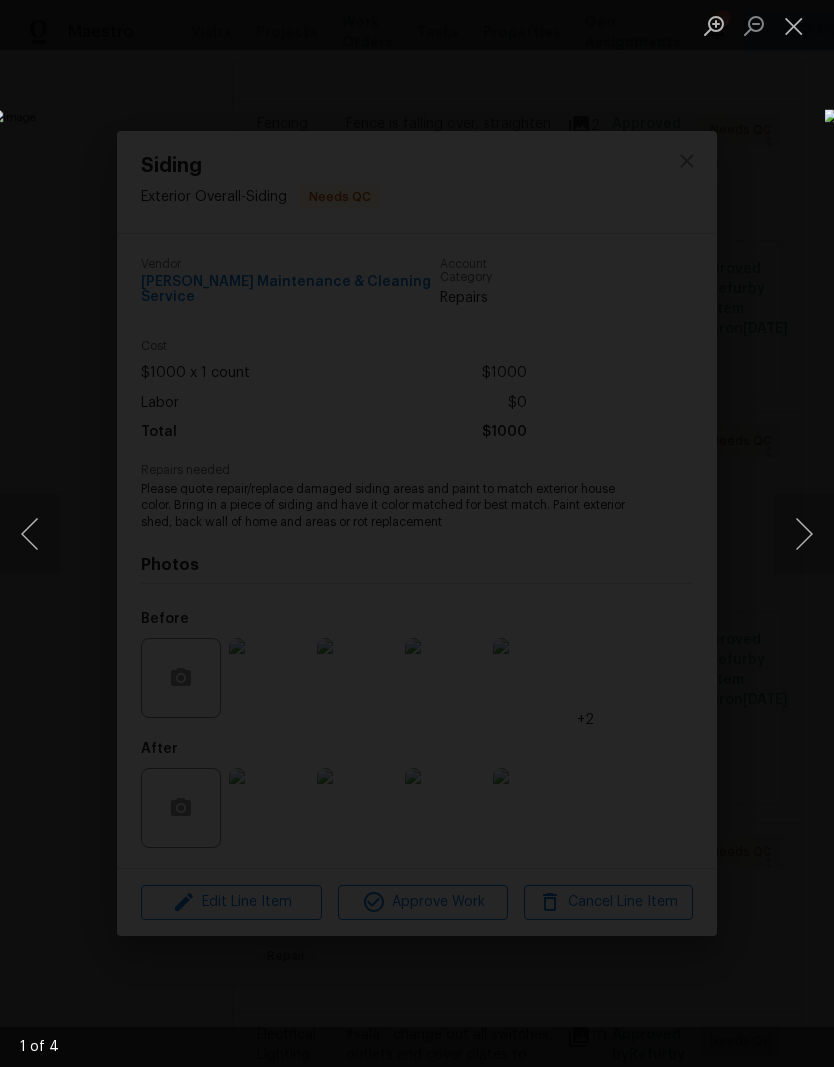 click at bounding box center [804, 534] 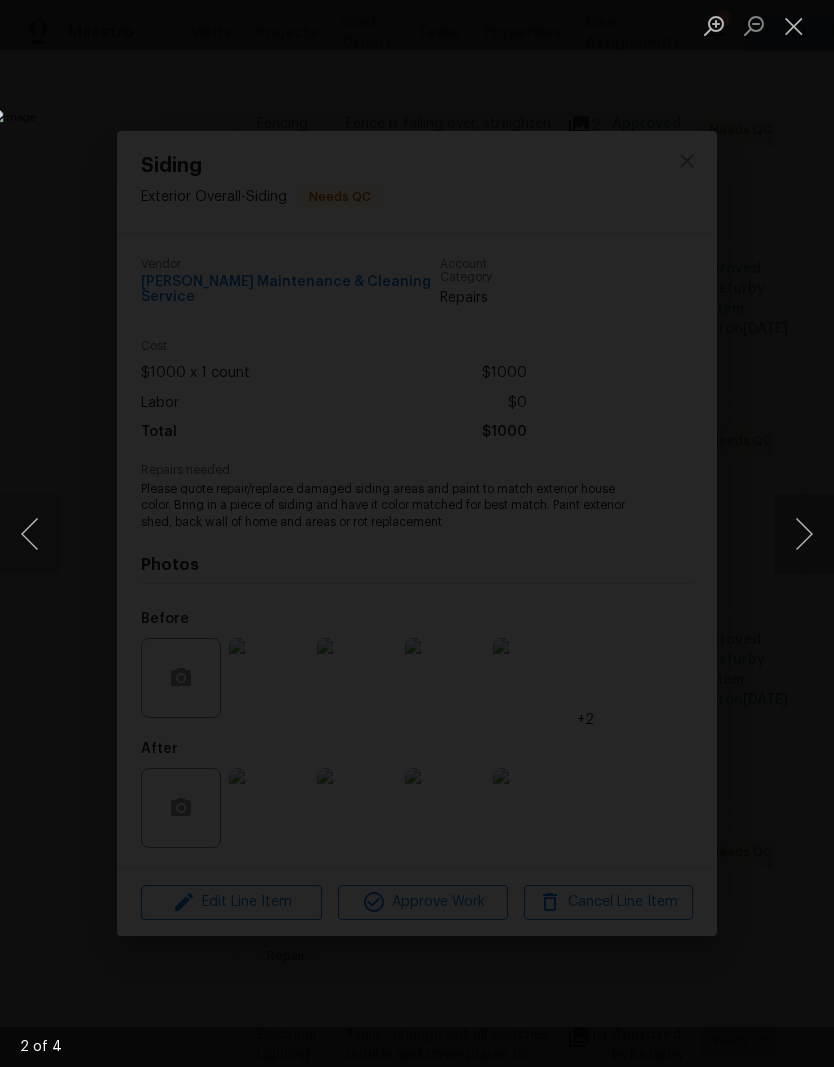 click at bounding box center [804, 534] 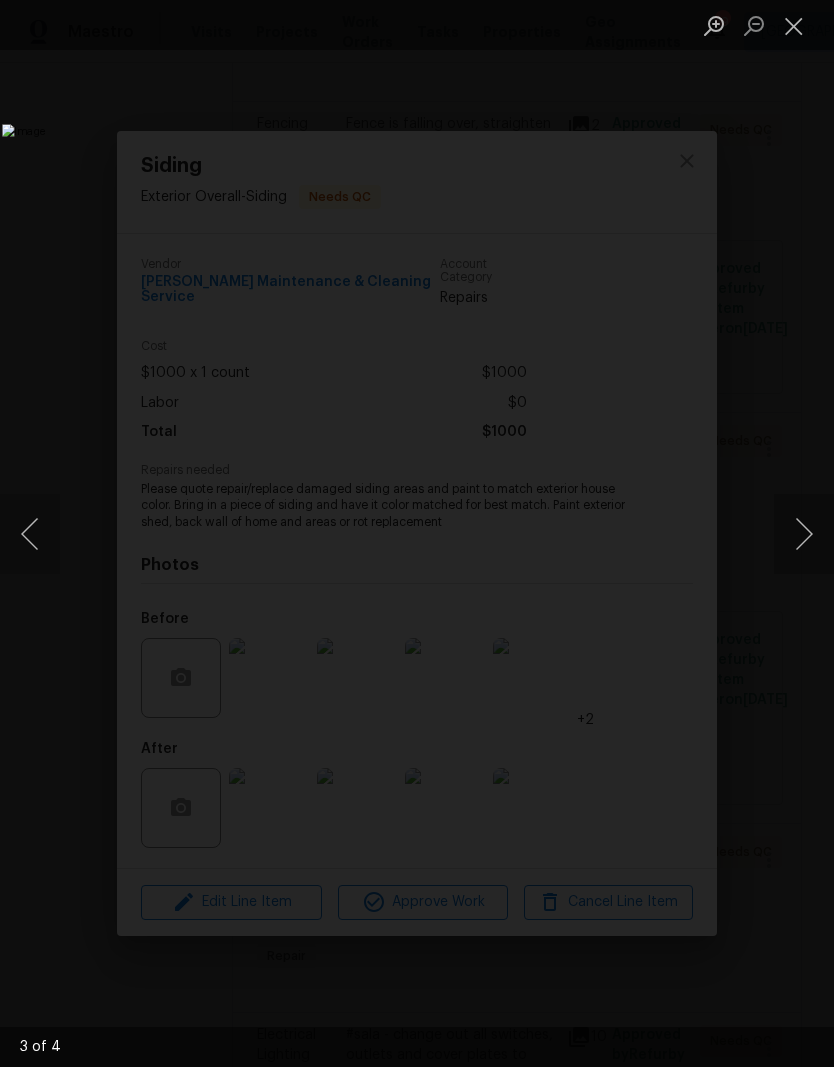 click at bounding box center [804, 534] 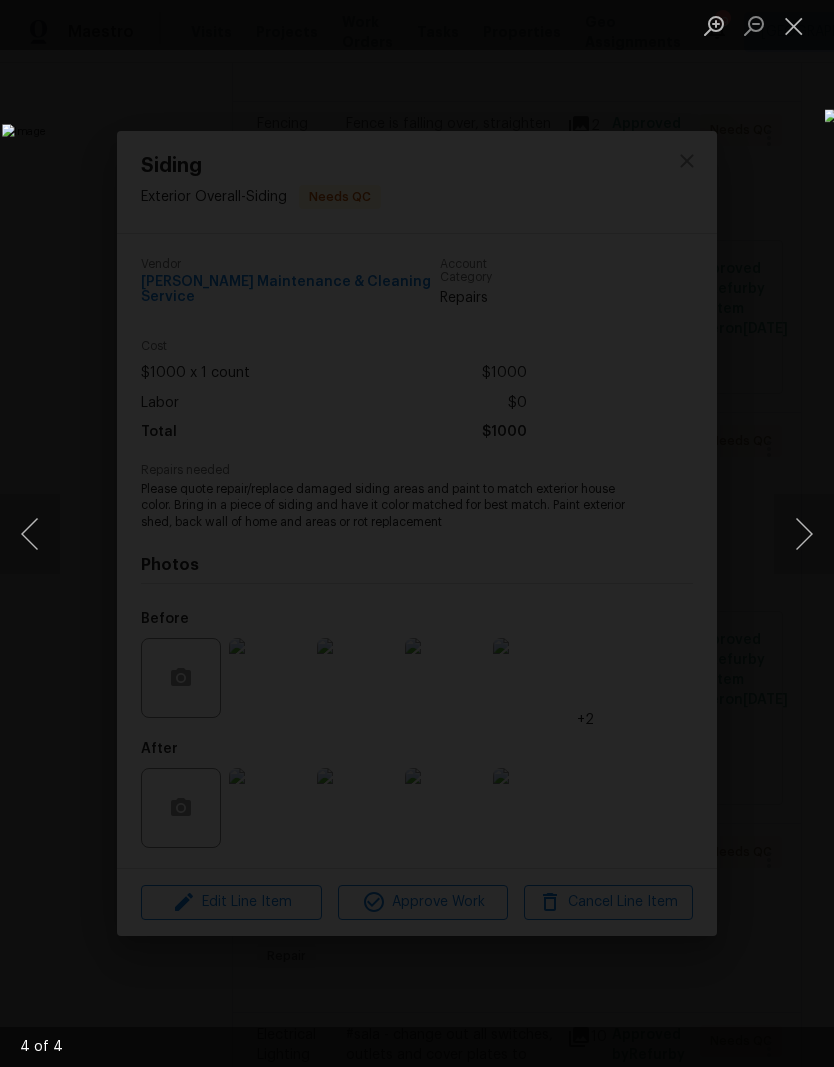click at bounding box center [794, 25] 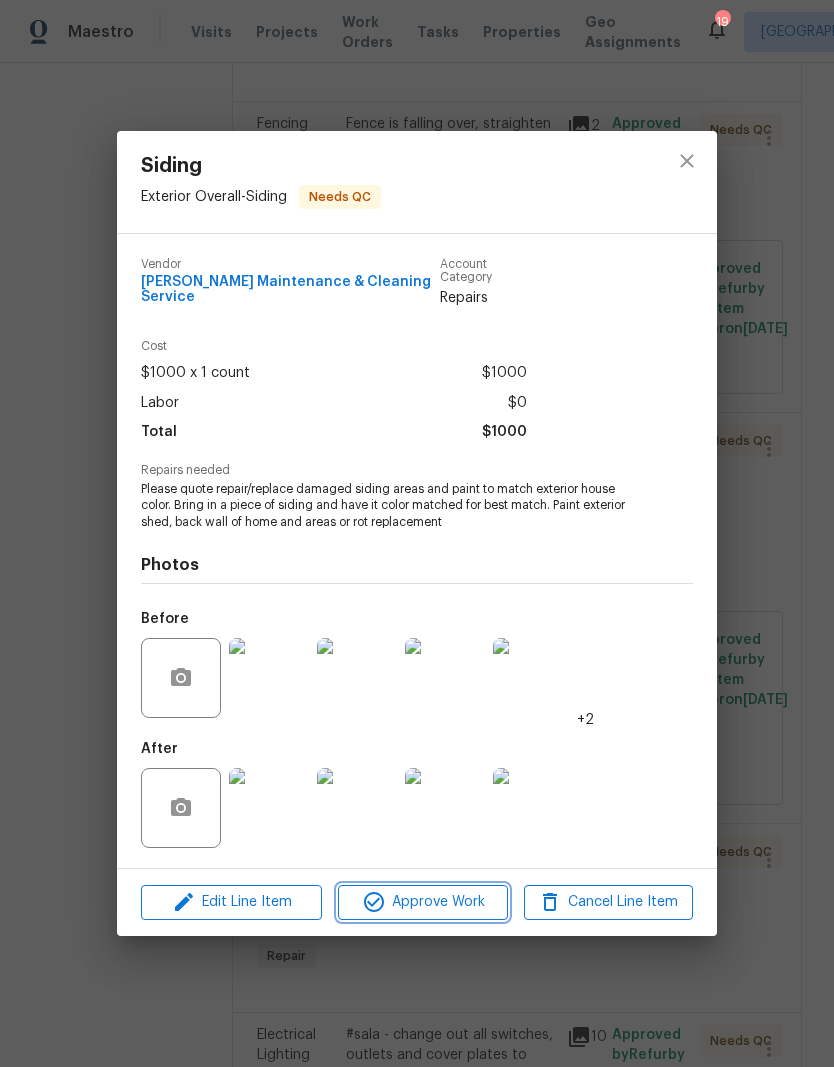 click on "Approve Work" at bounding box center (422, 902) 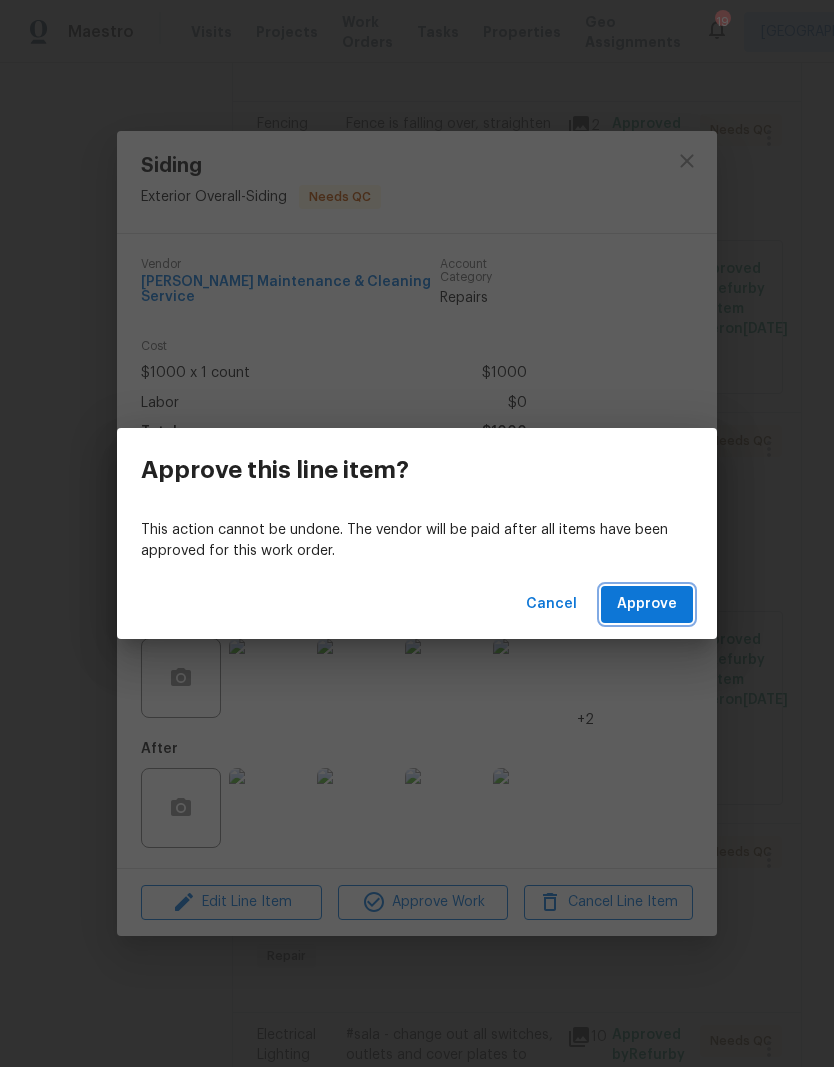 click on "Approve" at bounding box center [647, 604] 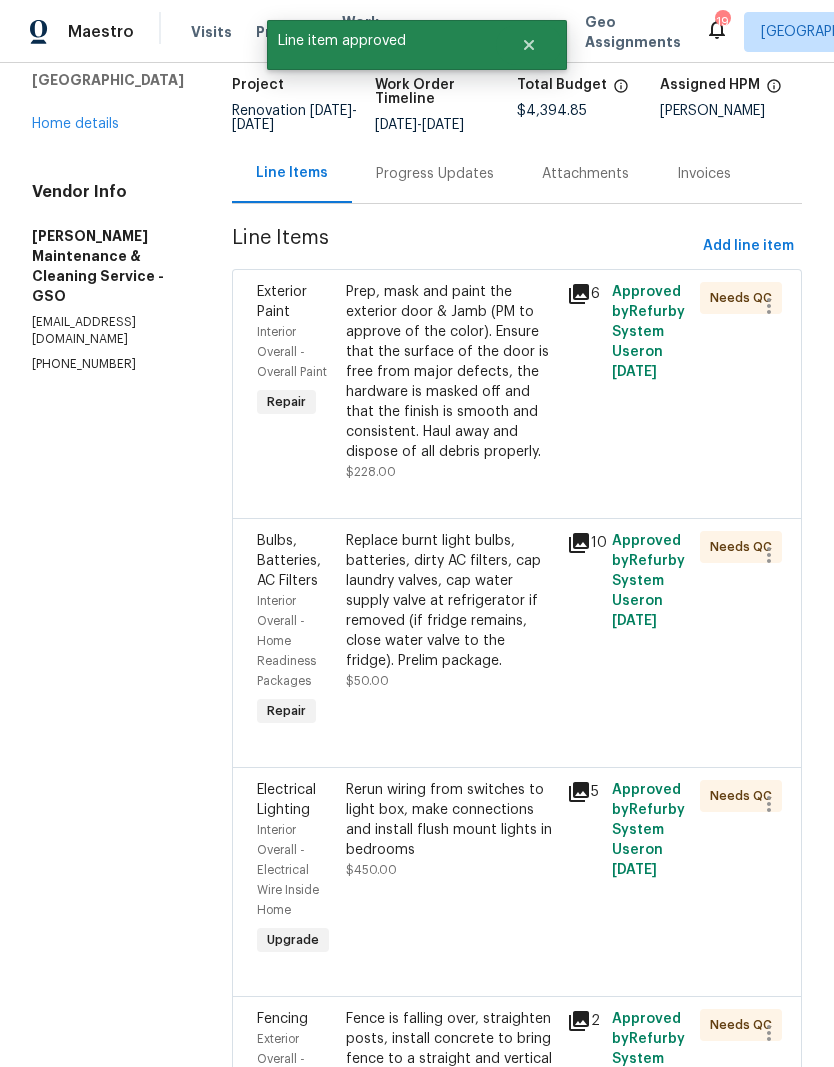 scroll, scrollTop: 140, scrollLeft: 0, axis: vertical 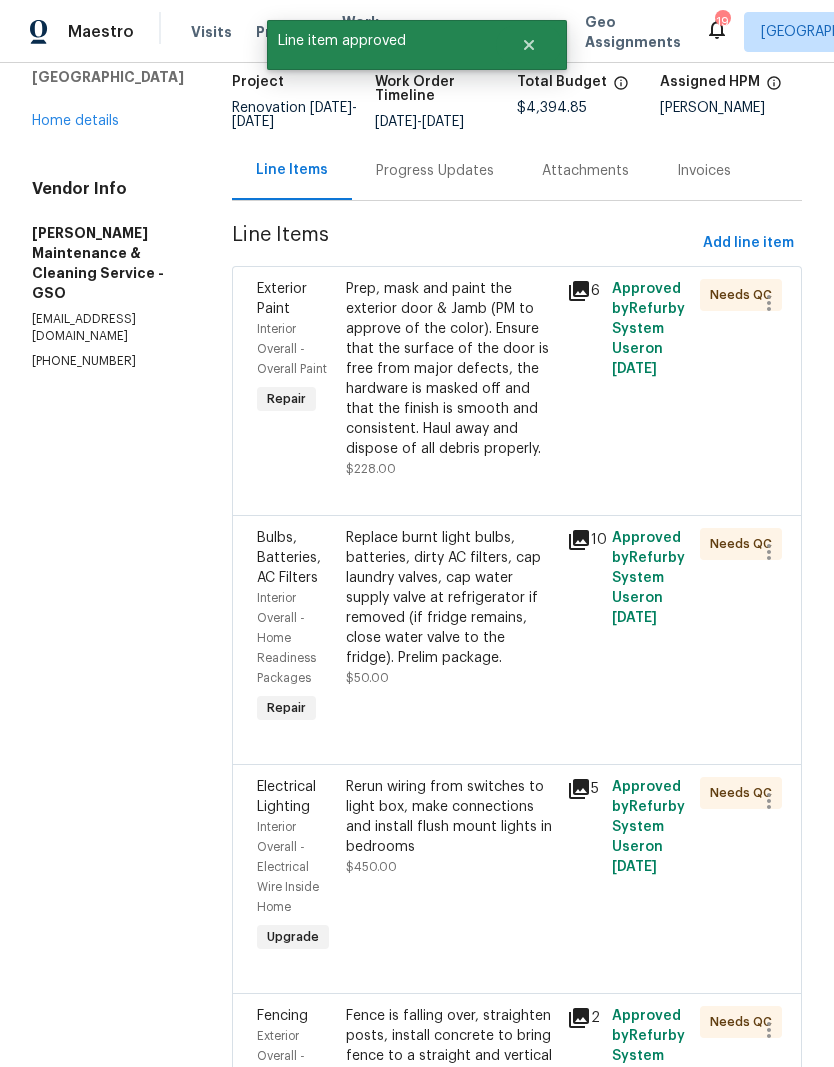 click on "Replace burnt light bulbs, batteries, dirty AC filters, cap laundry valves, cap water supply valve at refrigerator if removed (if fridge remains, close water valve to the fridge). Prelim package." at bounding box center (451, 598) 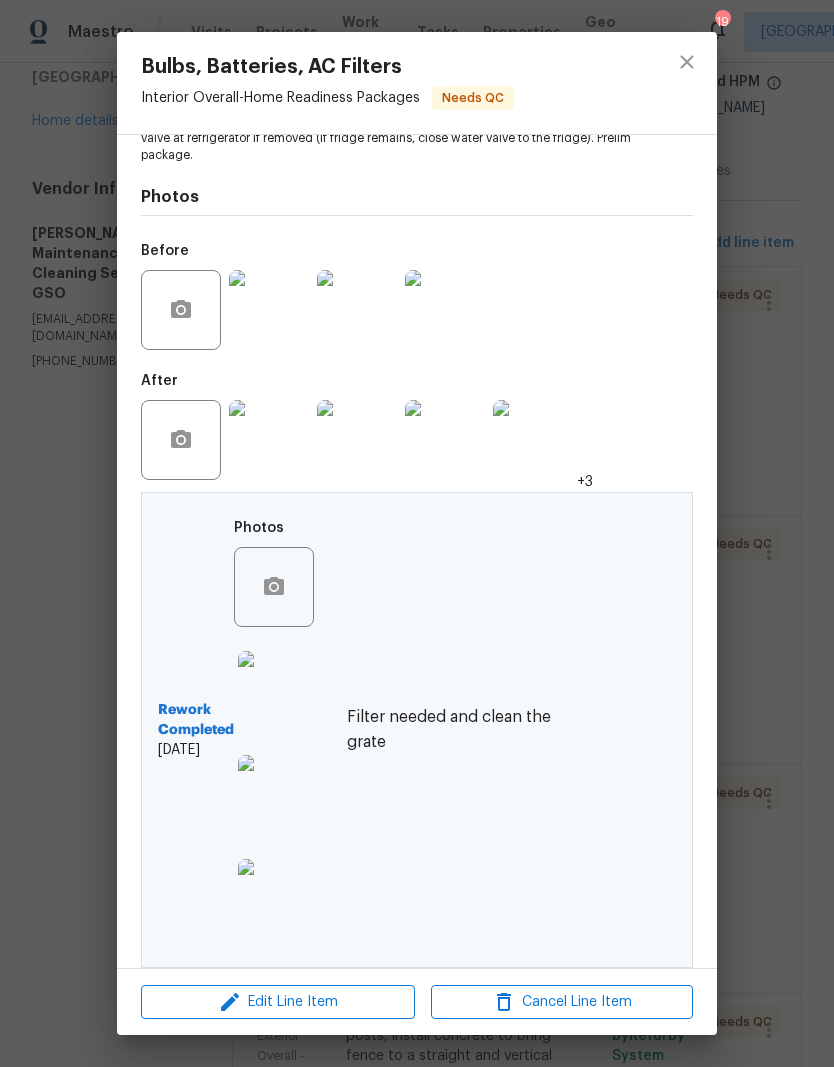 scroll, scrollTop: 267, scrollLeft: 0, axis: vertical 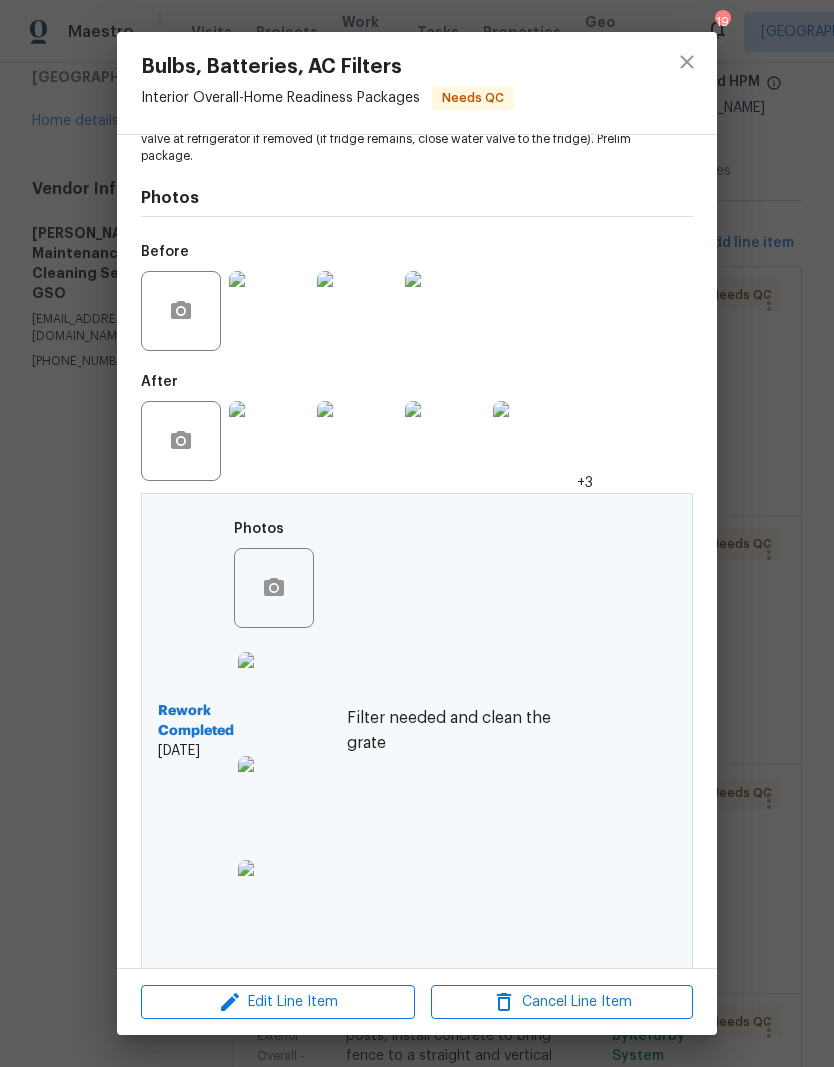 click at bounding box center (278, 796) 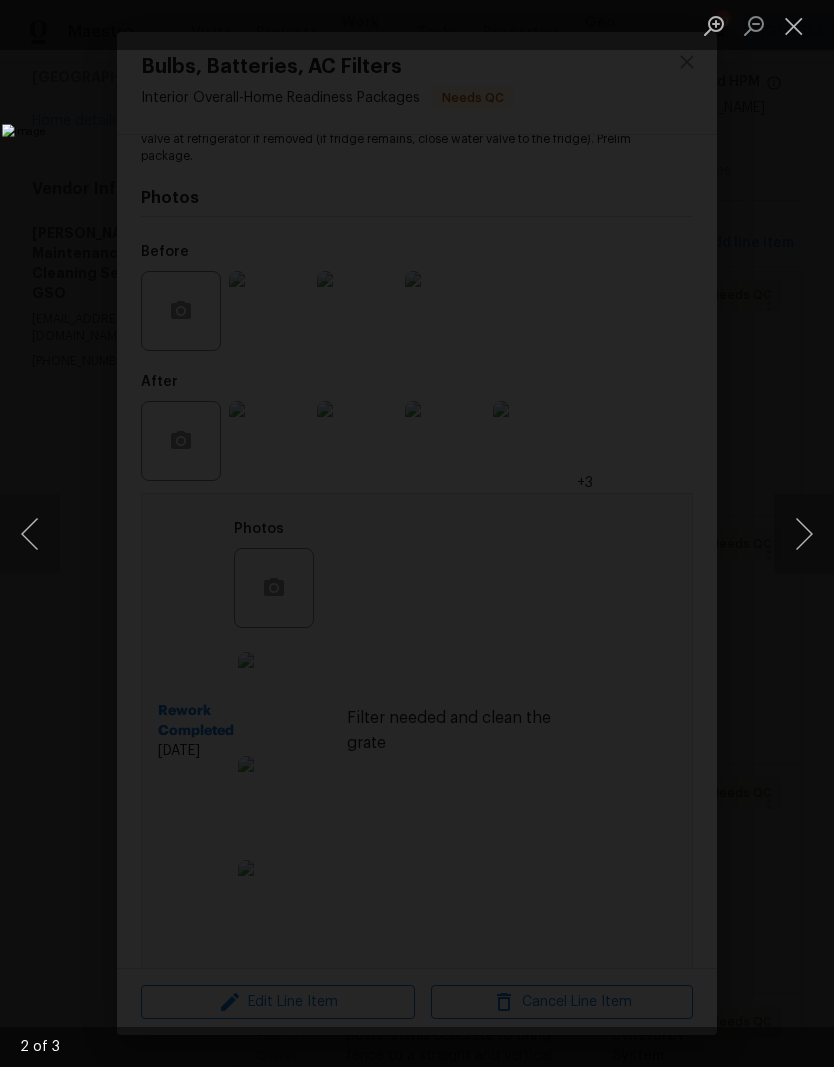 click at bounding box center [794, 25] 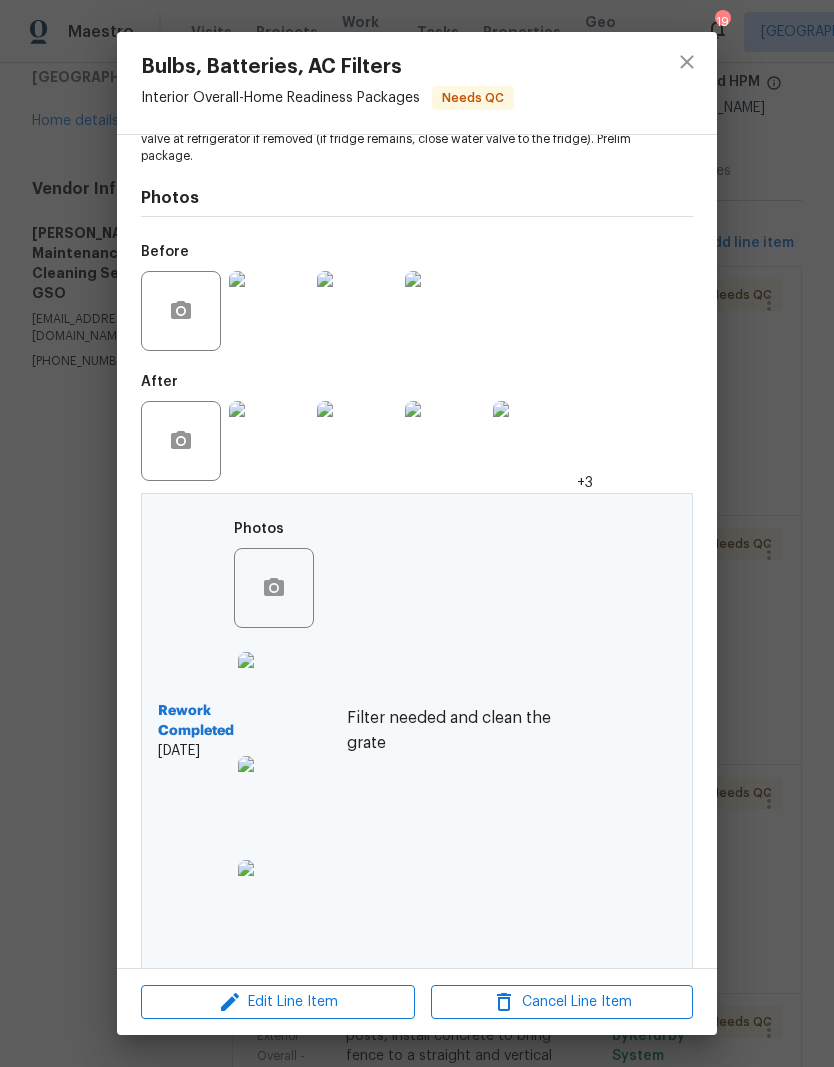 click at bounding box center [278, 900] 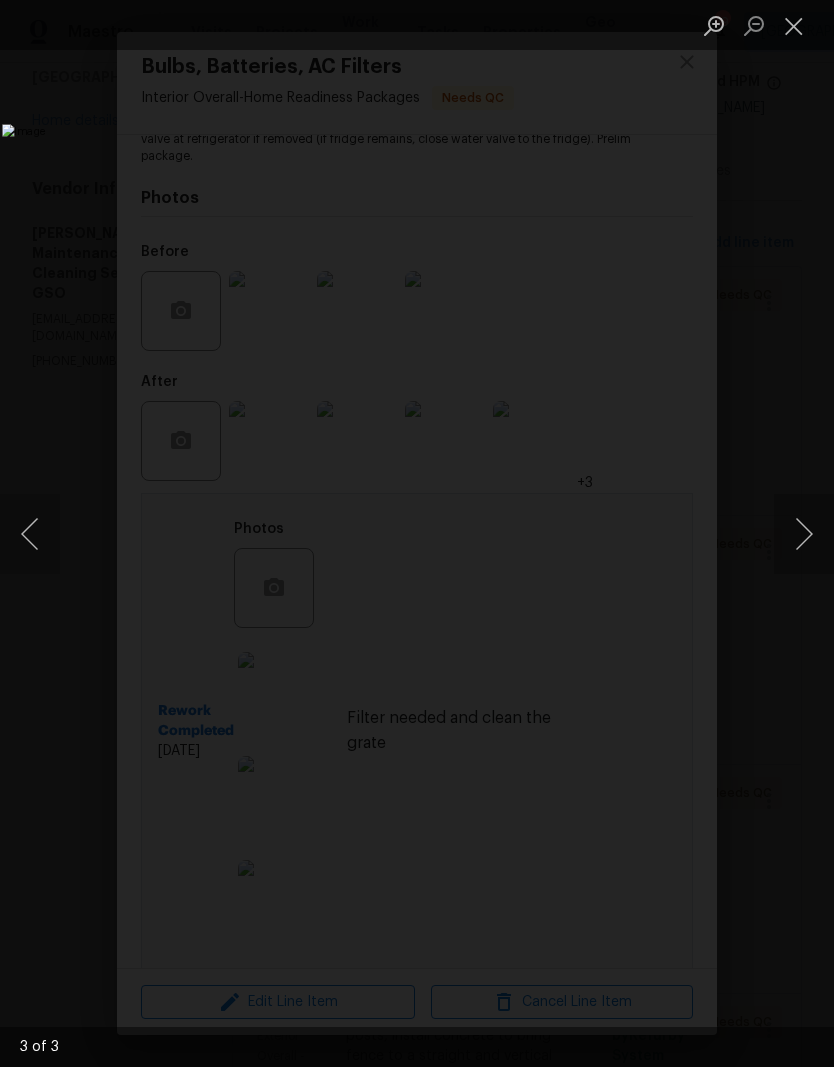 click at bounding box center (794, 25) 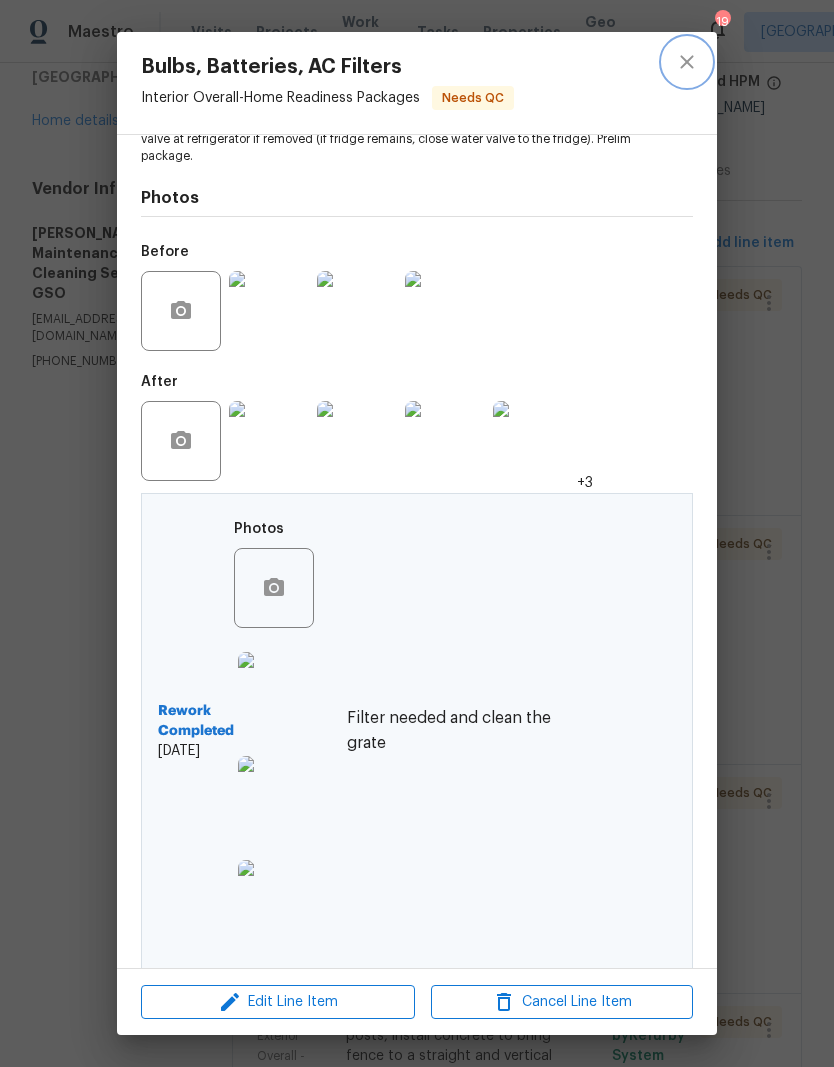 click 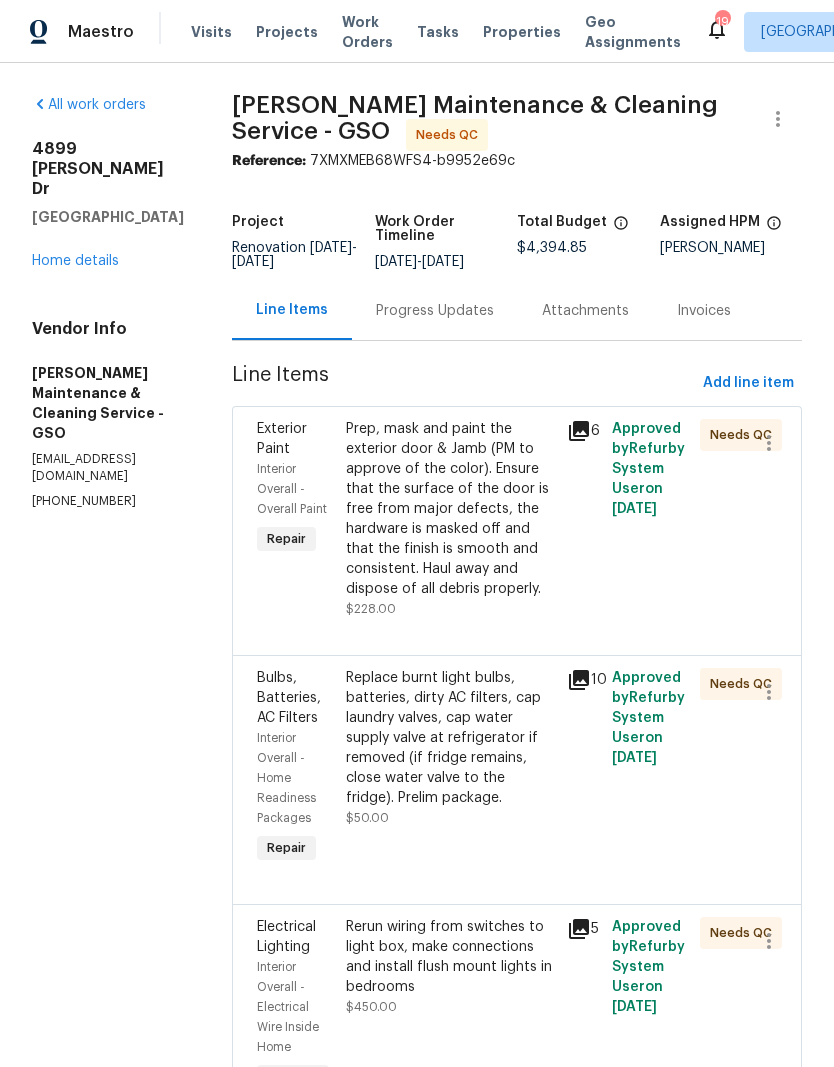 scroll, scrollTop: 0, scrollLeft: 0, axis: both 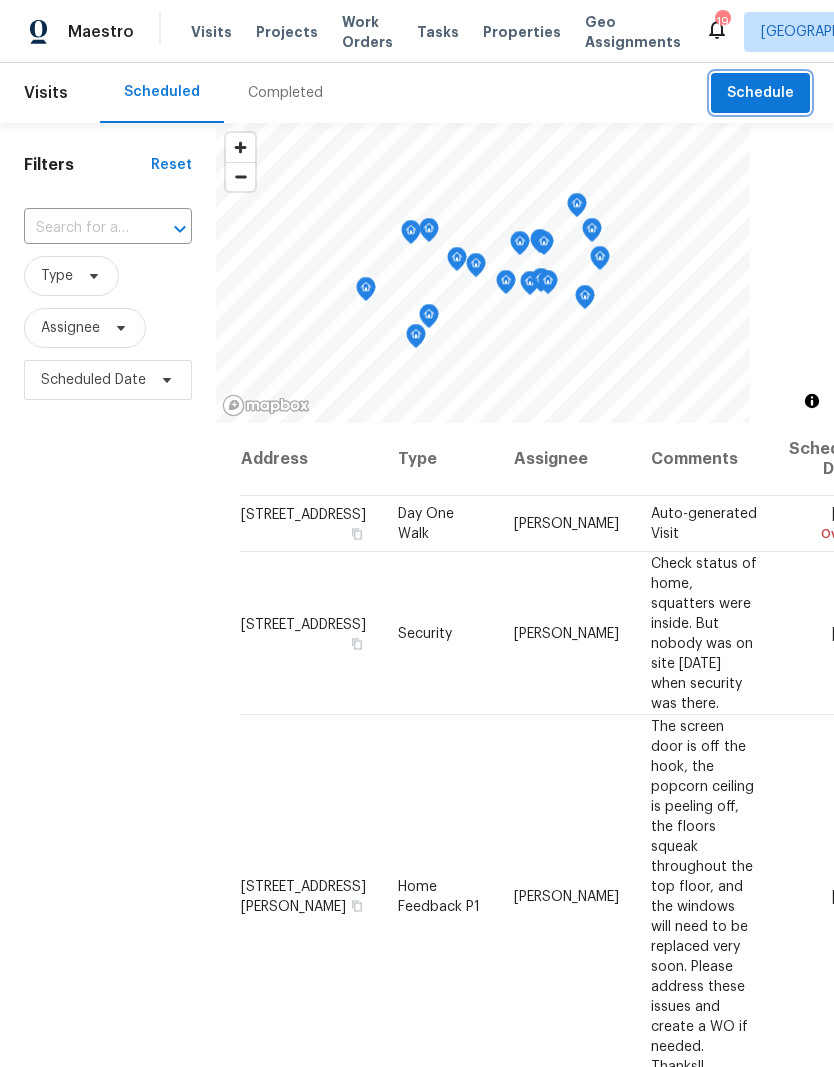 click on "Schedule" at bounding box center [760, 93] 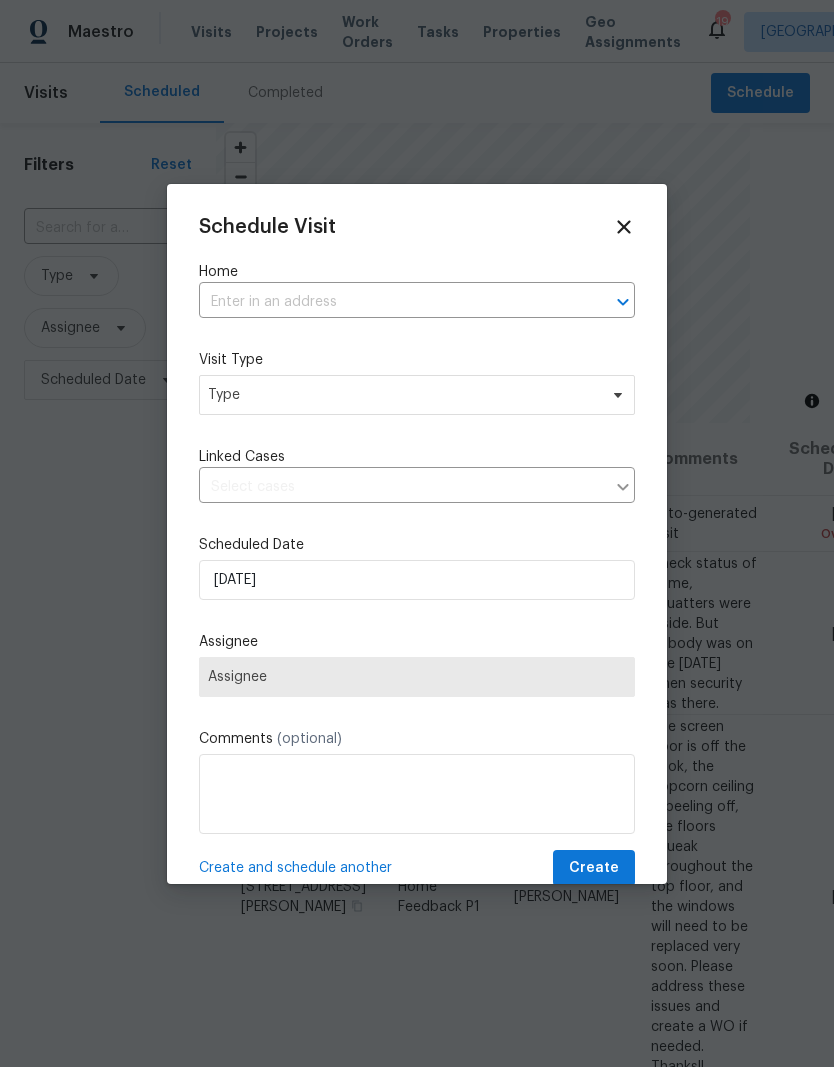 click at bounding box center (389, 302) 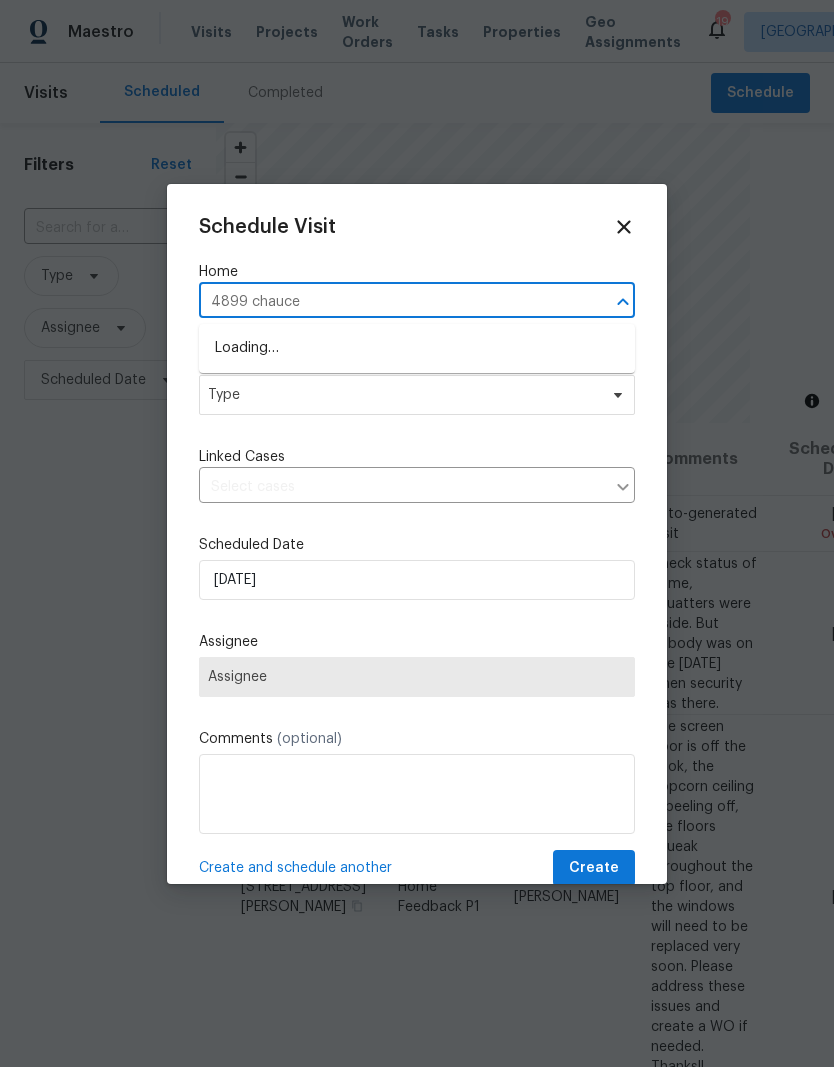 type on "4899 chaucer" 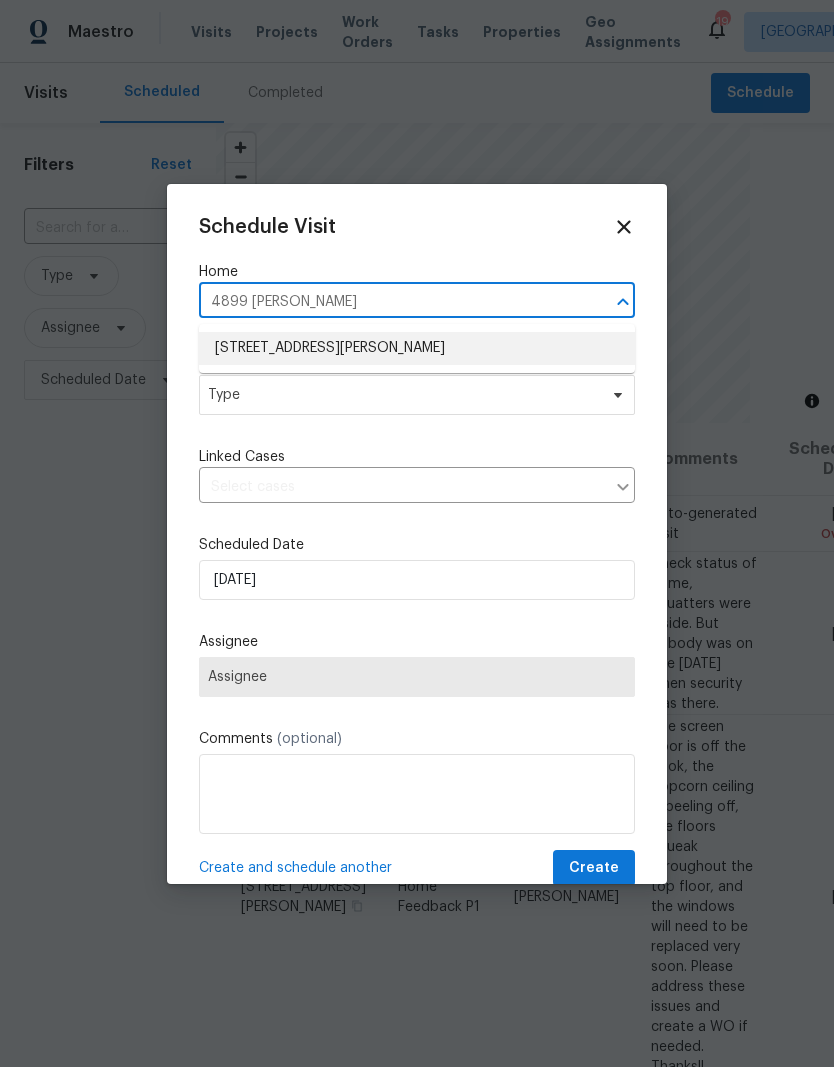 click on "4899 Chaucer Dr, Greensboro, NC 27407" at bounding box center [417, 348] 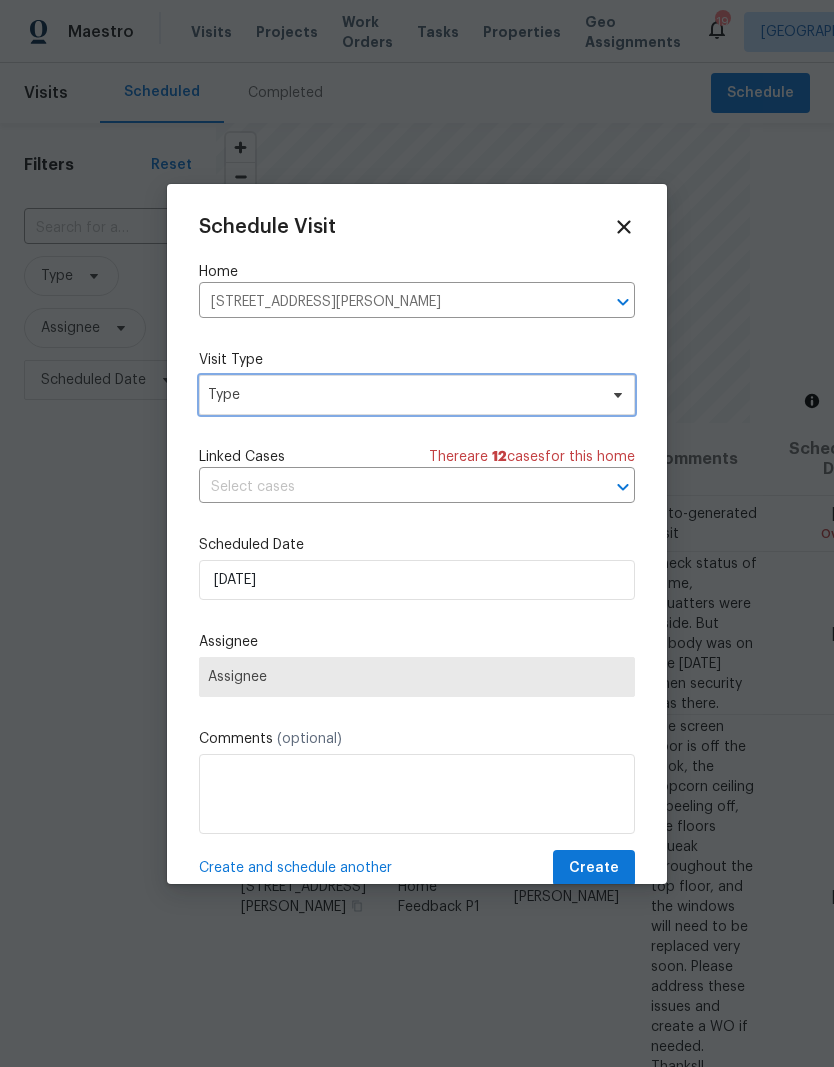 click on "Type" at bounding box center [402, 395] 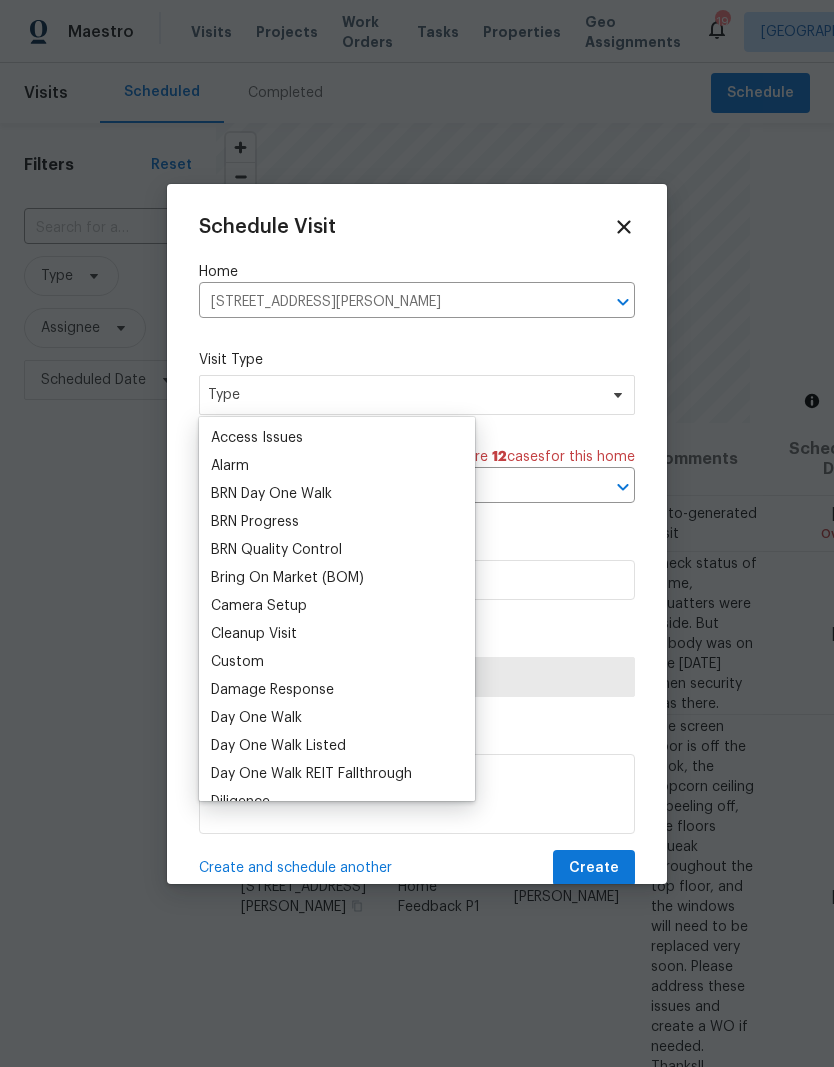 scroll, scrollTop: 82, scrollLeft: 0, axis: vertical 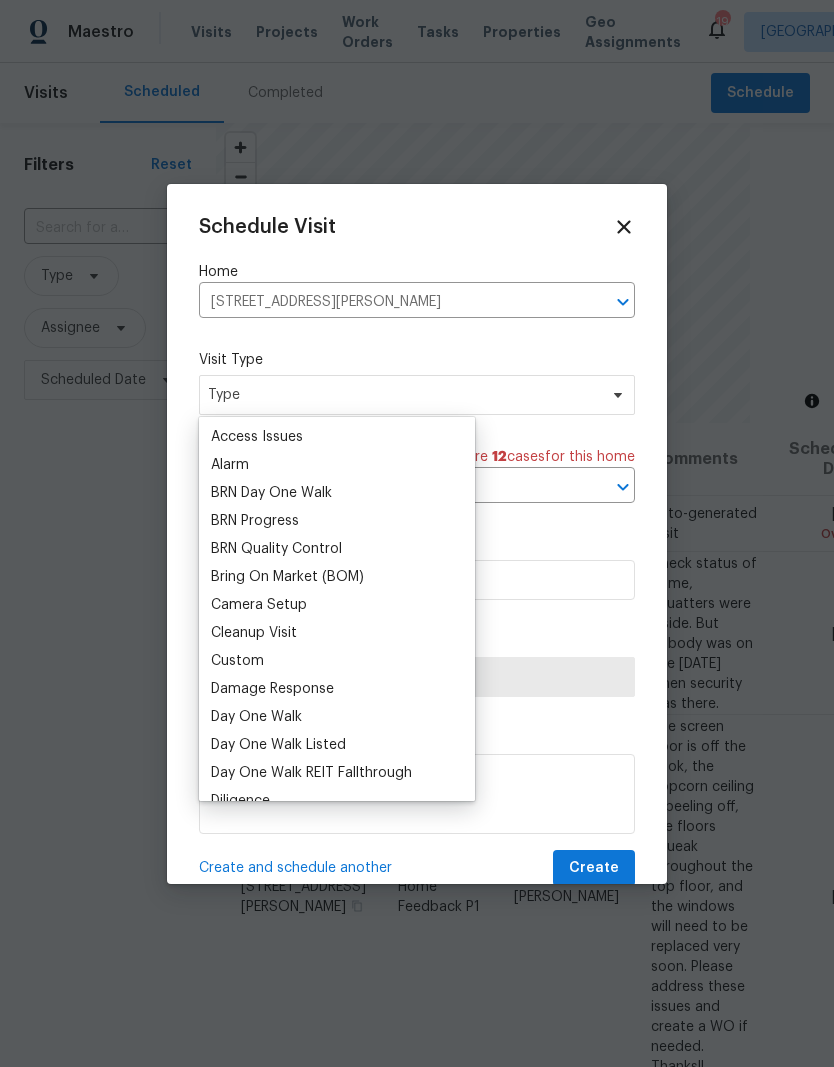 click on "Custom" at bounding box center [237, 661] 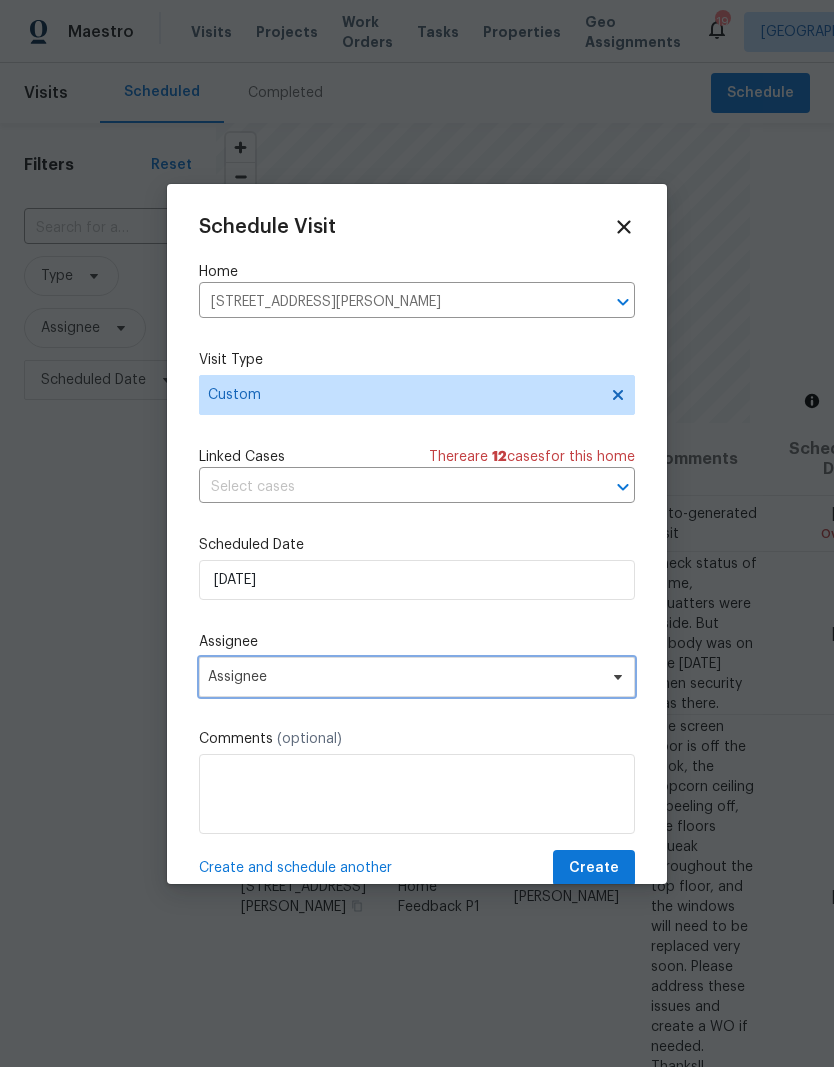 click on "Assignee" at bounding box center (417, 677) 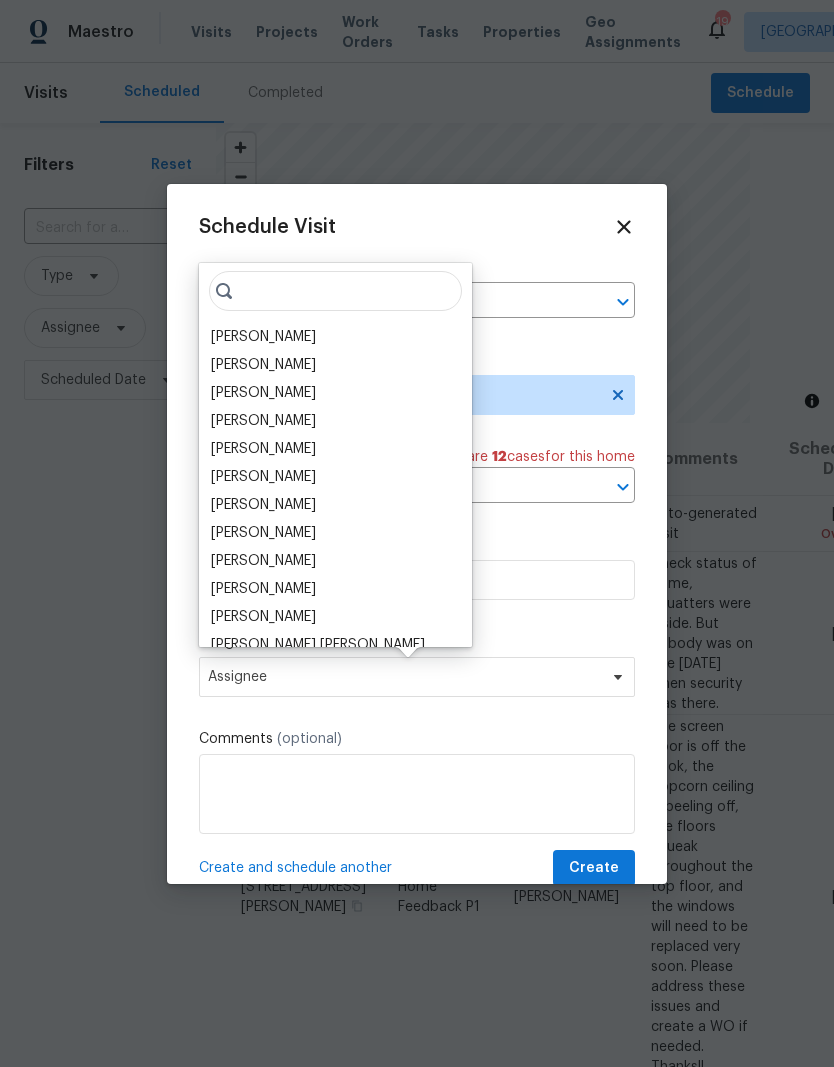 click on "[PERSON_NAME]" at bounding box center (263, 337) 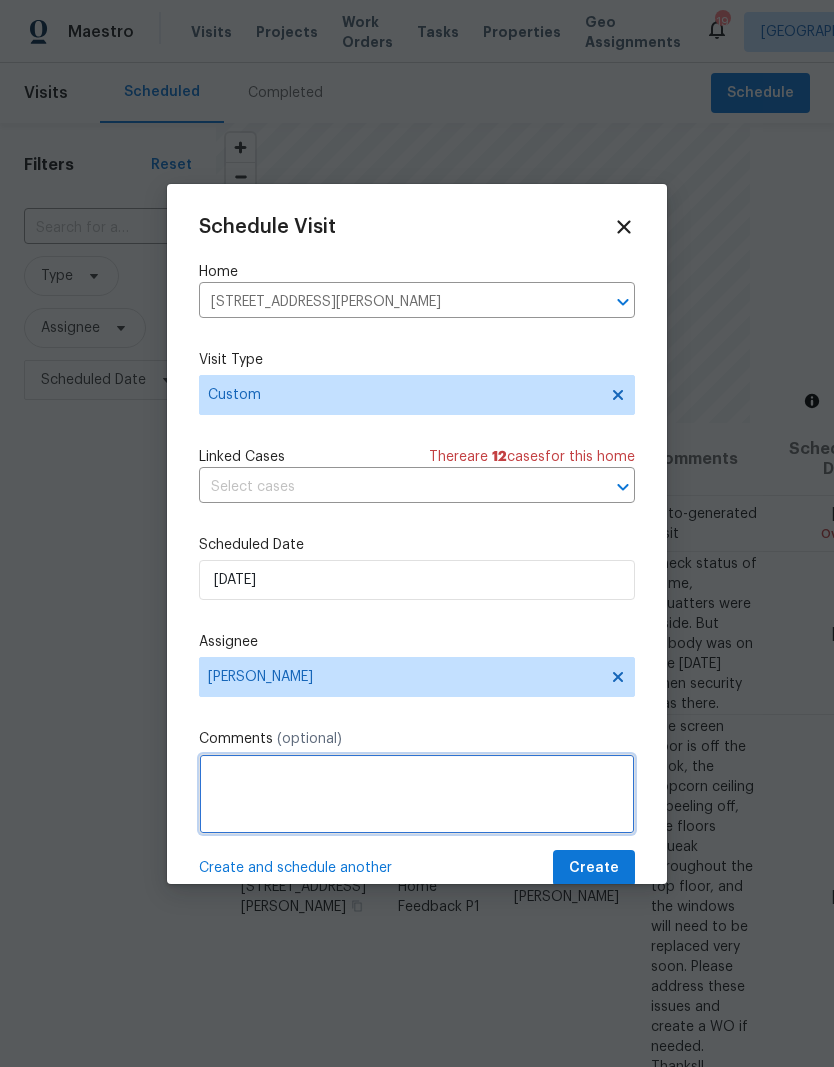 click at bounding box center (417, 794) 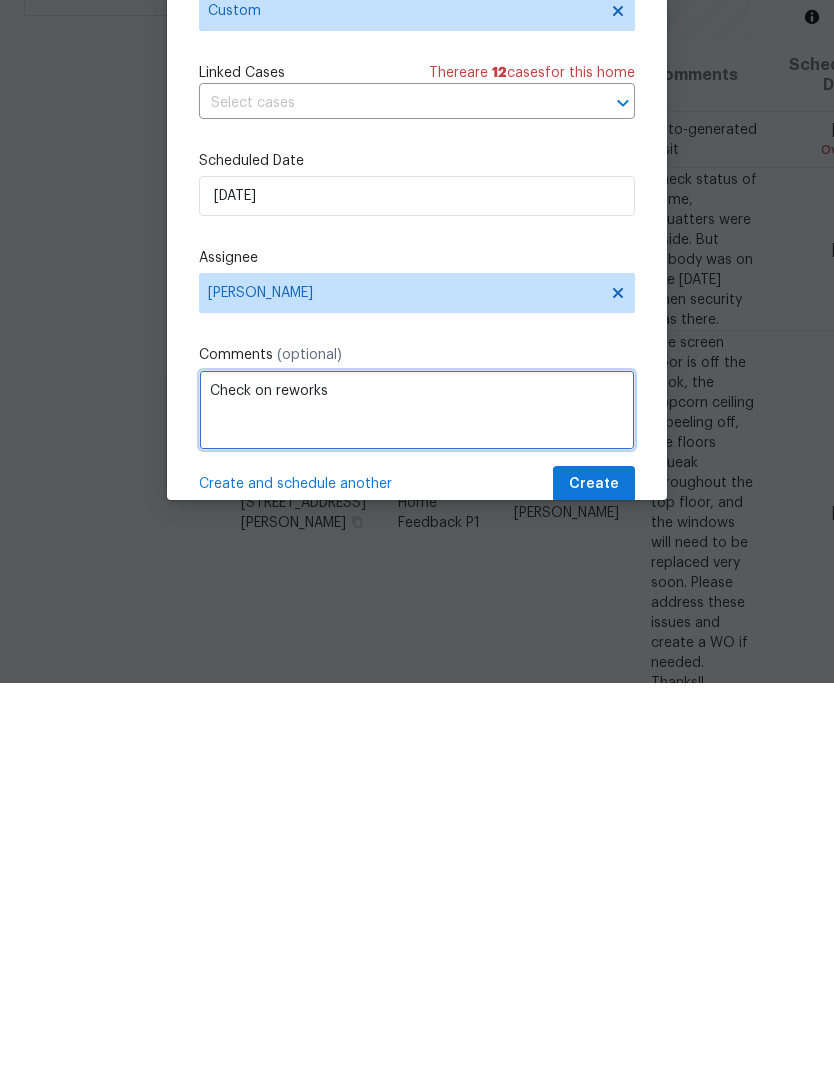 type on "Check on reworks" 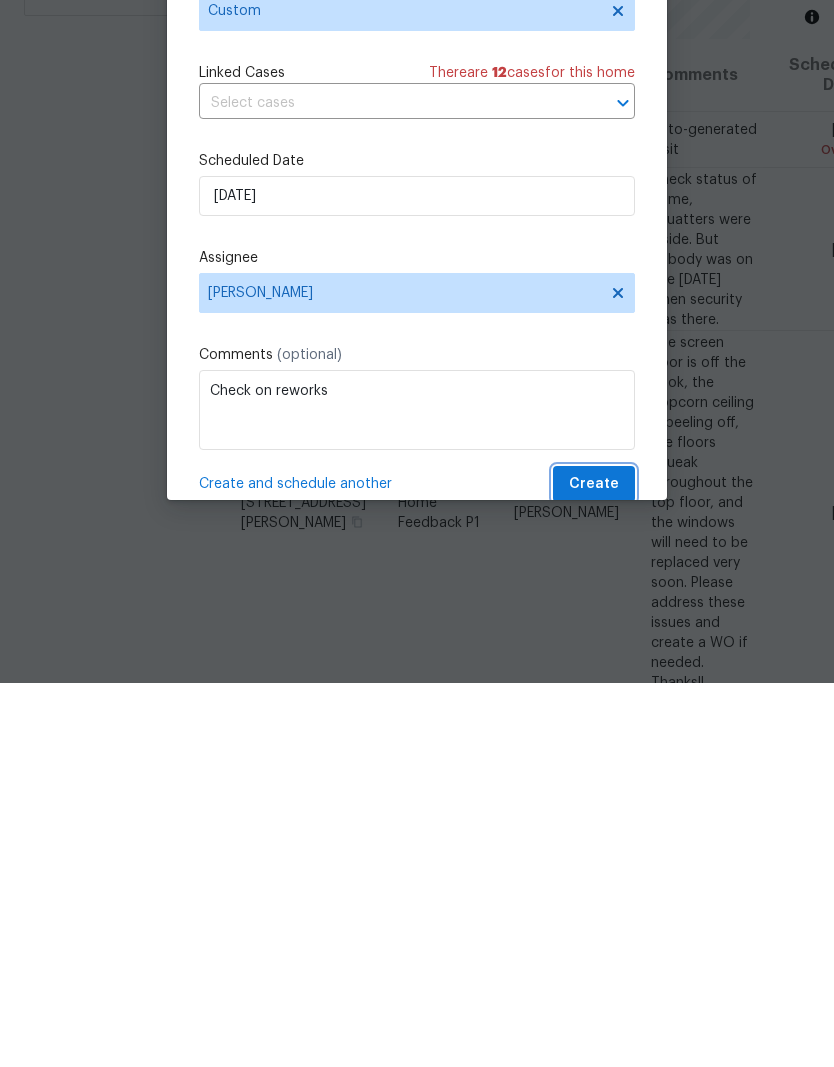 click on "Create" at bounding box center (594, 868) 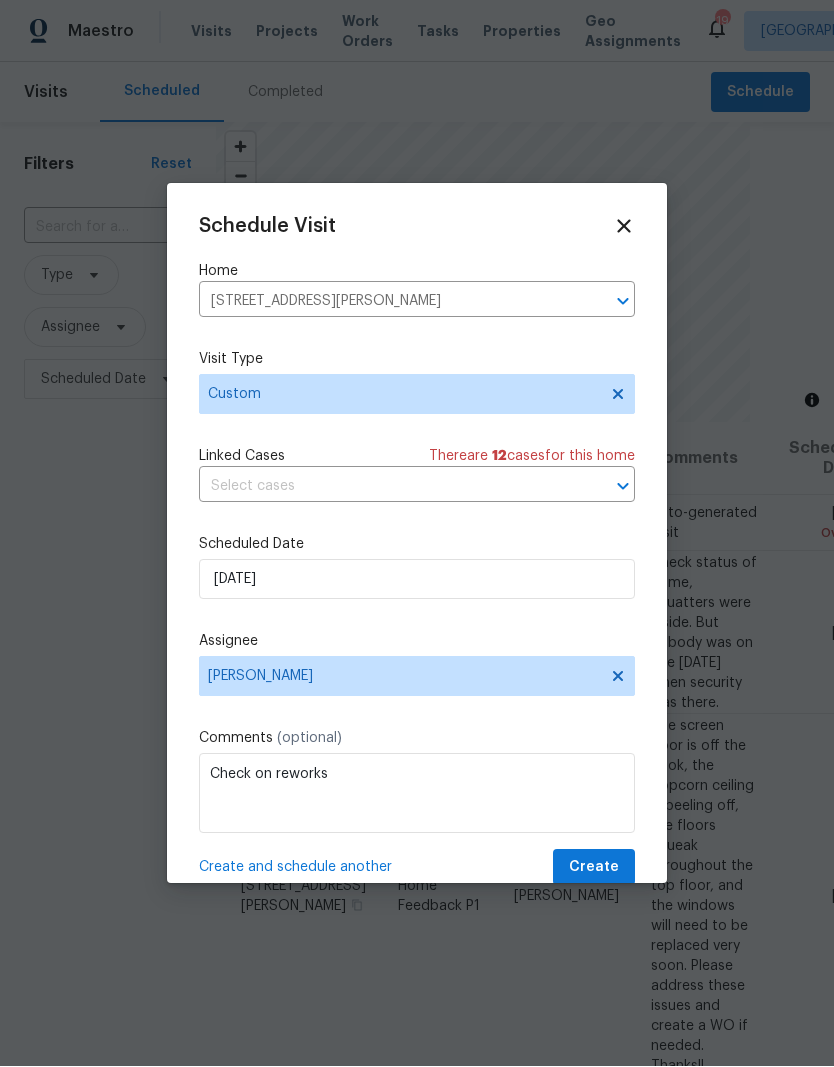 scroll, scrollTop: 1, scrollLeft: 0, axis: vertical 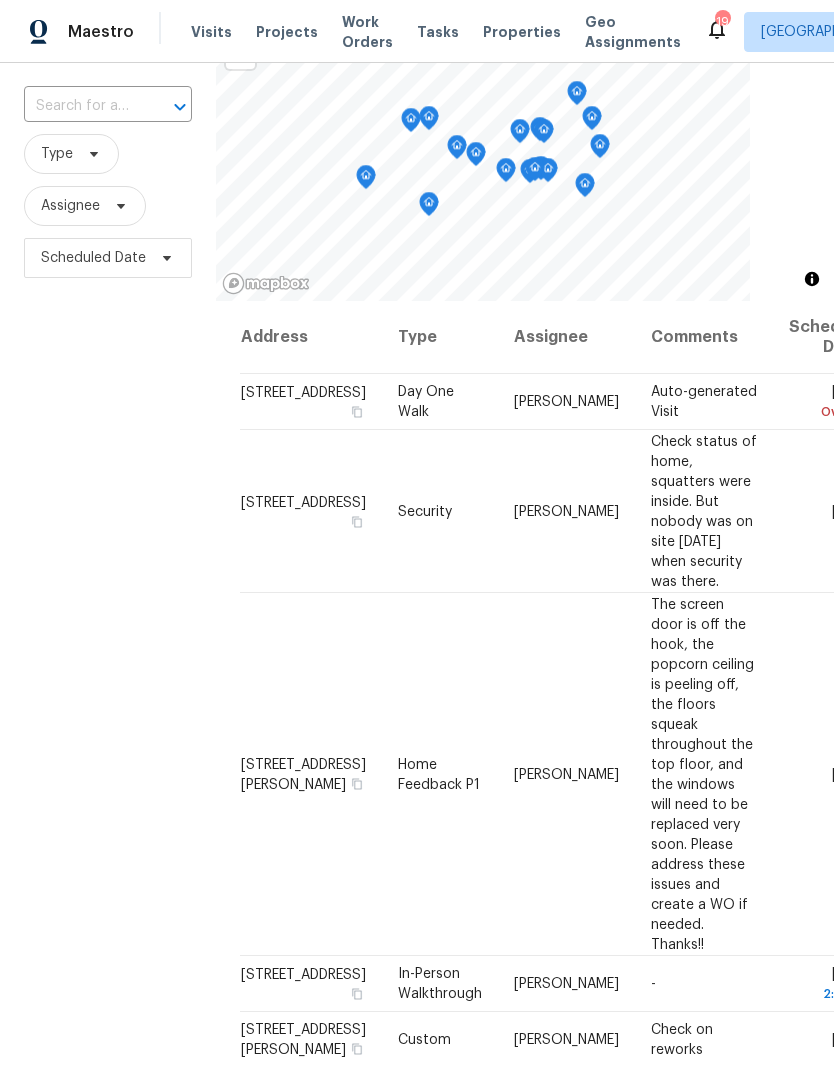 click at bounding box center [80, 106] 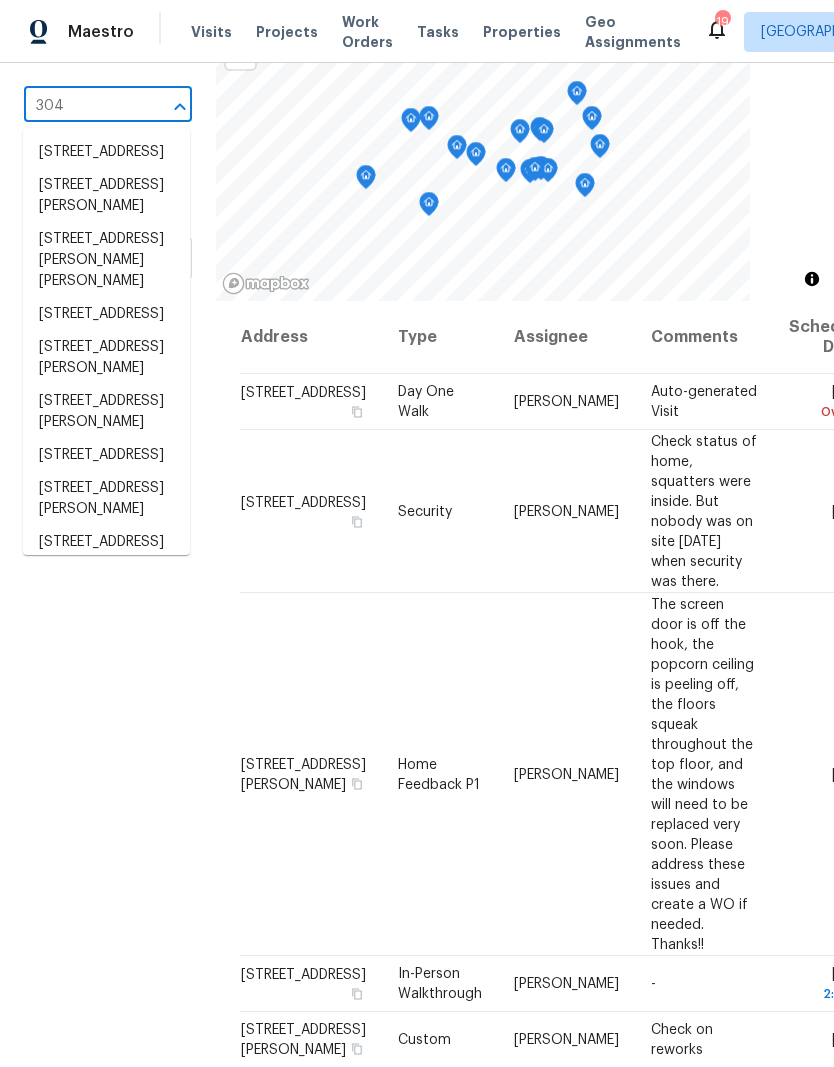 type on "3048" 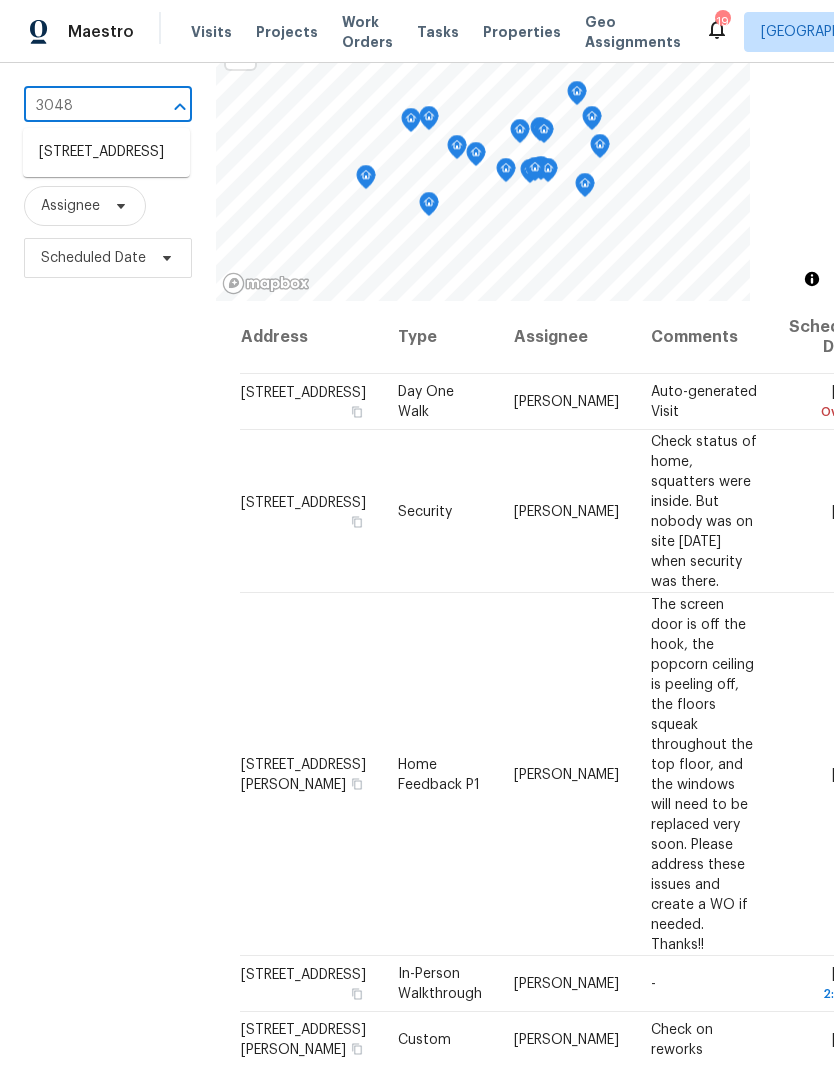 click on "3048 Laurel Springs Dr, Greensboro, NC 27410" at bounding box center [106, 152] 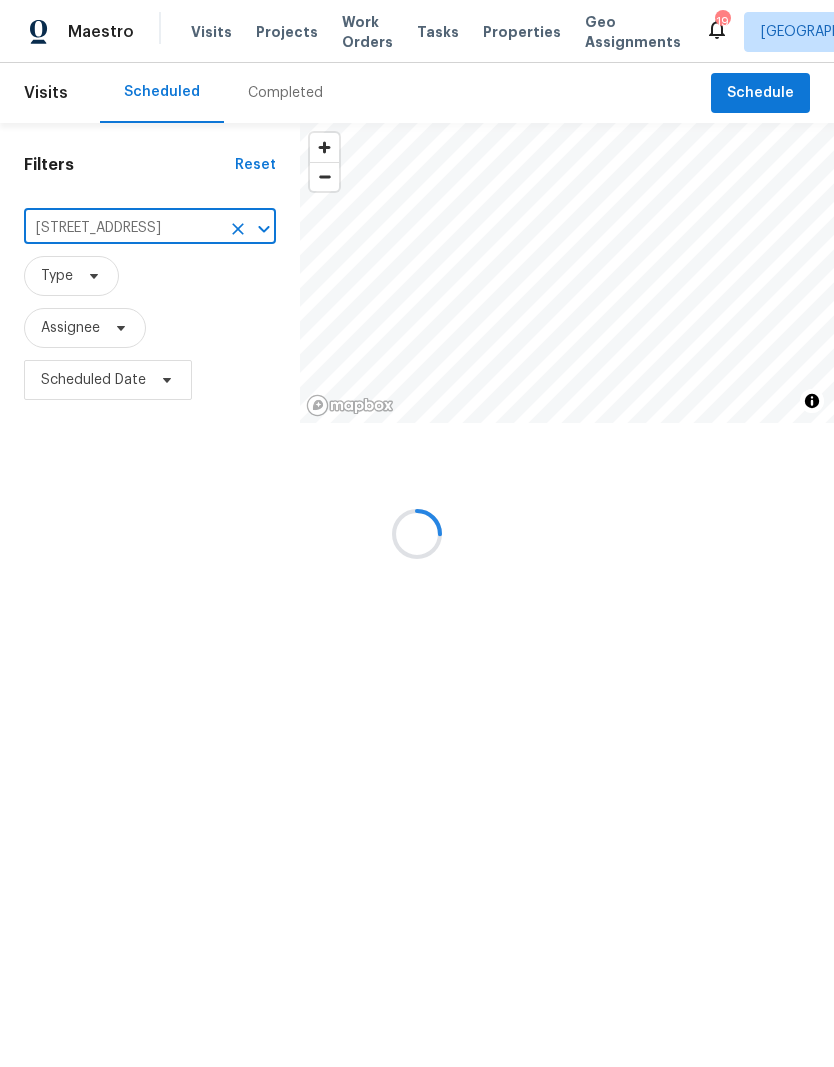 scroll, scrollTop: 0, scrollLeft: 0, axis: both 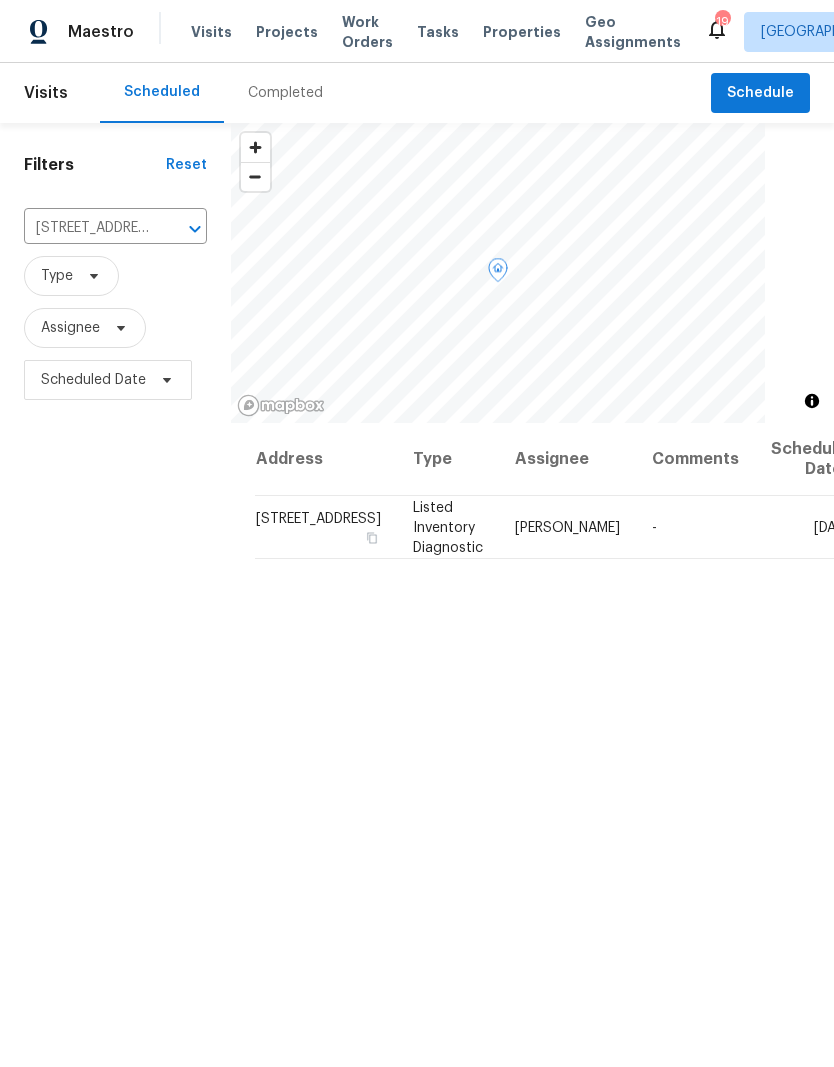 click 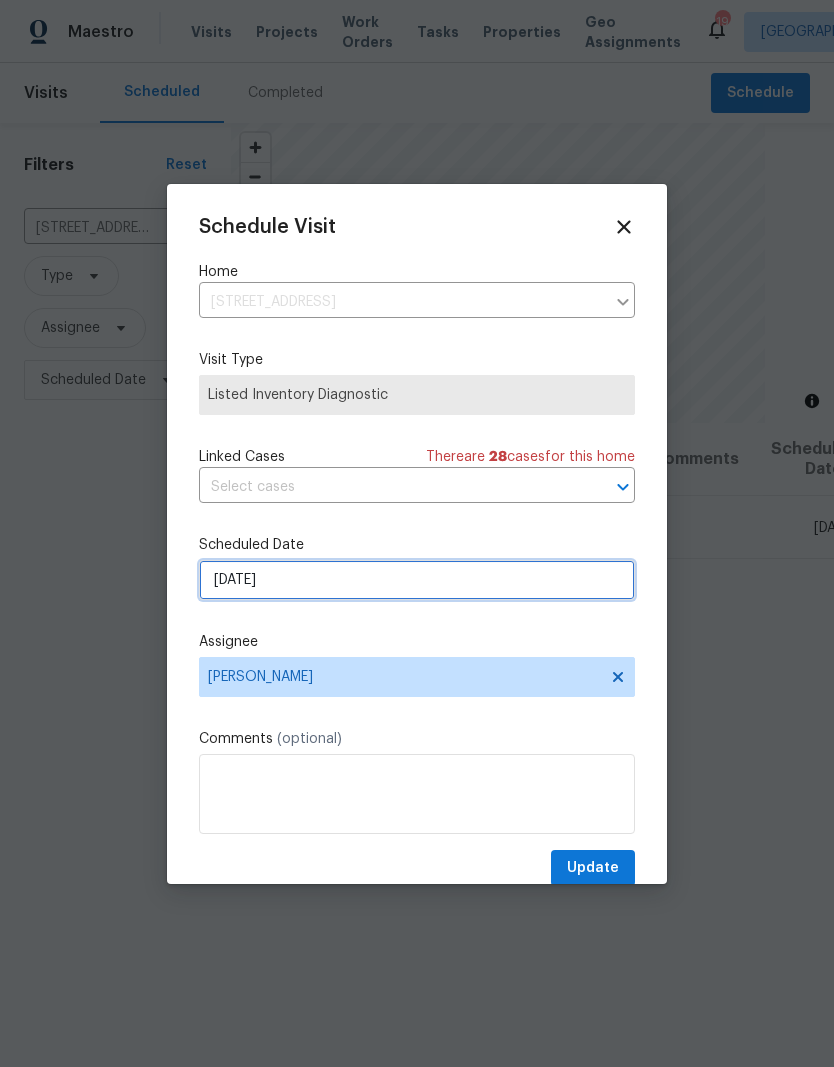 click on "7/18/2025" at bounding box center (417, 580) 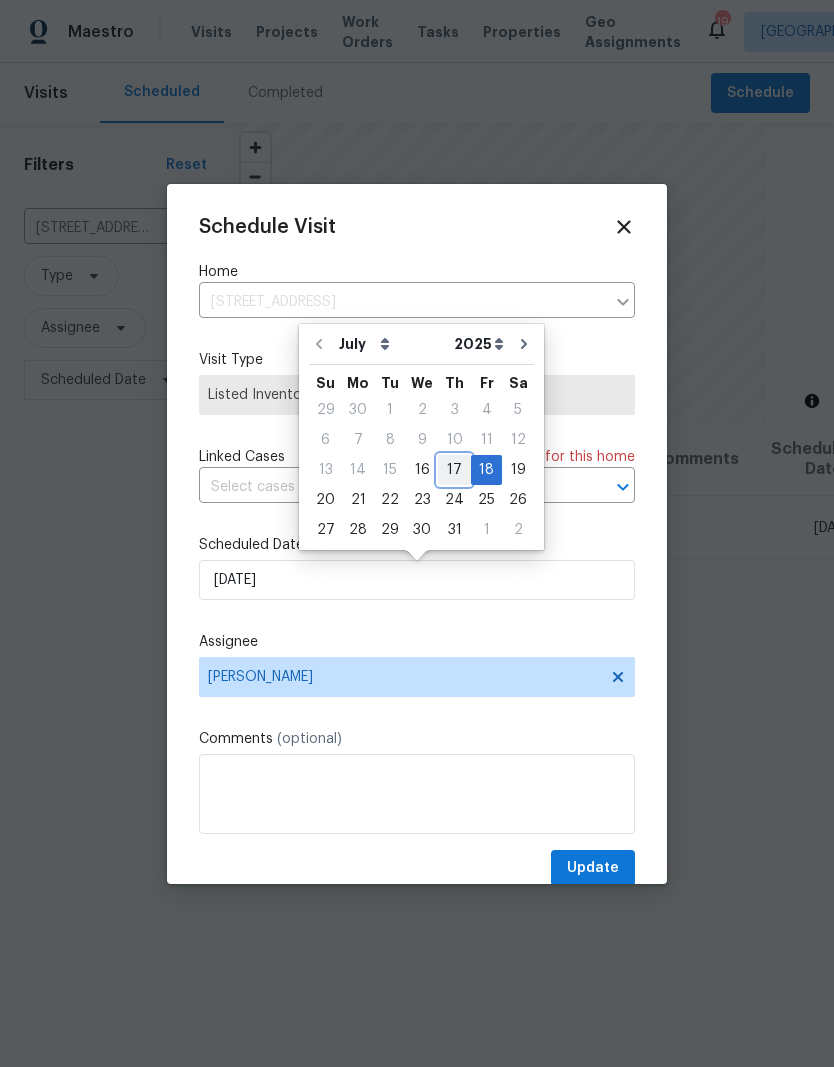 click on "17" at bounding box center [454, 470] 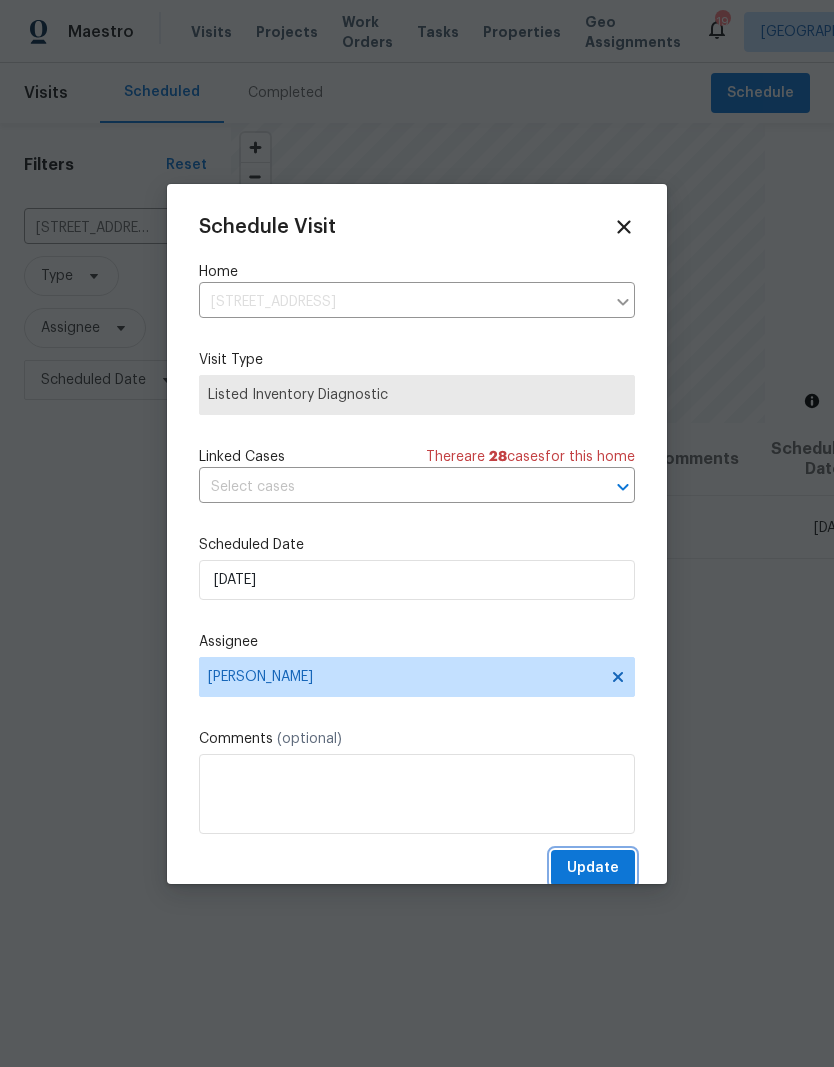 click on "Update" at bounding box center (593, 868) 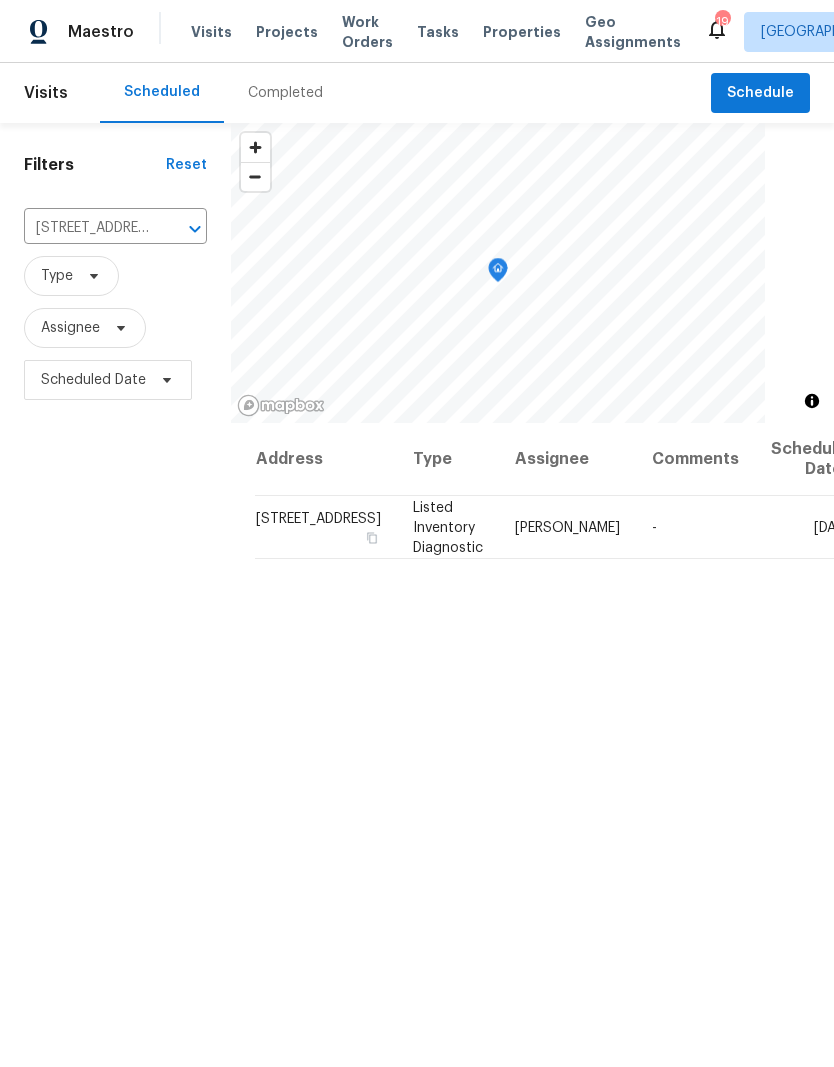 click 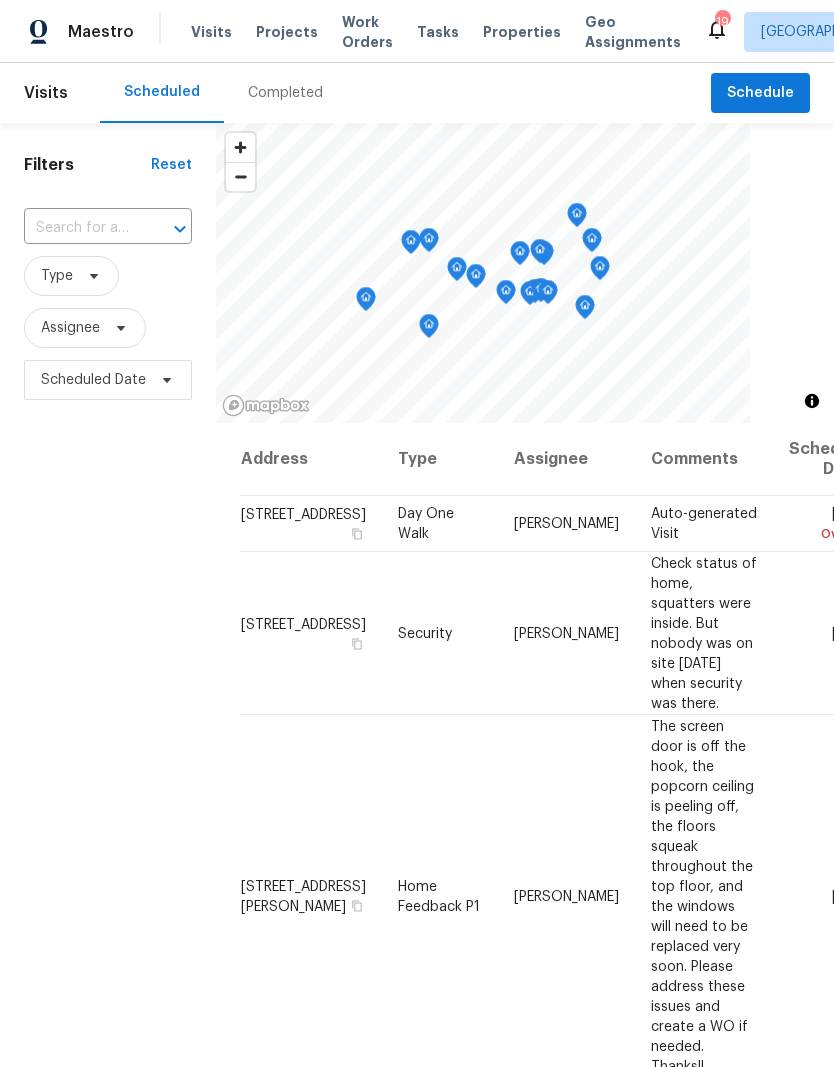 click at bounding box center (180, 229) 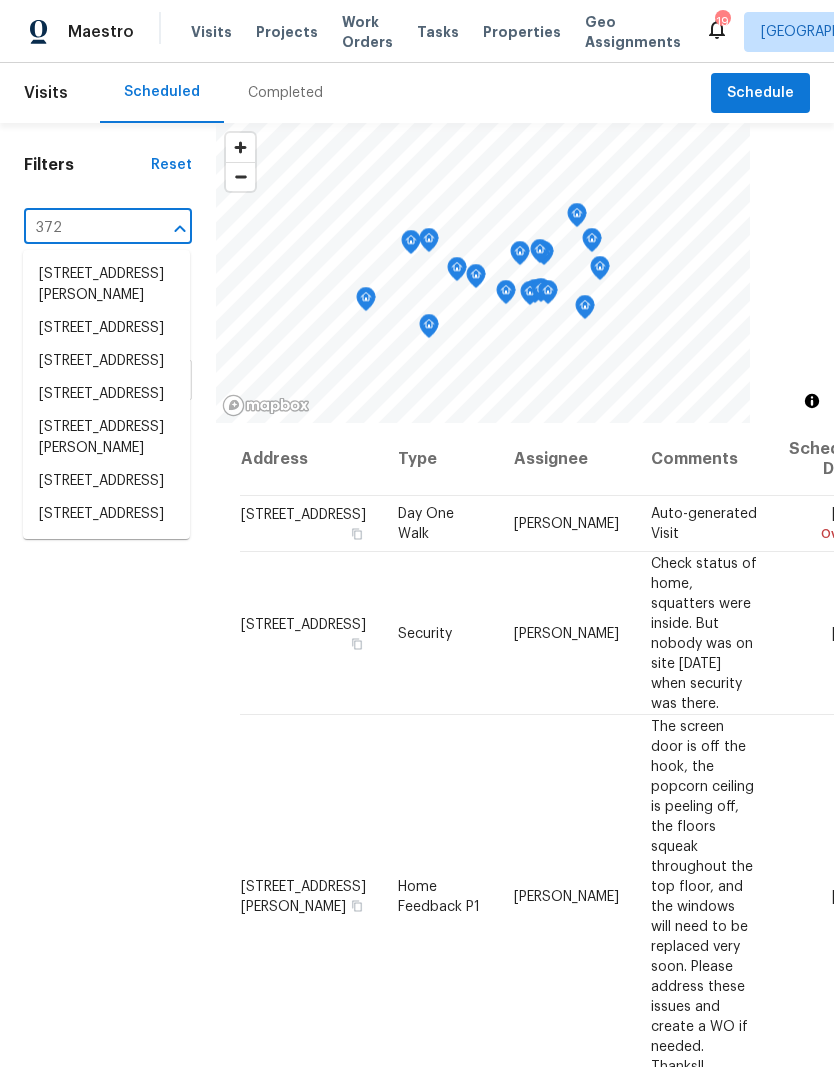 type on "3720" 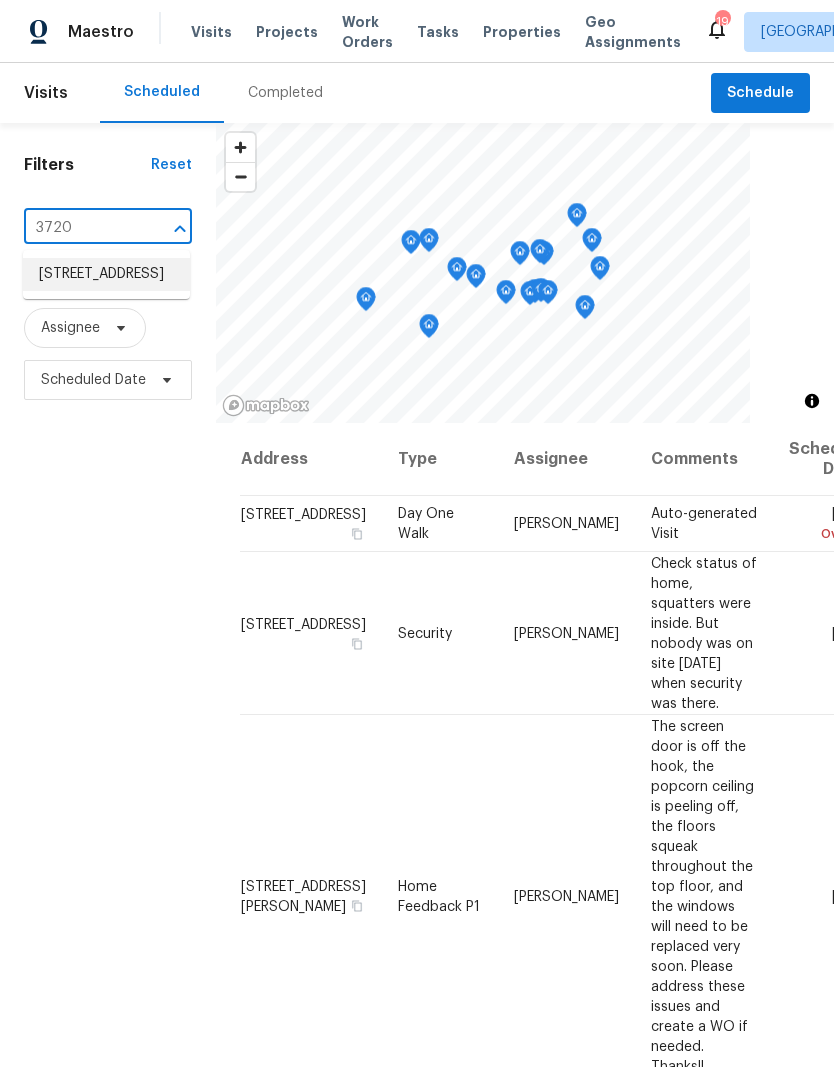 click on "3720 Wayfarer Dr, Greensboro, NC 27410" at bounding box center (106, 274) 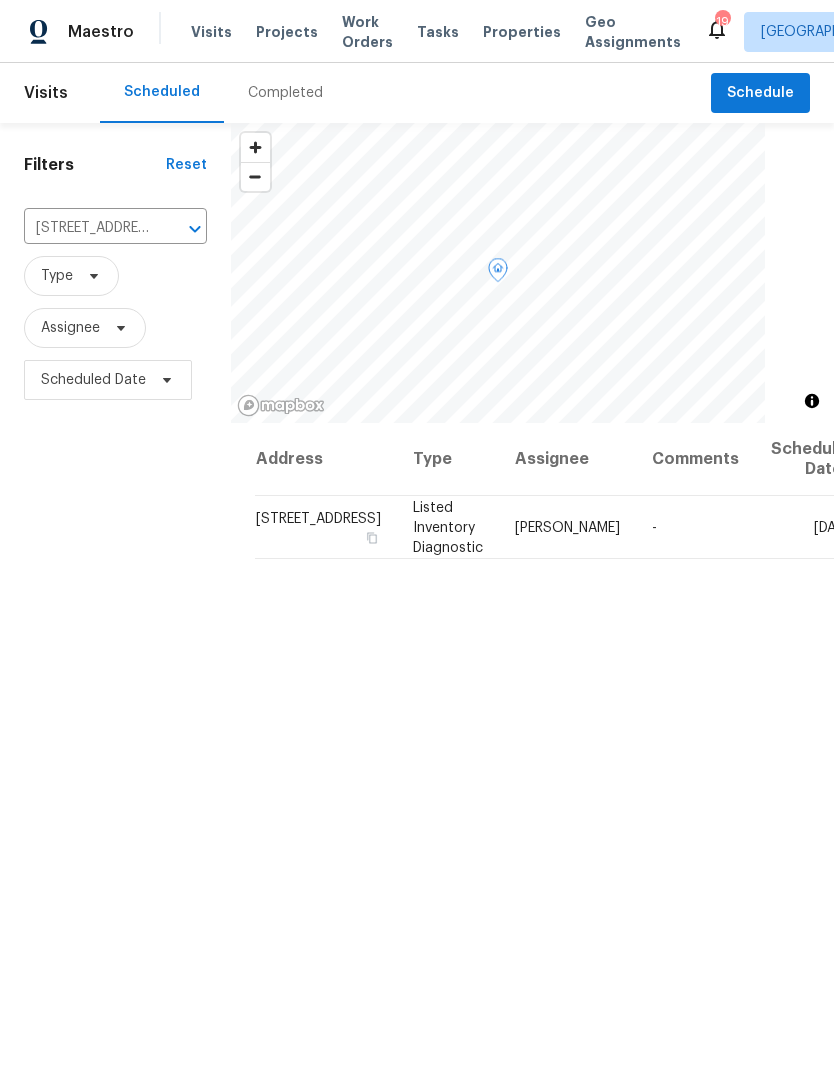 click 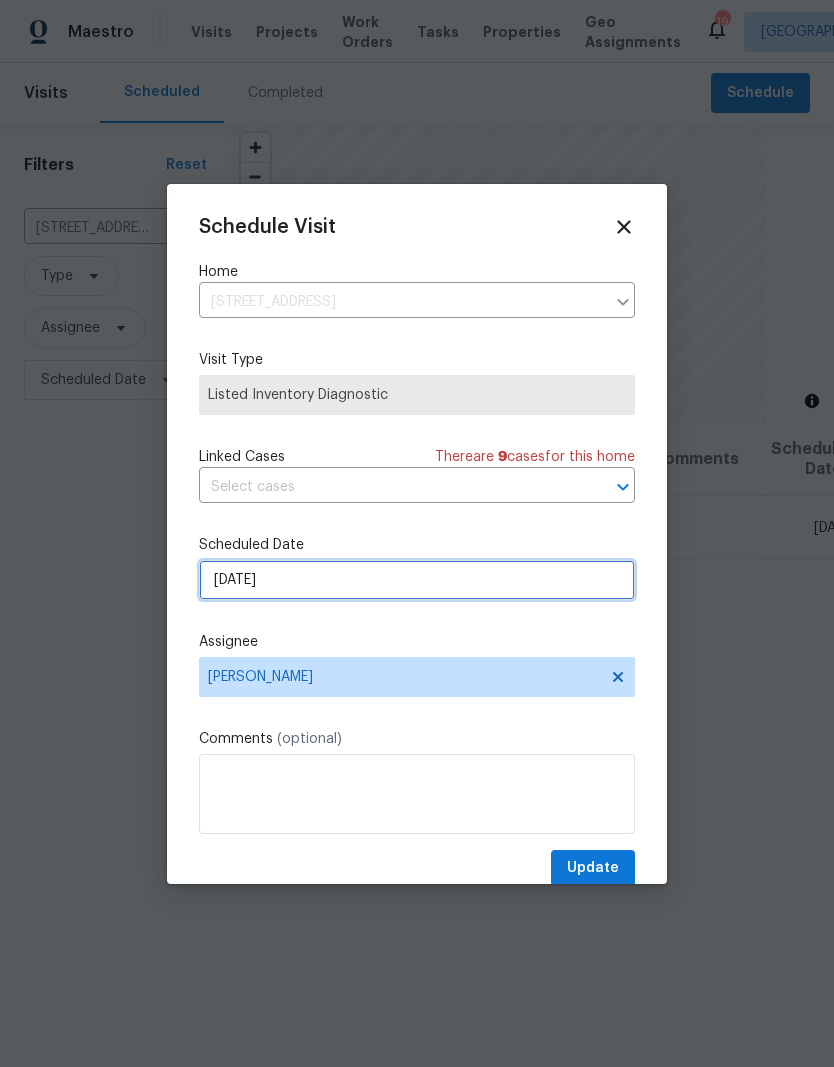 click on "7/18/2025" at bounding box center (417, 580) 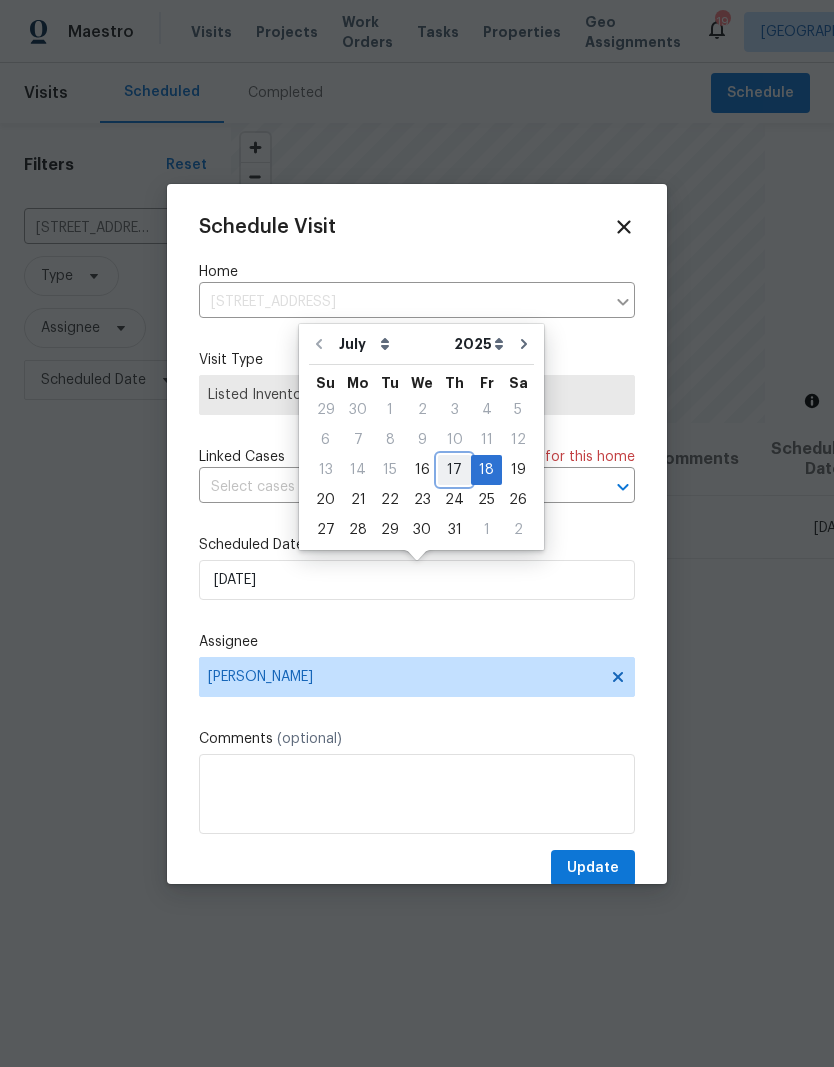 click on "17" at bounding box center [454, 470] 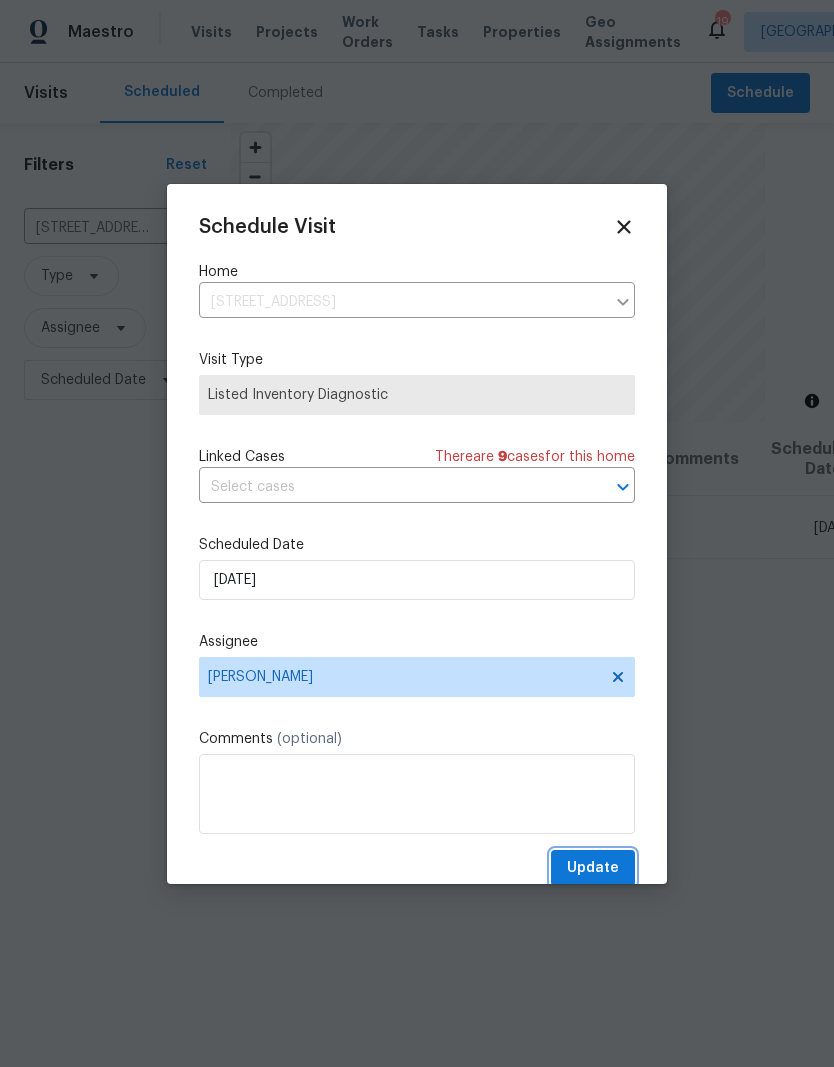click on "Update" at bounding box center [593, 868] 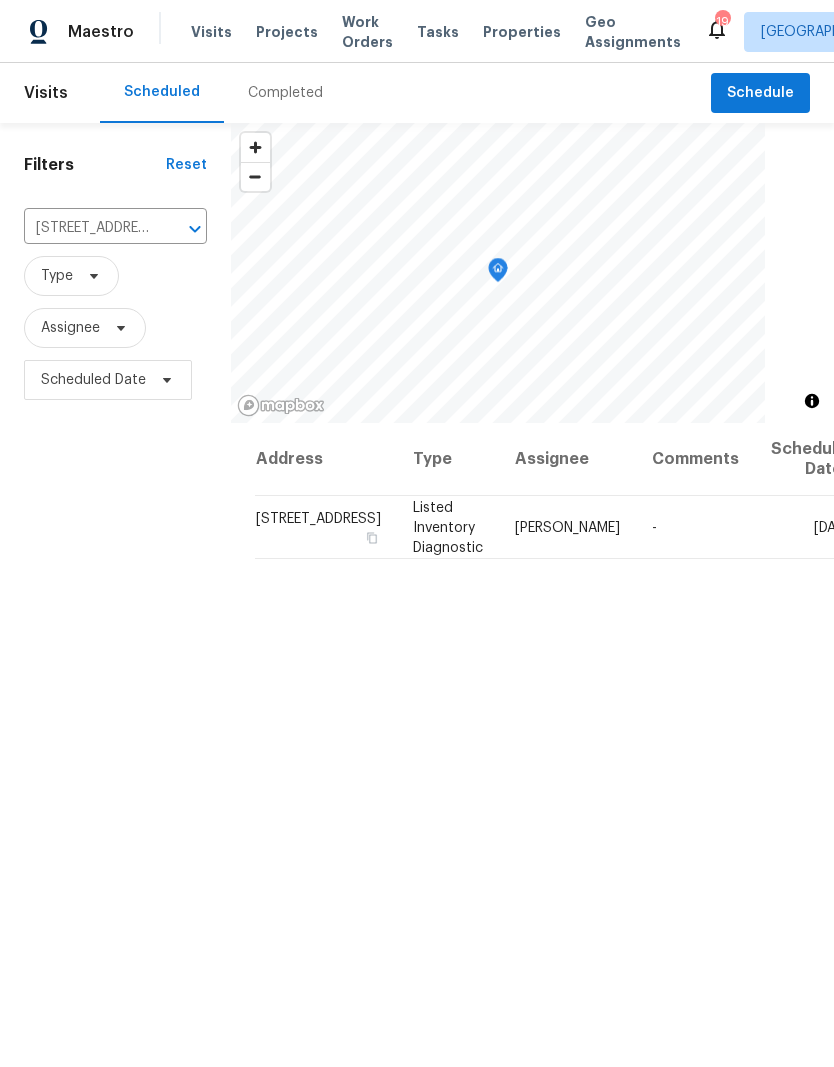 click 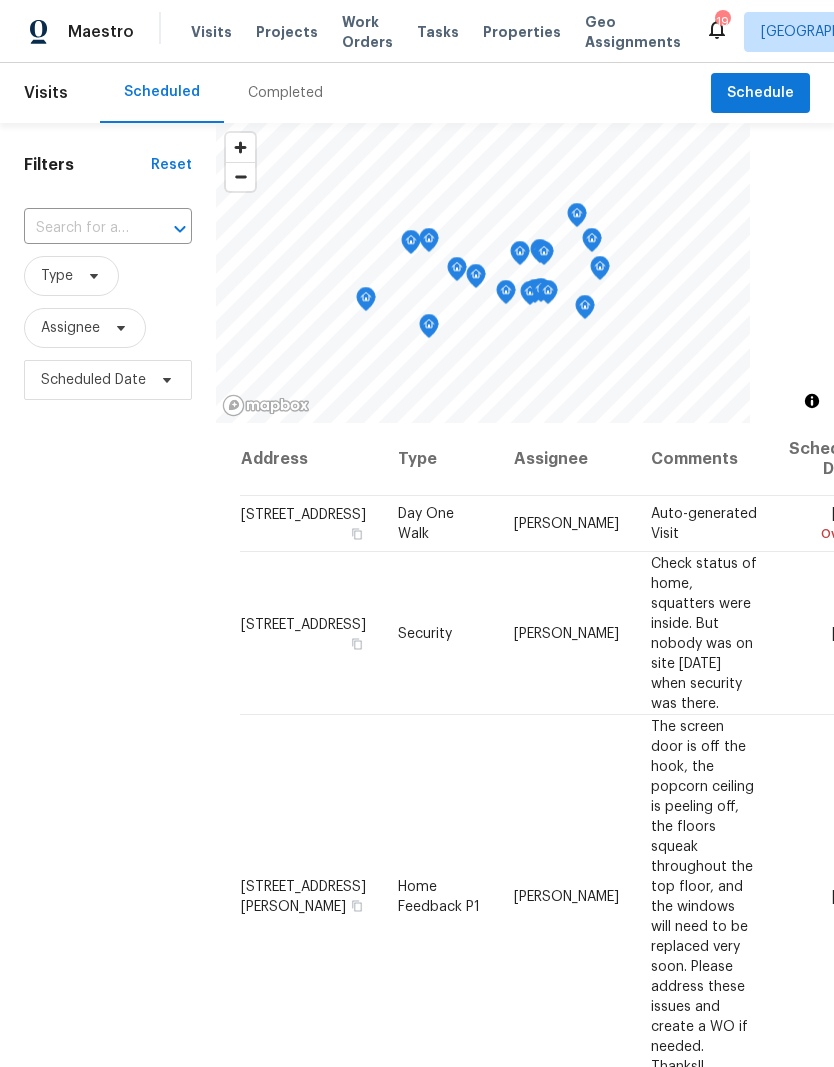 click at bounding box center [80, 228] 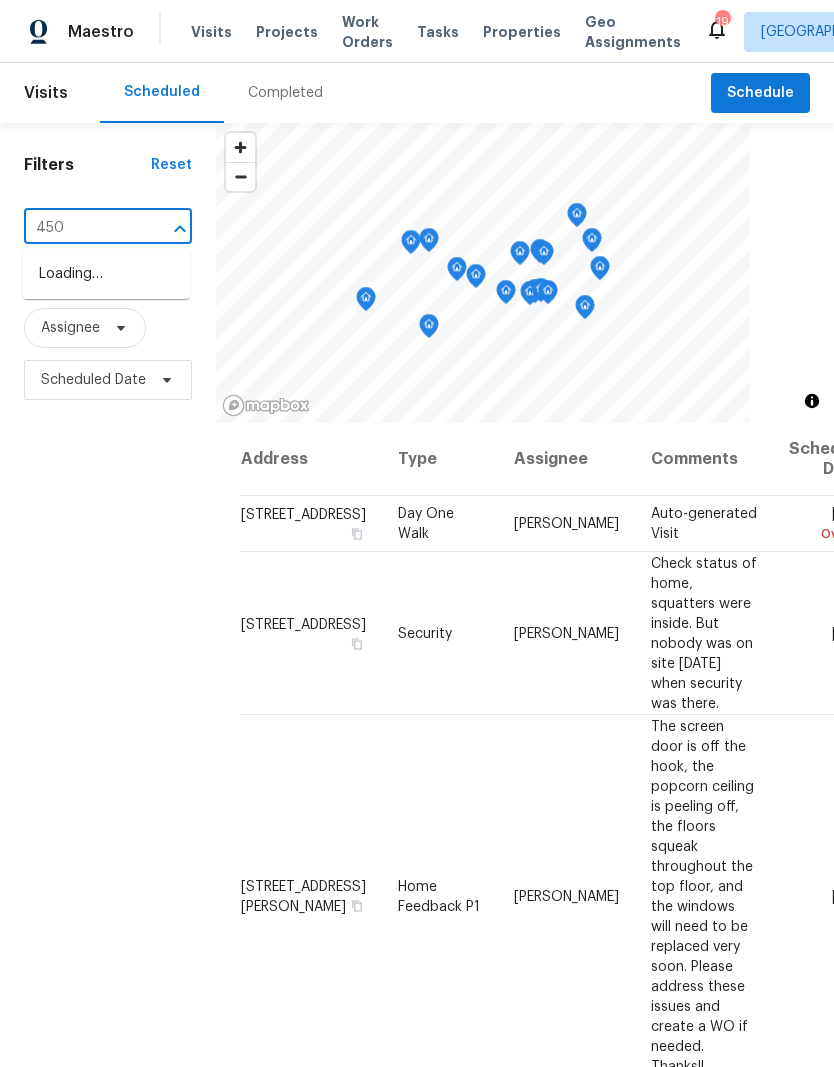 type on "4502" 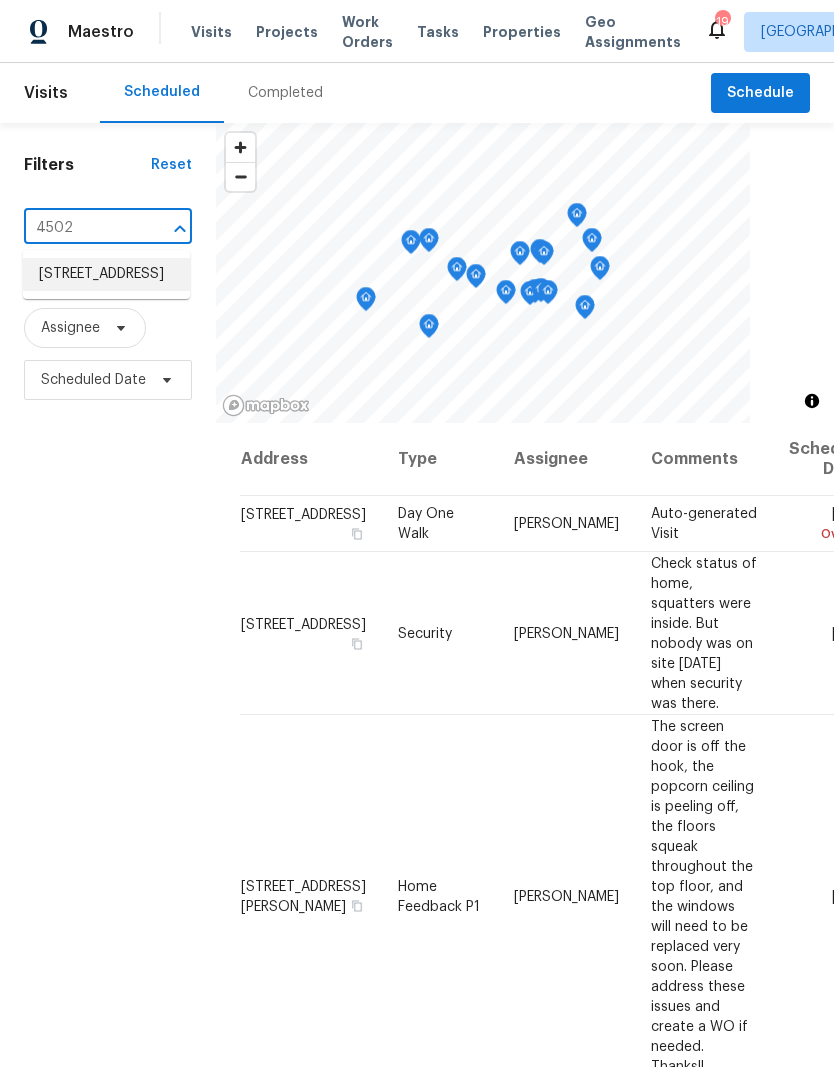 click on "4502 Brookhaven Dr, Greensboro, NC 27406" at bounding box center (106, 274) 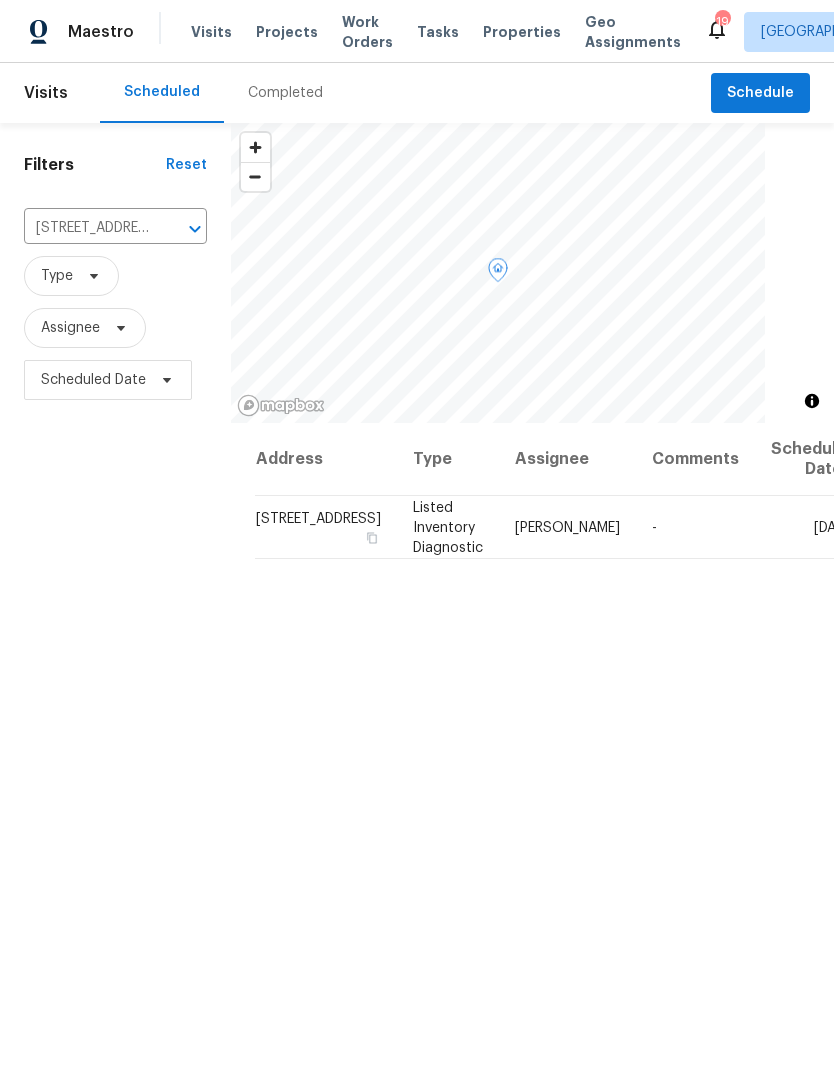 click 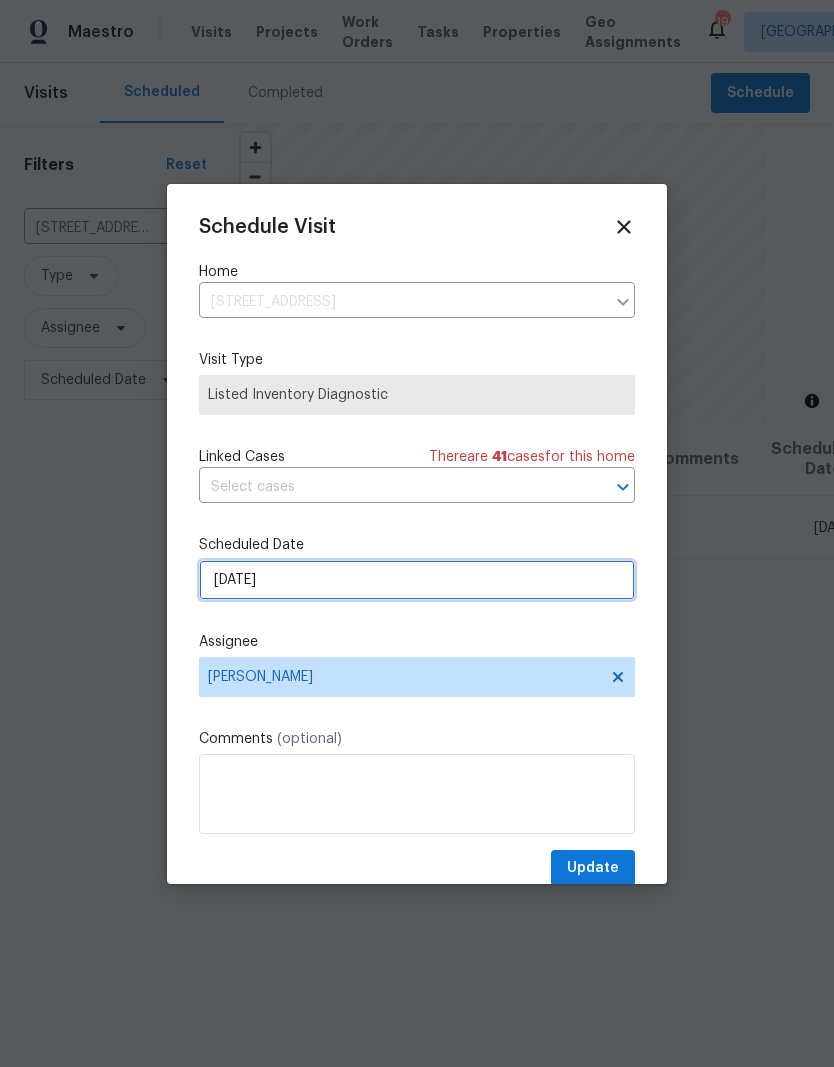 click on "7/18/2025" at bounding box center [417, 580] 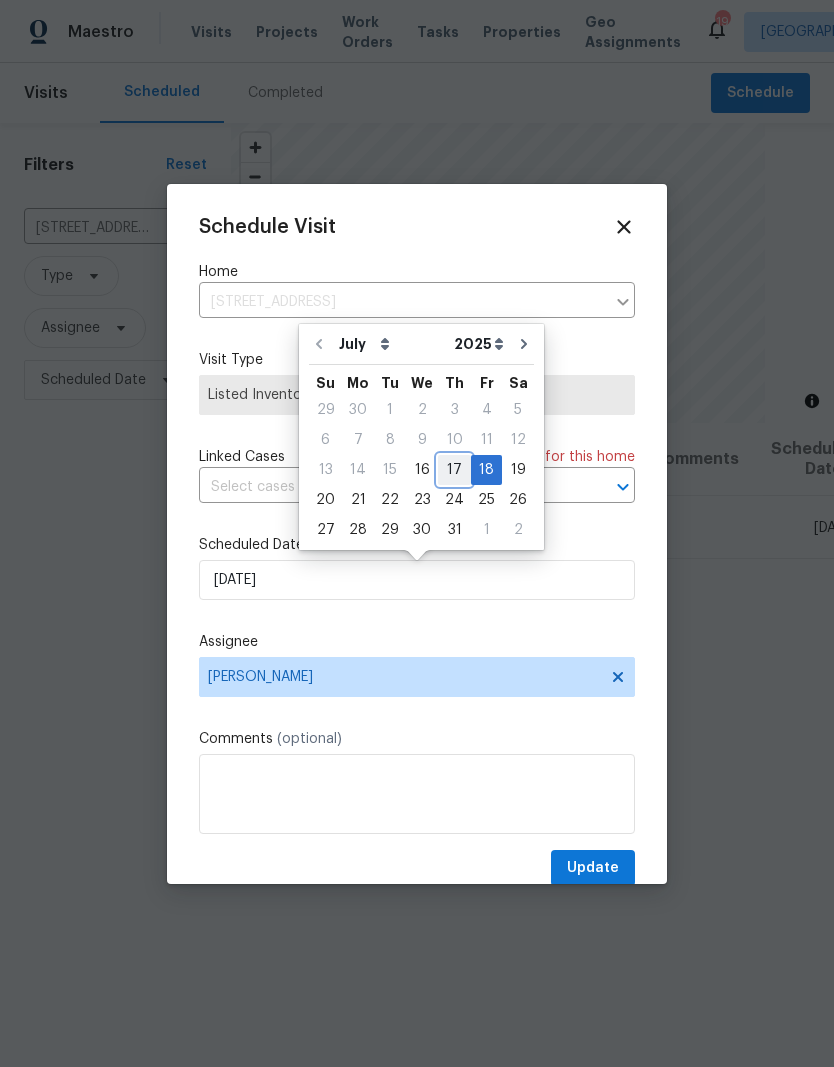 click on "17" at bounding box center (454, 470) 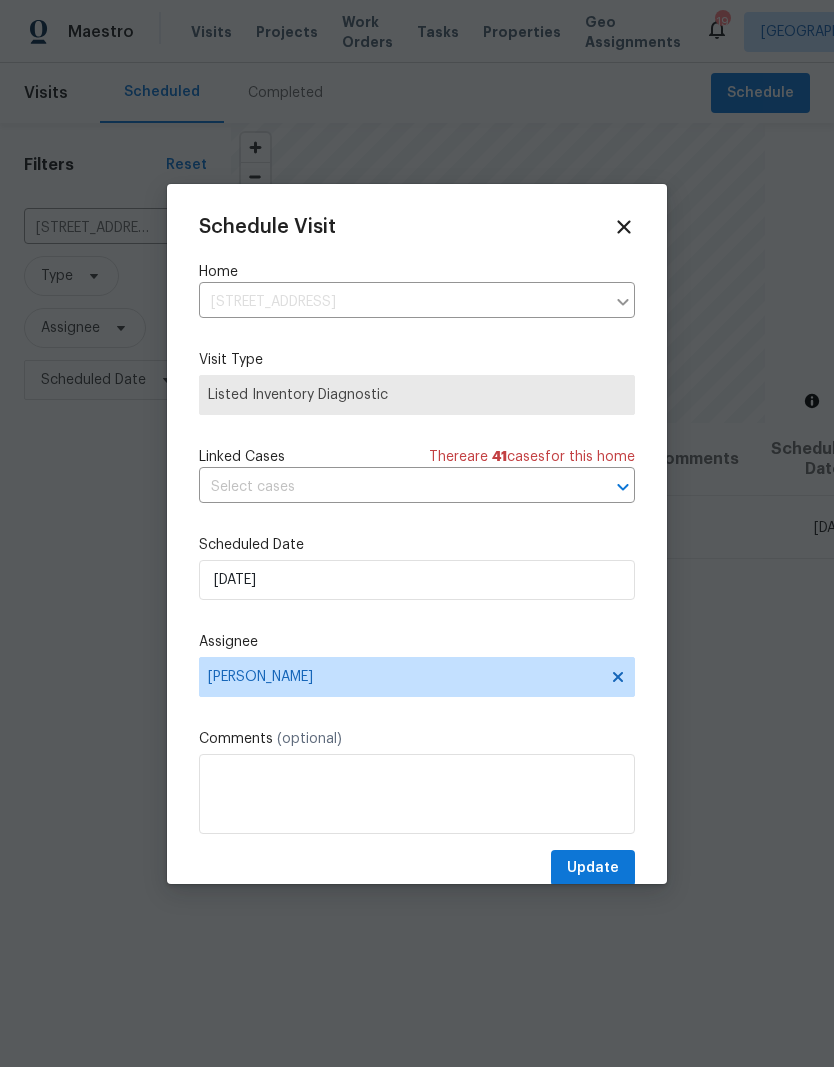 click 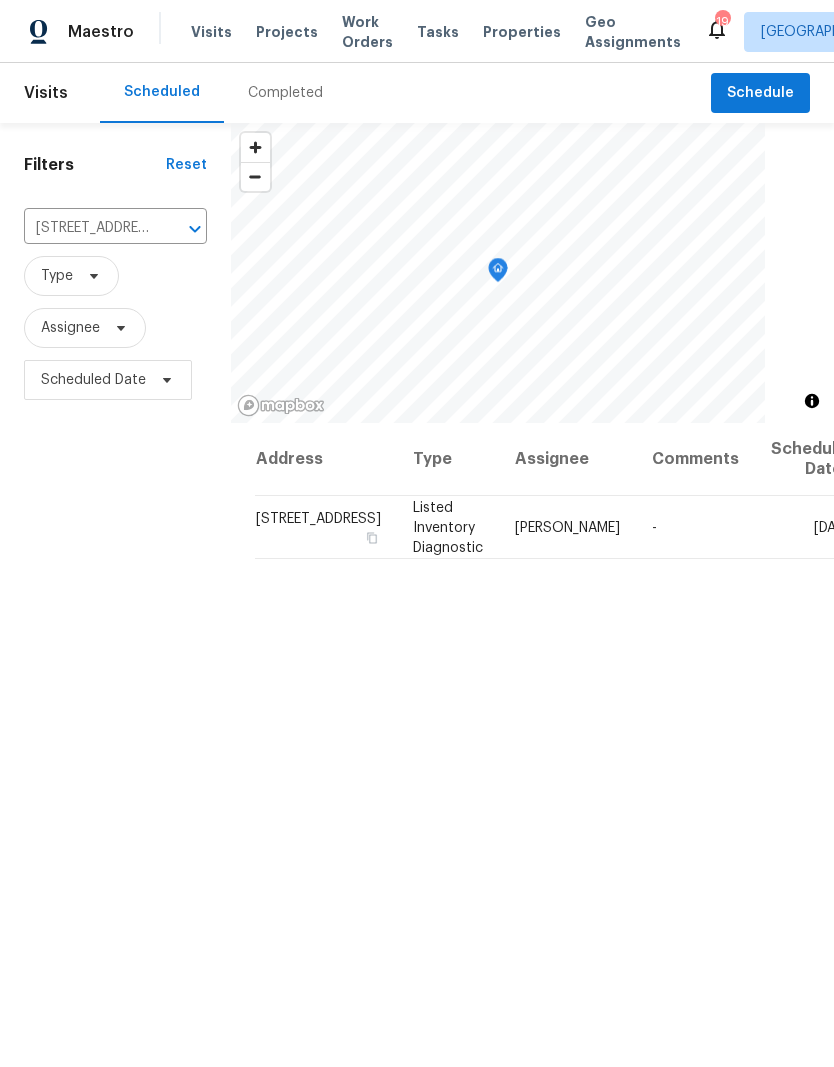 click on "Visits" at bounding box center (211, 32) 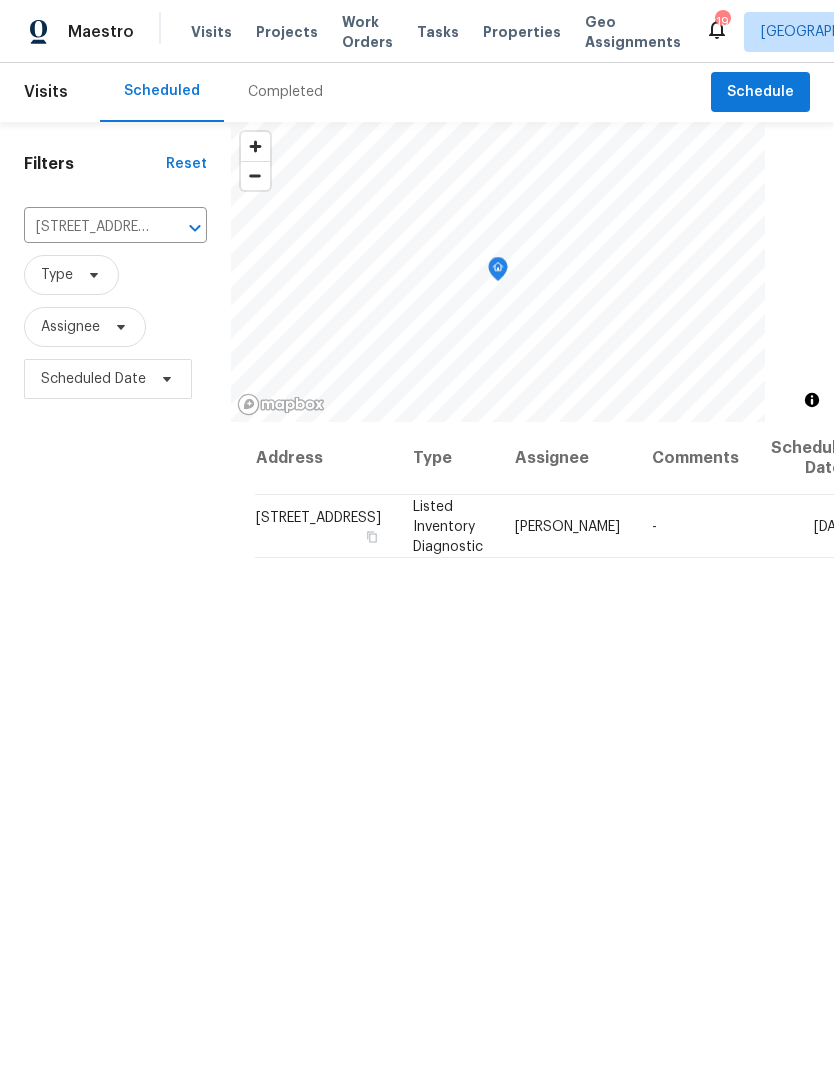 click 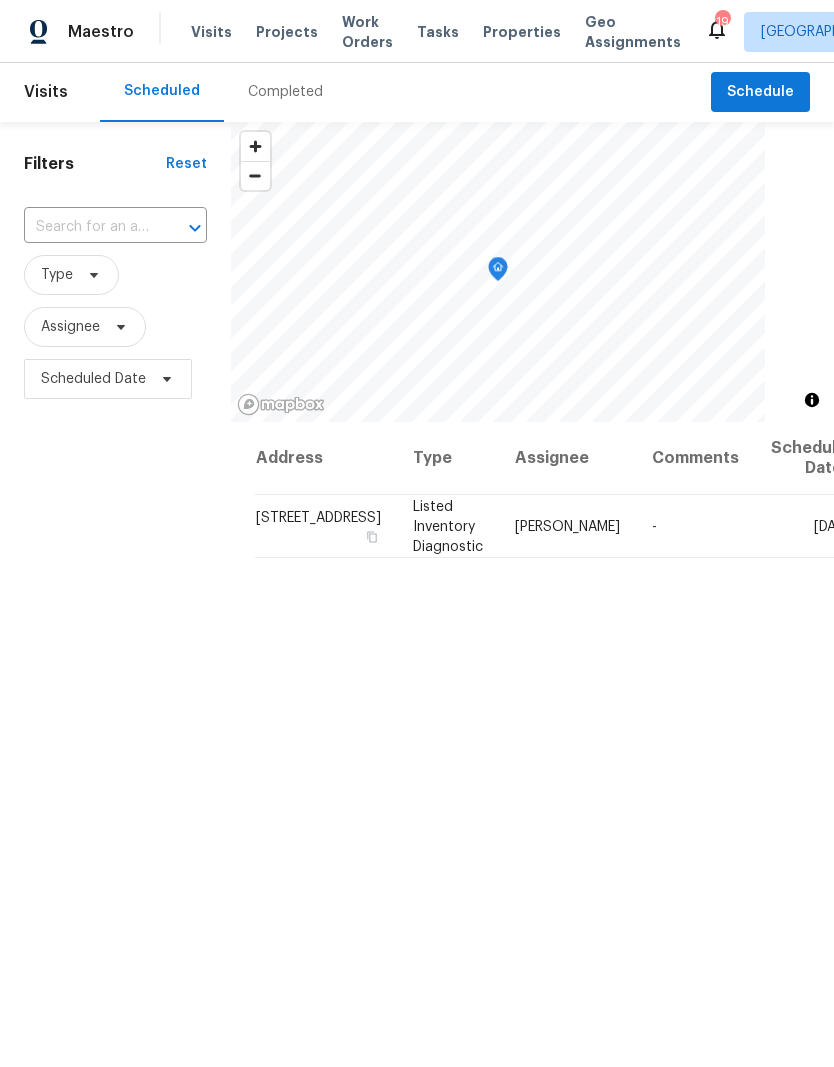 scroll, scrollTop: 0, scrollLeft: 0, axis: both 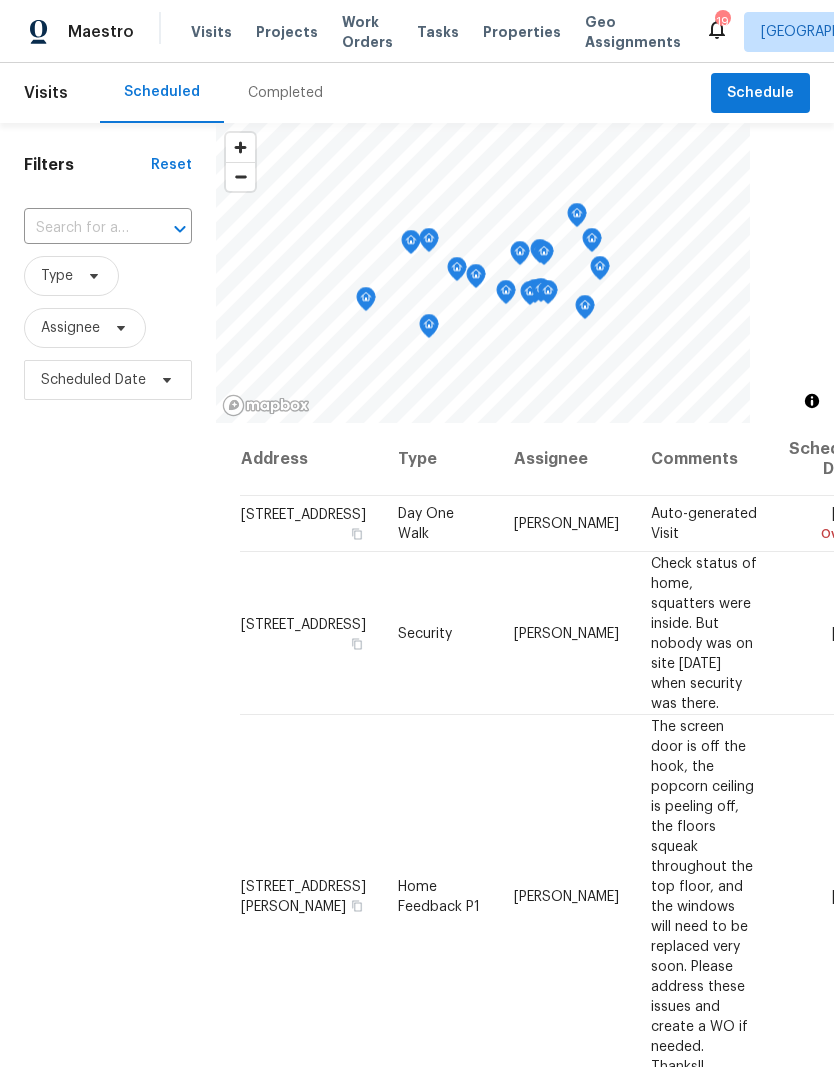 click at bounding box center [80, 228] 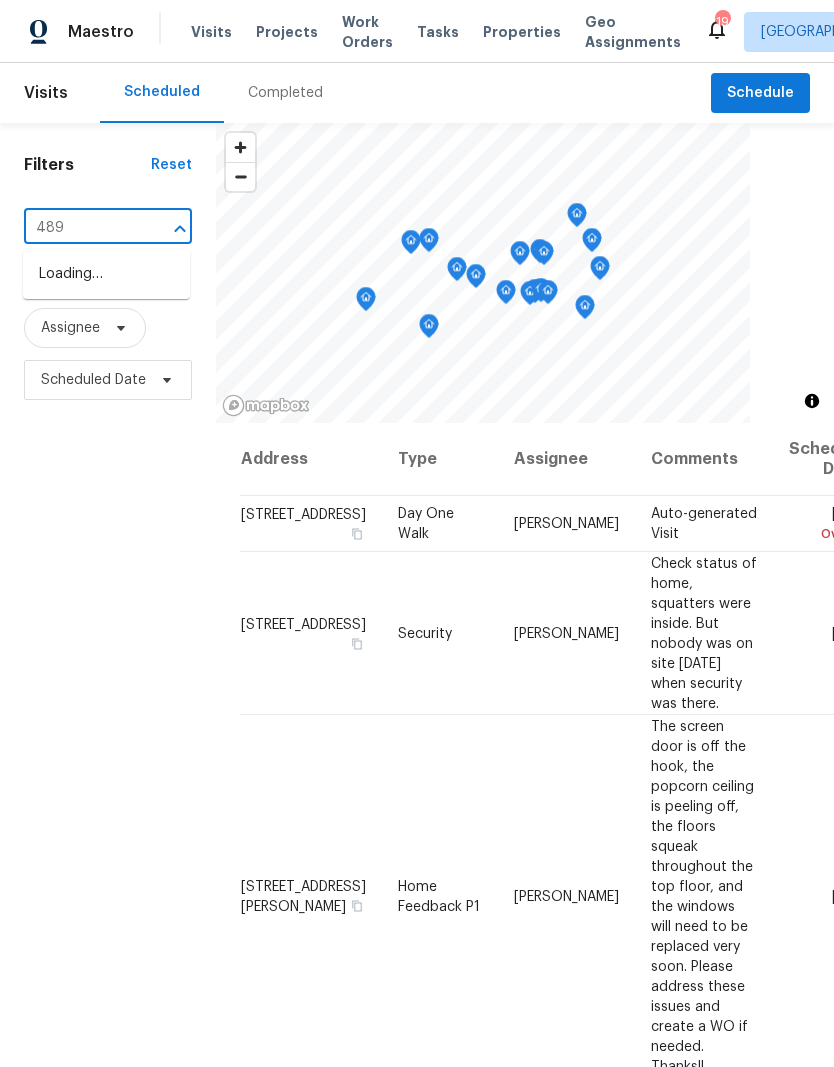 type on "4899" 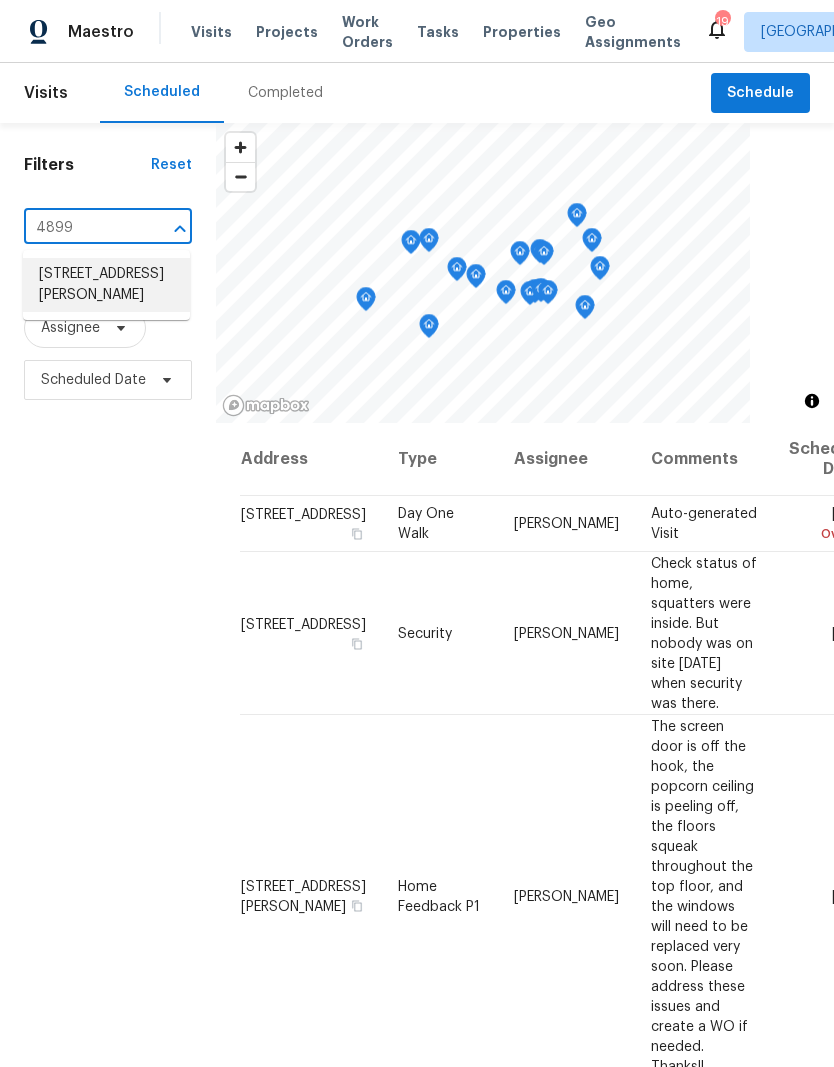 click on "4899 Chaucer Dr, Greensboro, NC 27407" at bounding box center (106, 285) 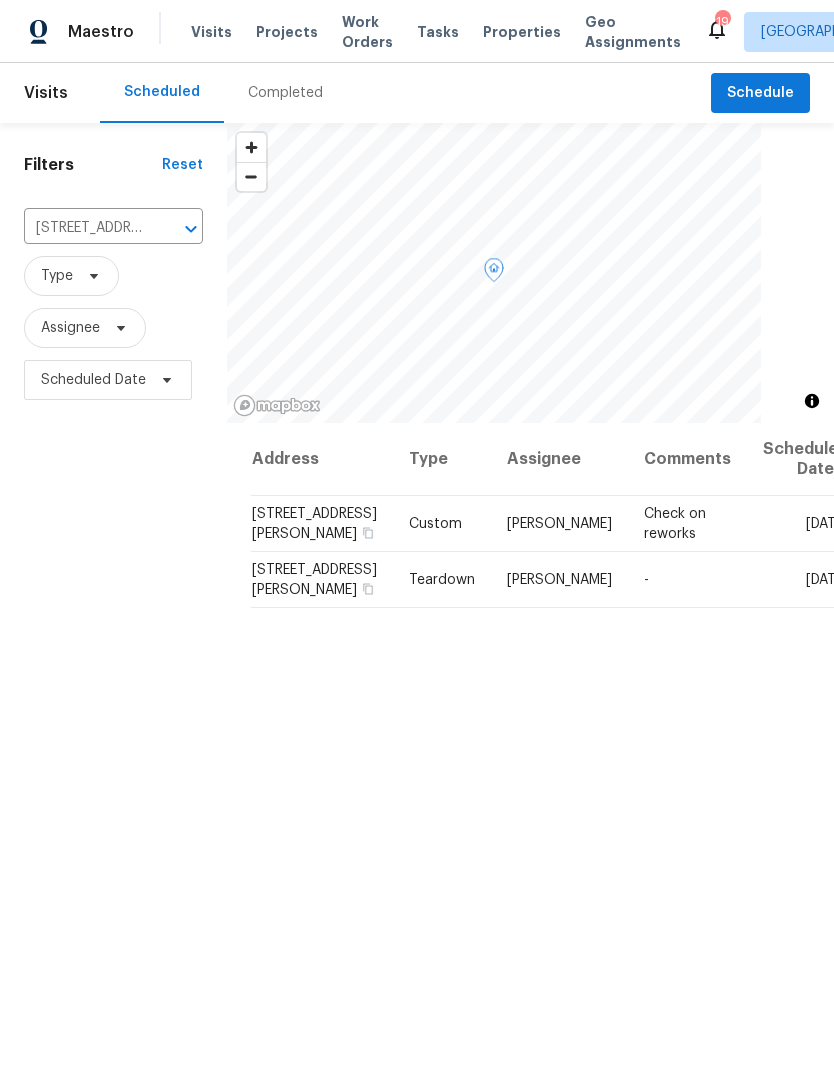 click 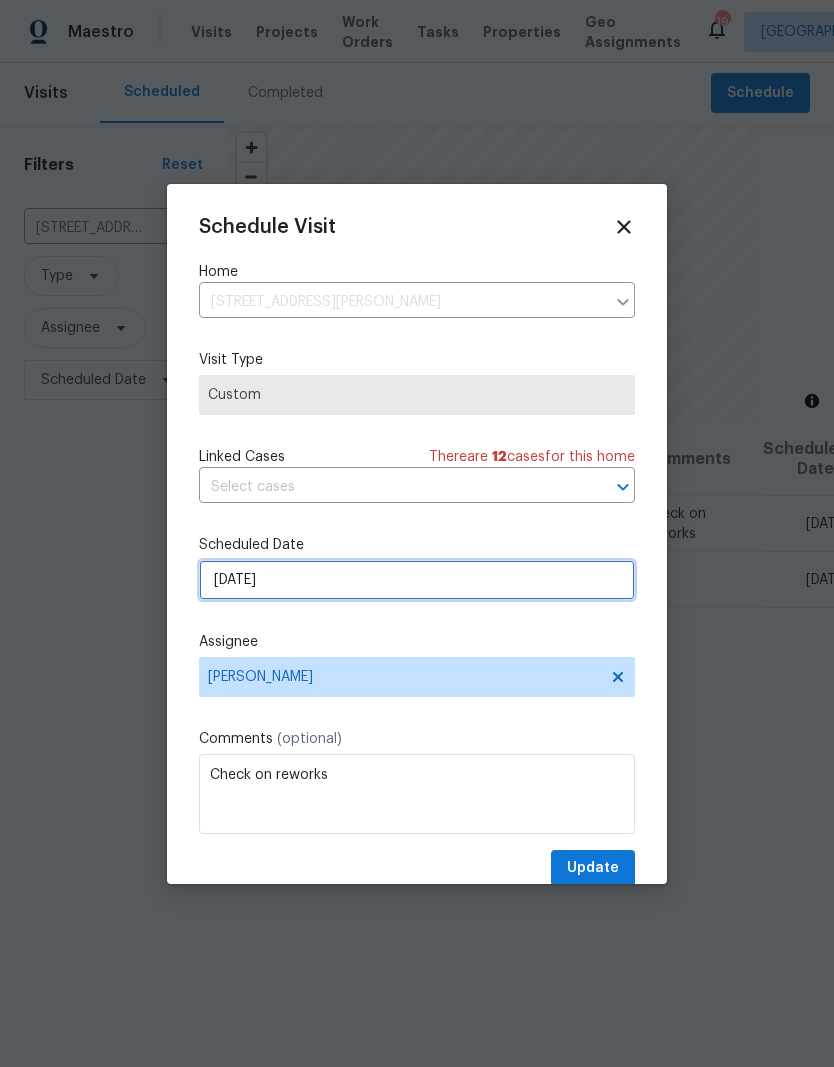 click on "7/16/2025" at bounding box center [417, 580] 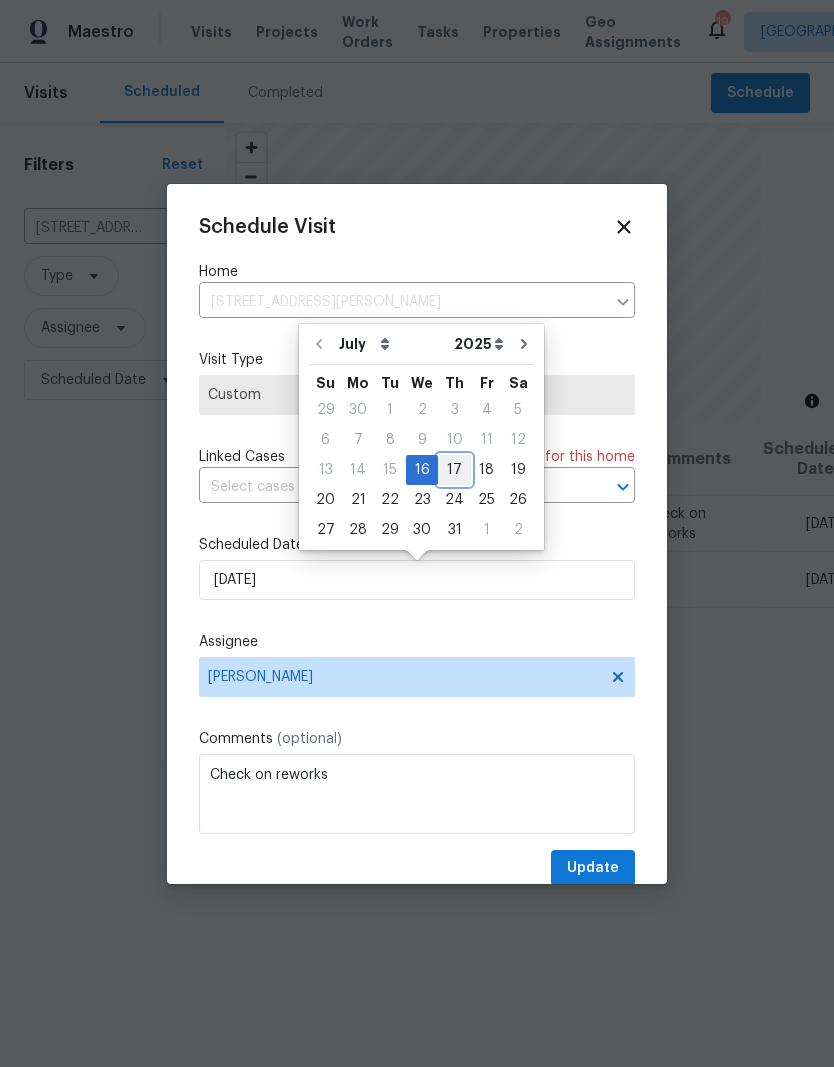 click on "17" at bounding box center [454, 470] 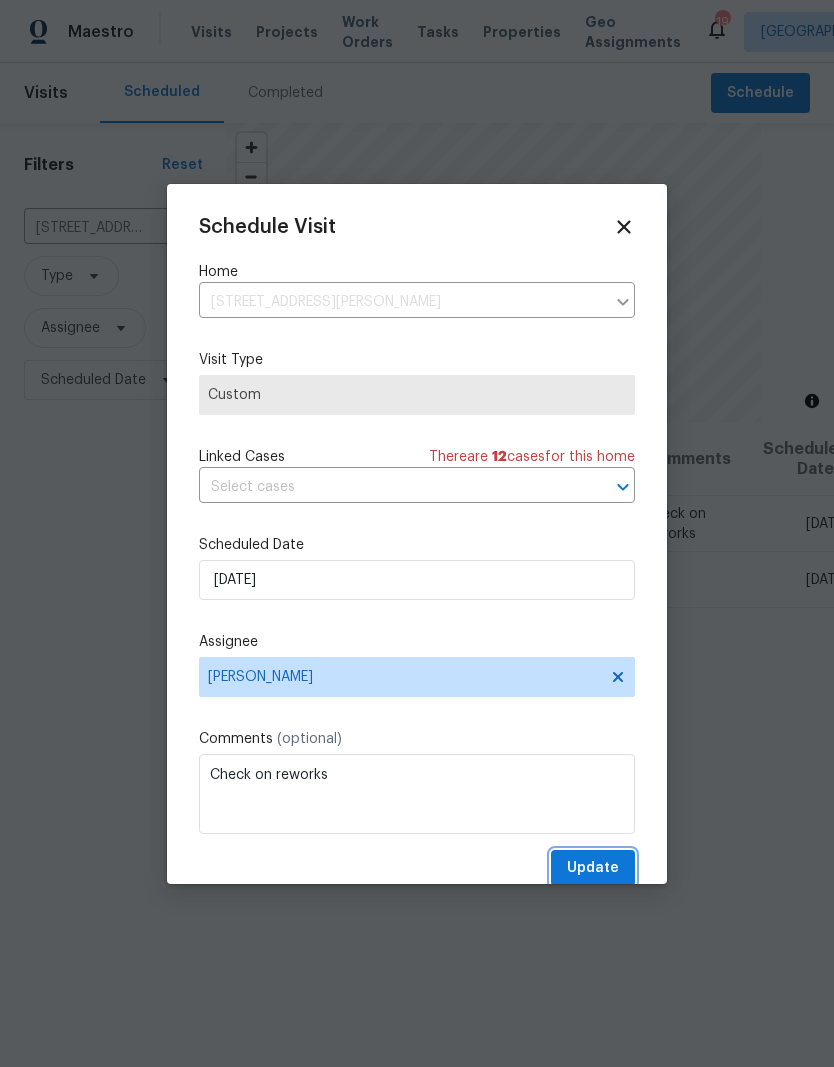 click on "Update" at bounding box center [593, 868] 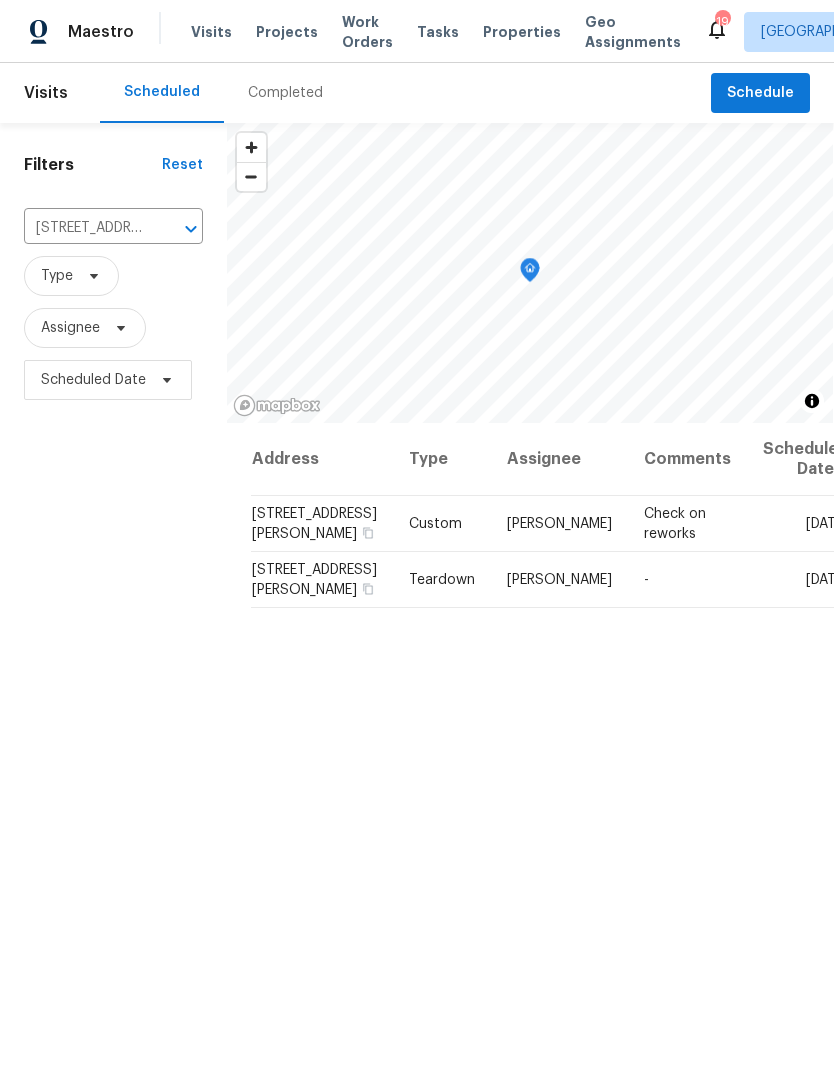 scroll, scrollTop: 0, scrollLeft: 0, axis: both 